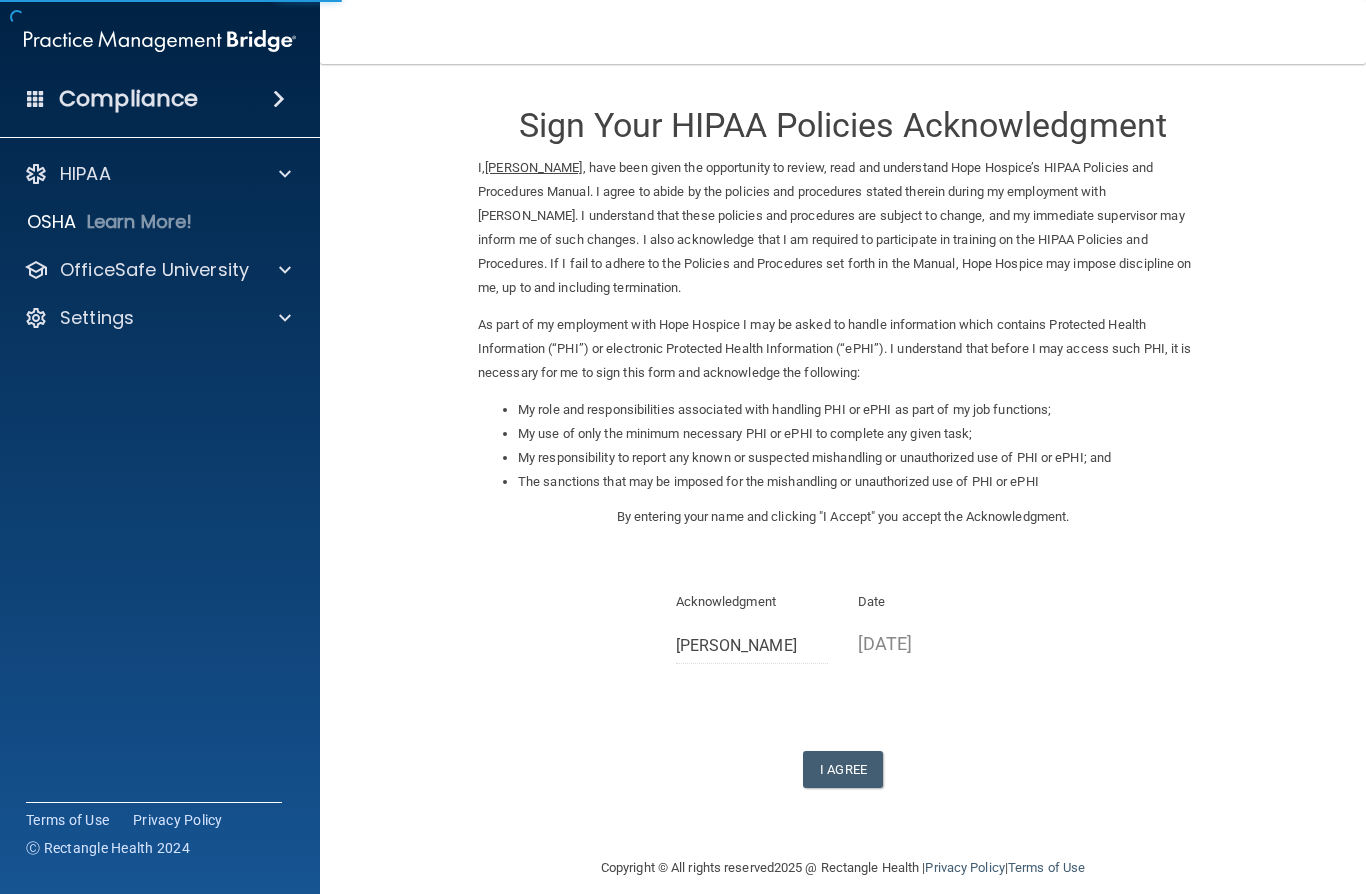 scroll, scrollTop: 0, scrollLeft: 0, axis: both 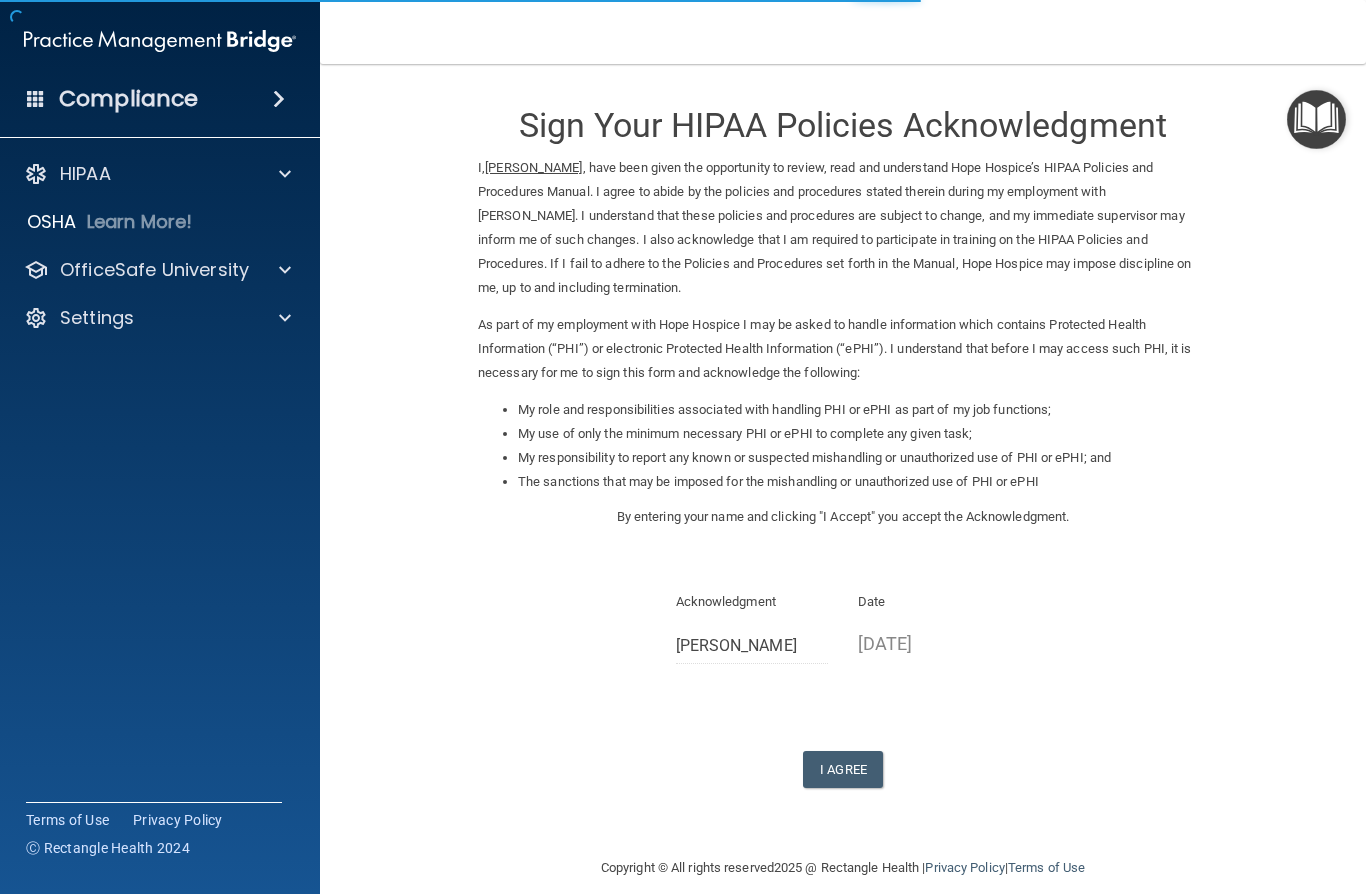 click on "I Agree" at bounding box center [843, 769] 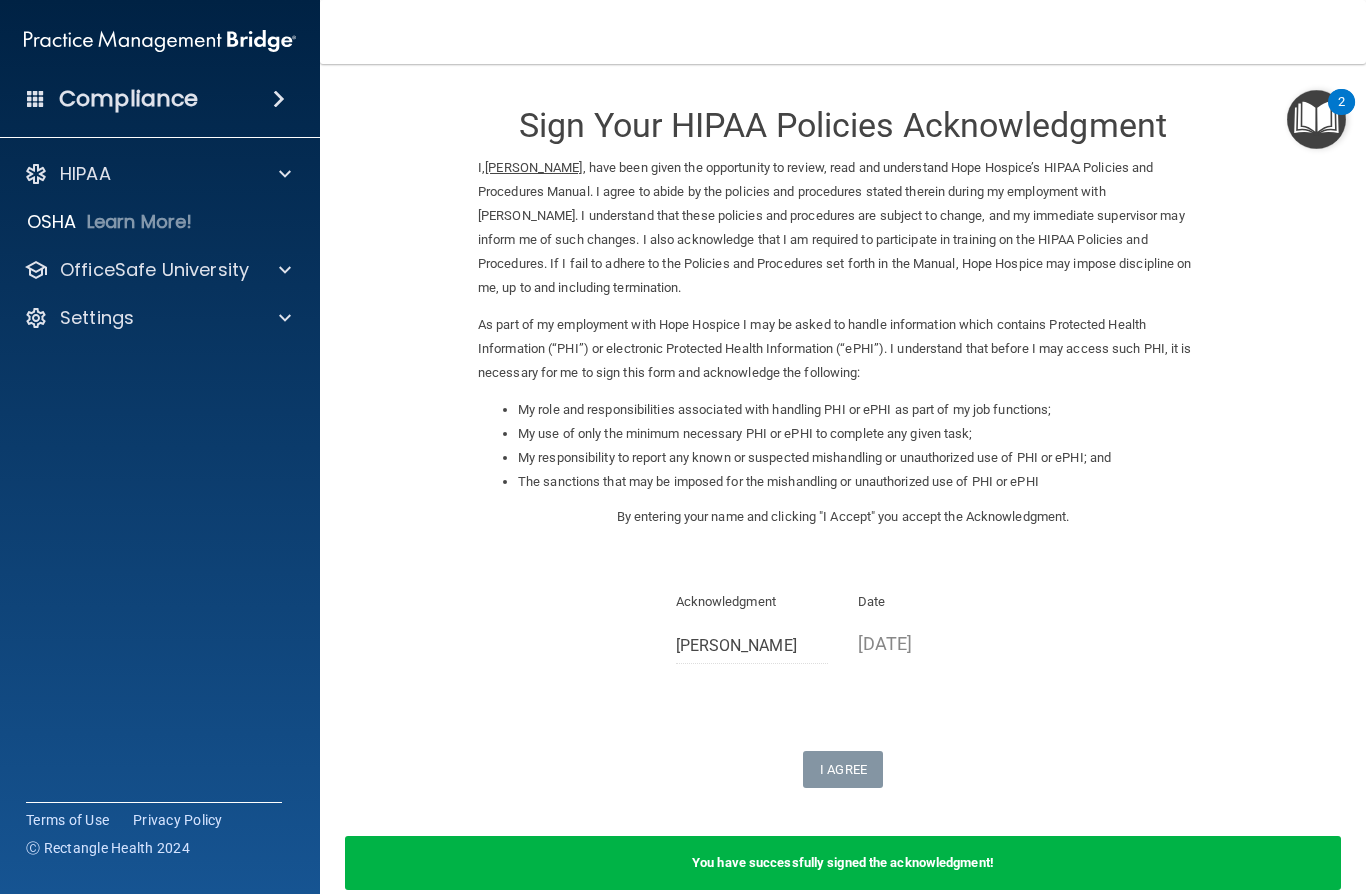 click on "OfficeSafe University" at bounding box center [154, 270] 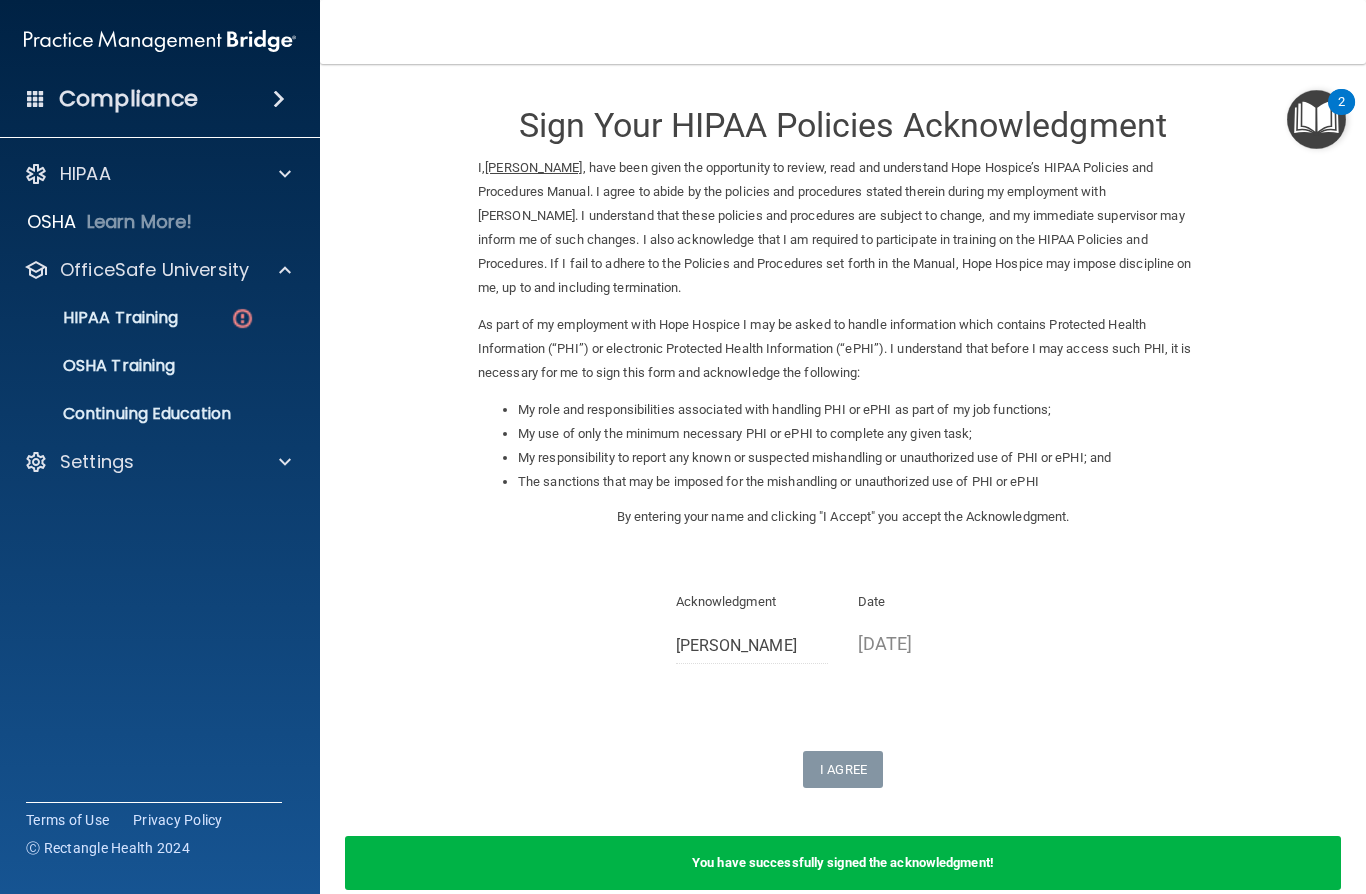click on "HIPAA Training" at bounding box center (149, 318) 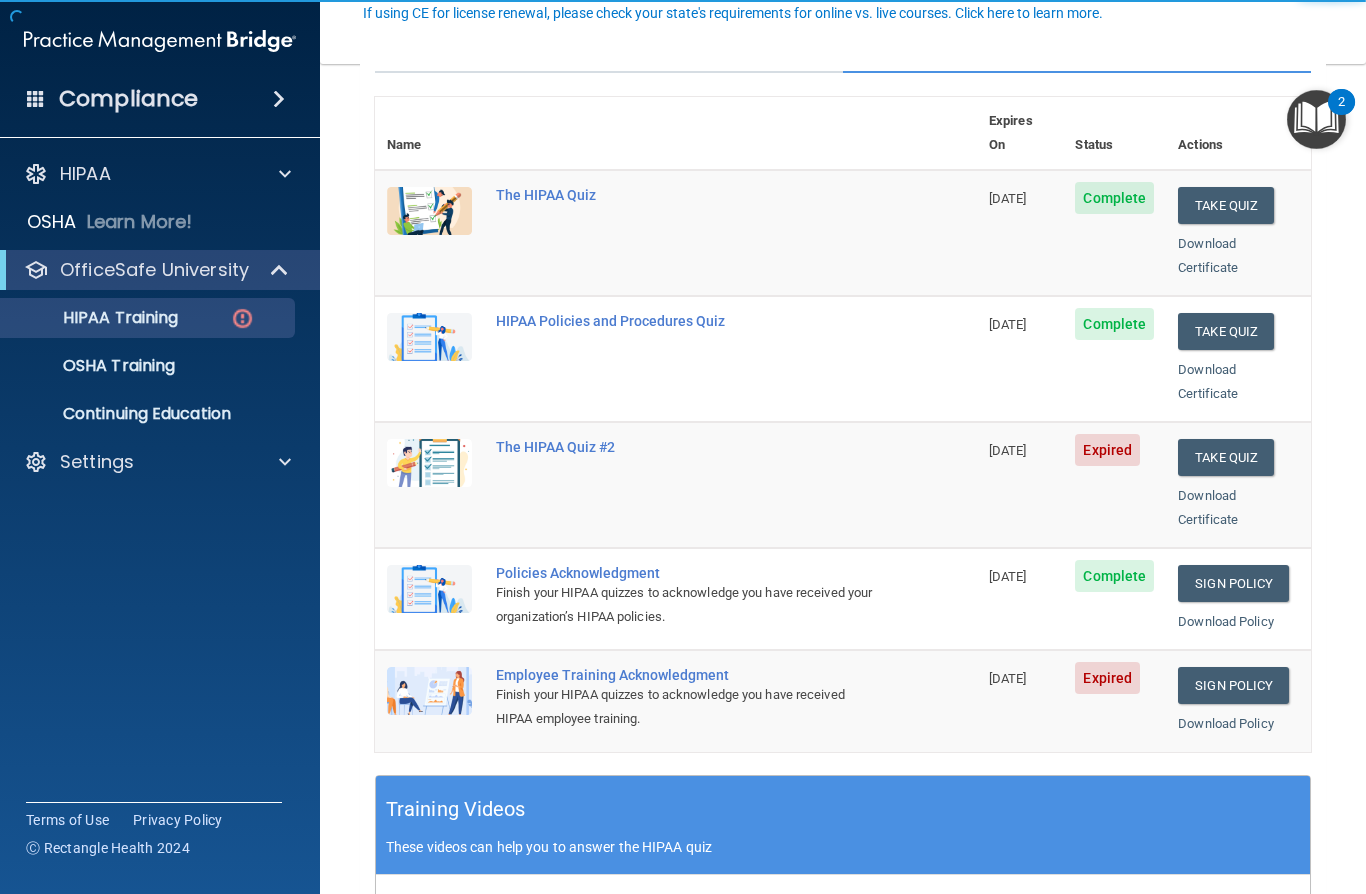 scroll, scrollTop: 223, scrollLeft: 0, axis: vertical 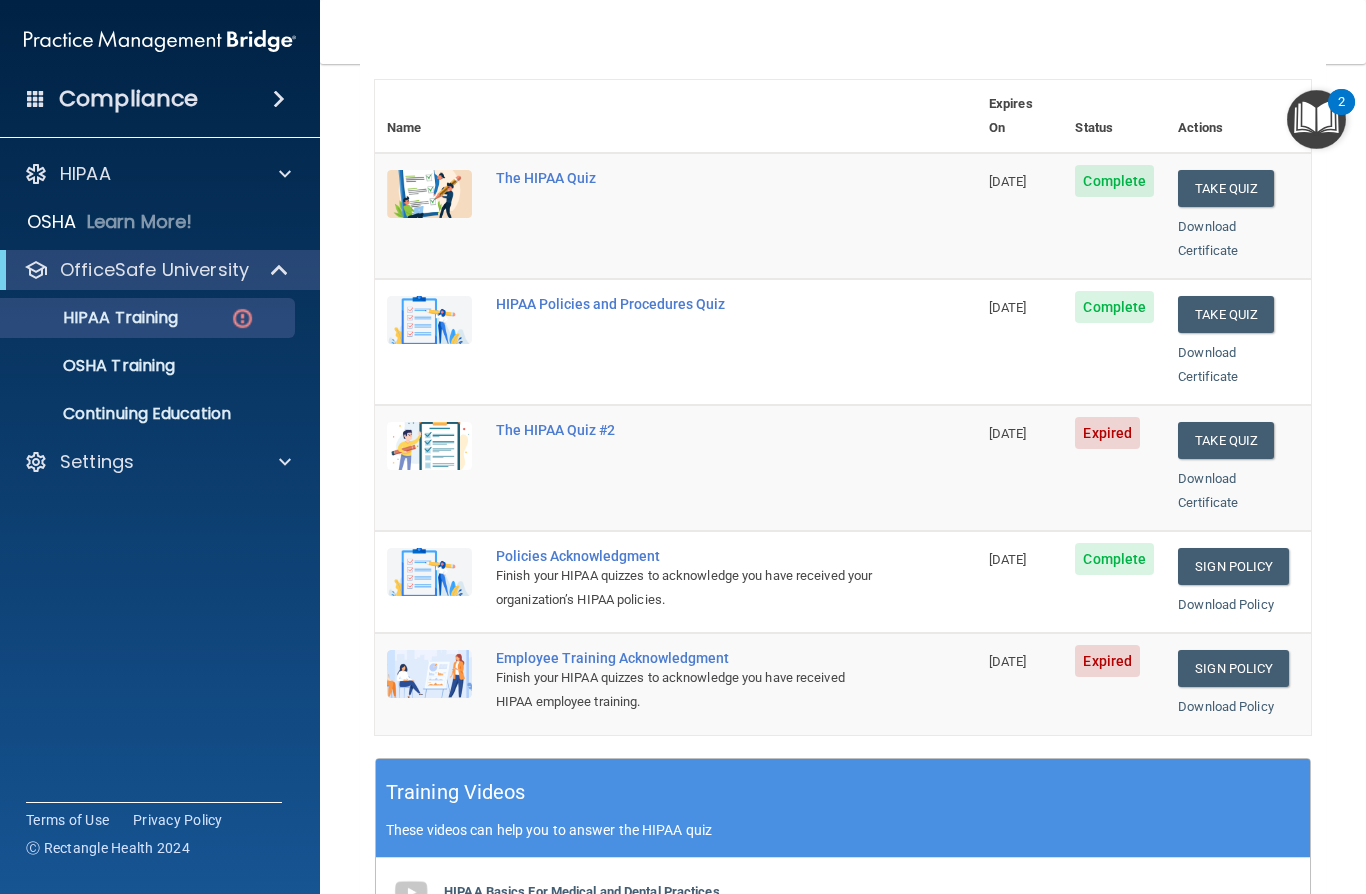 click on "Sign Policy" at bounding box center (1233, 668) 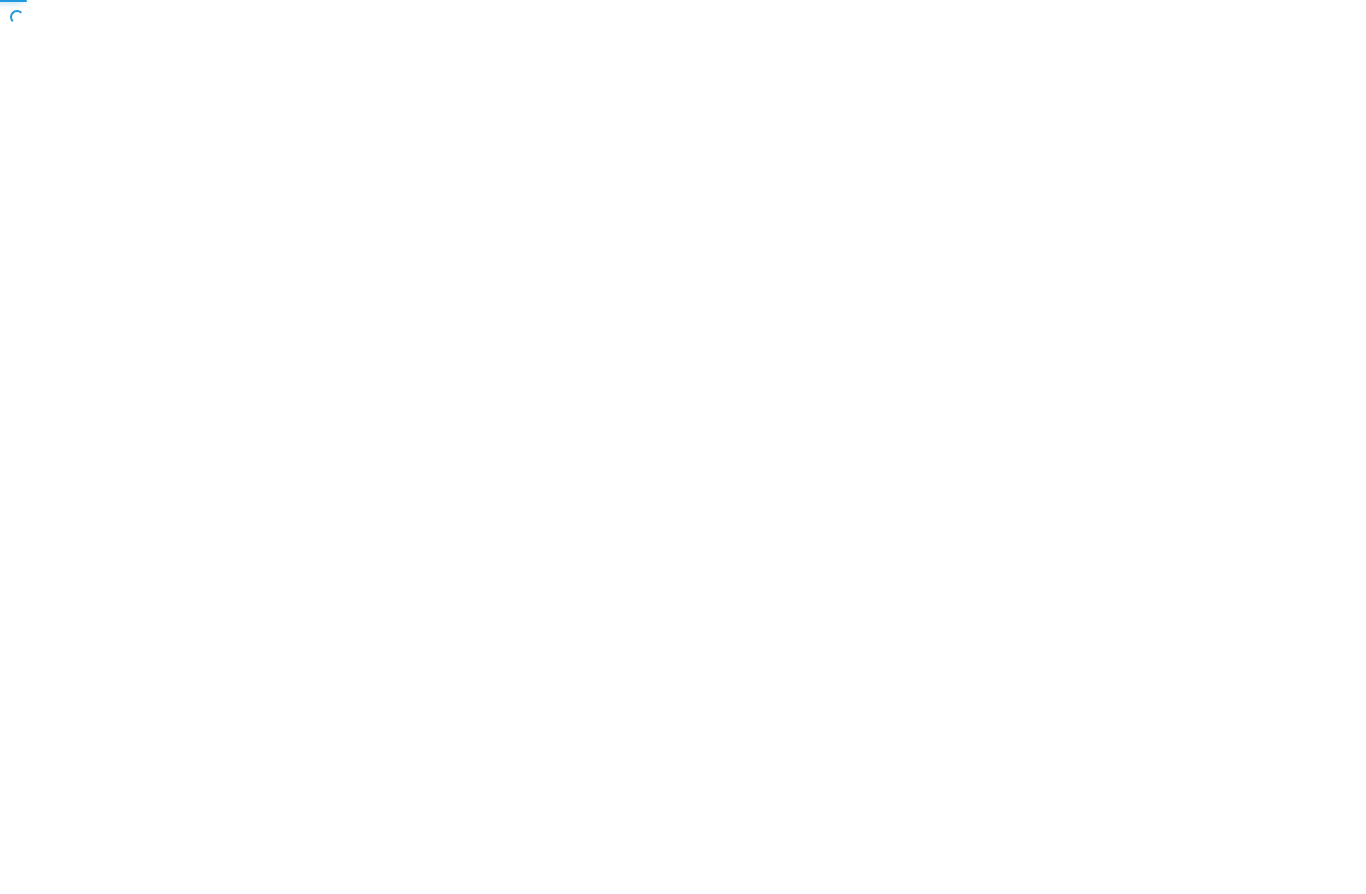 scroll, scrollTop: 0, scrollLeft: 0, axis: both 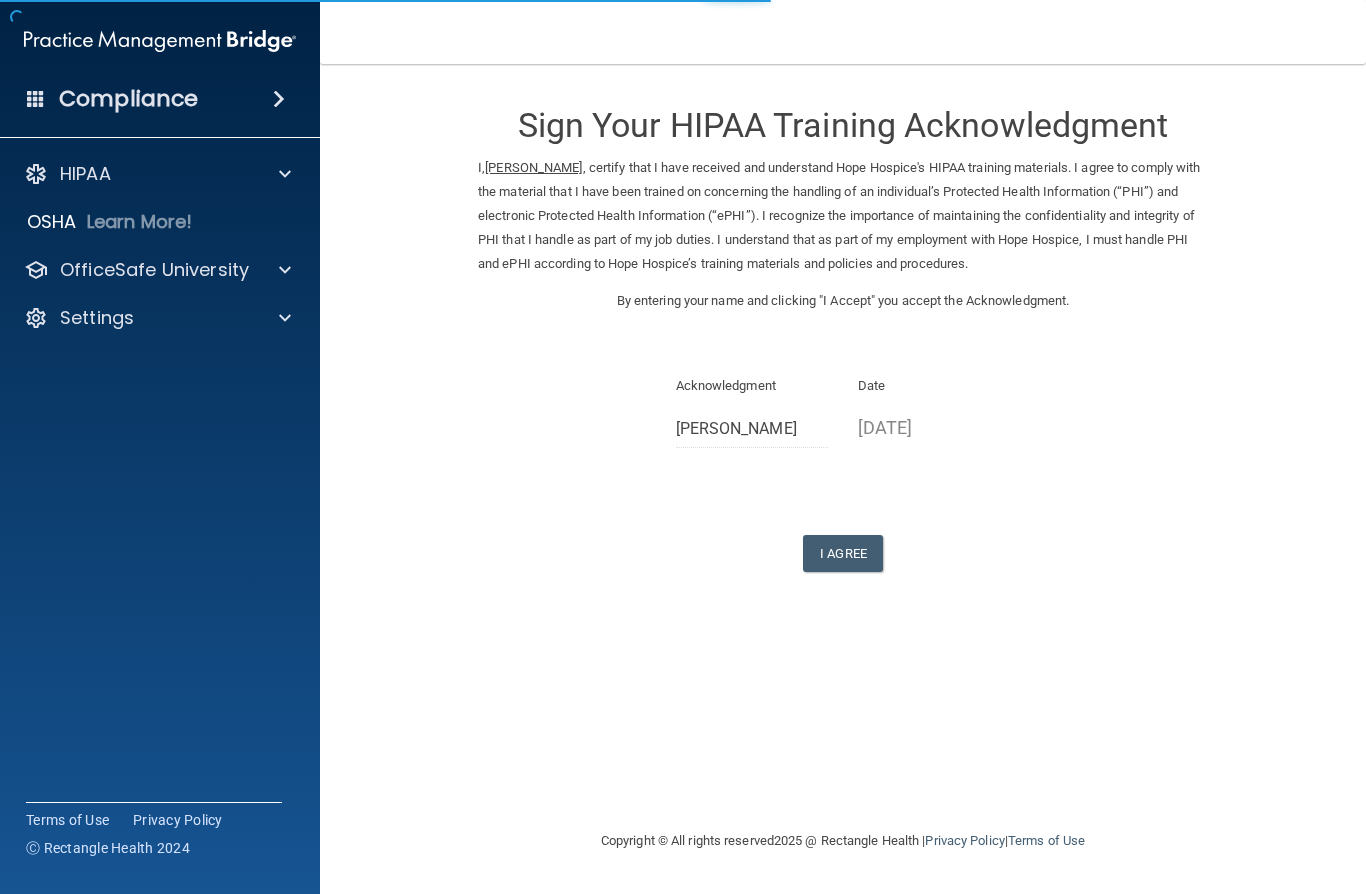 click on "I Agree" at bounding box center (843, 553) 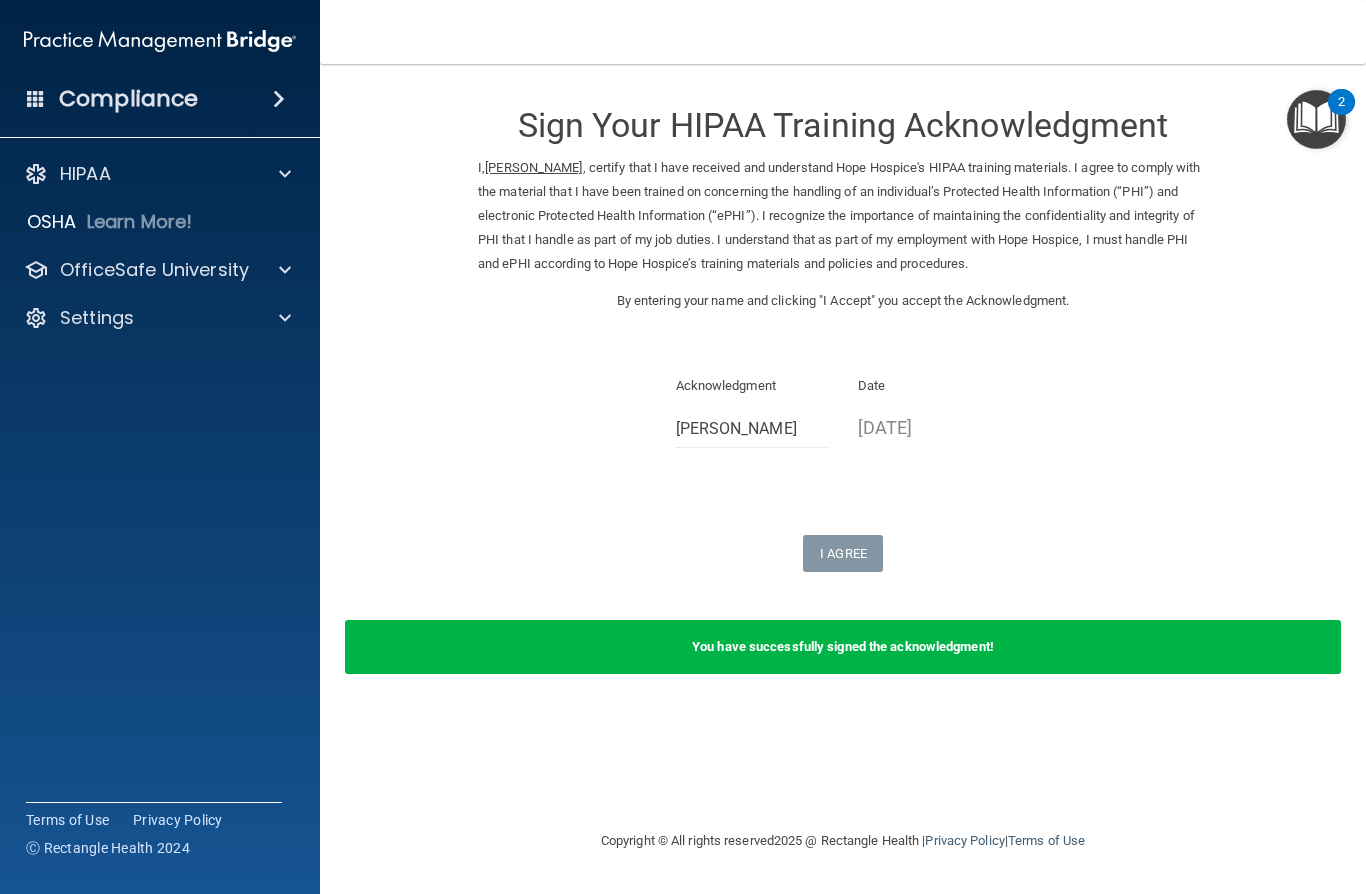 click on "OfficeSafe University" at bounding box center [154, 270] 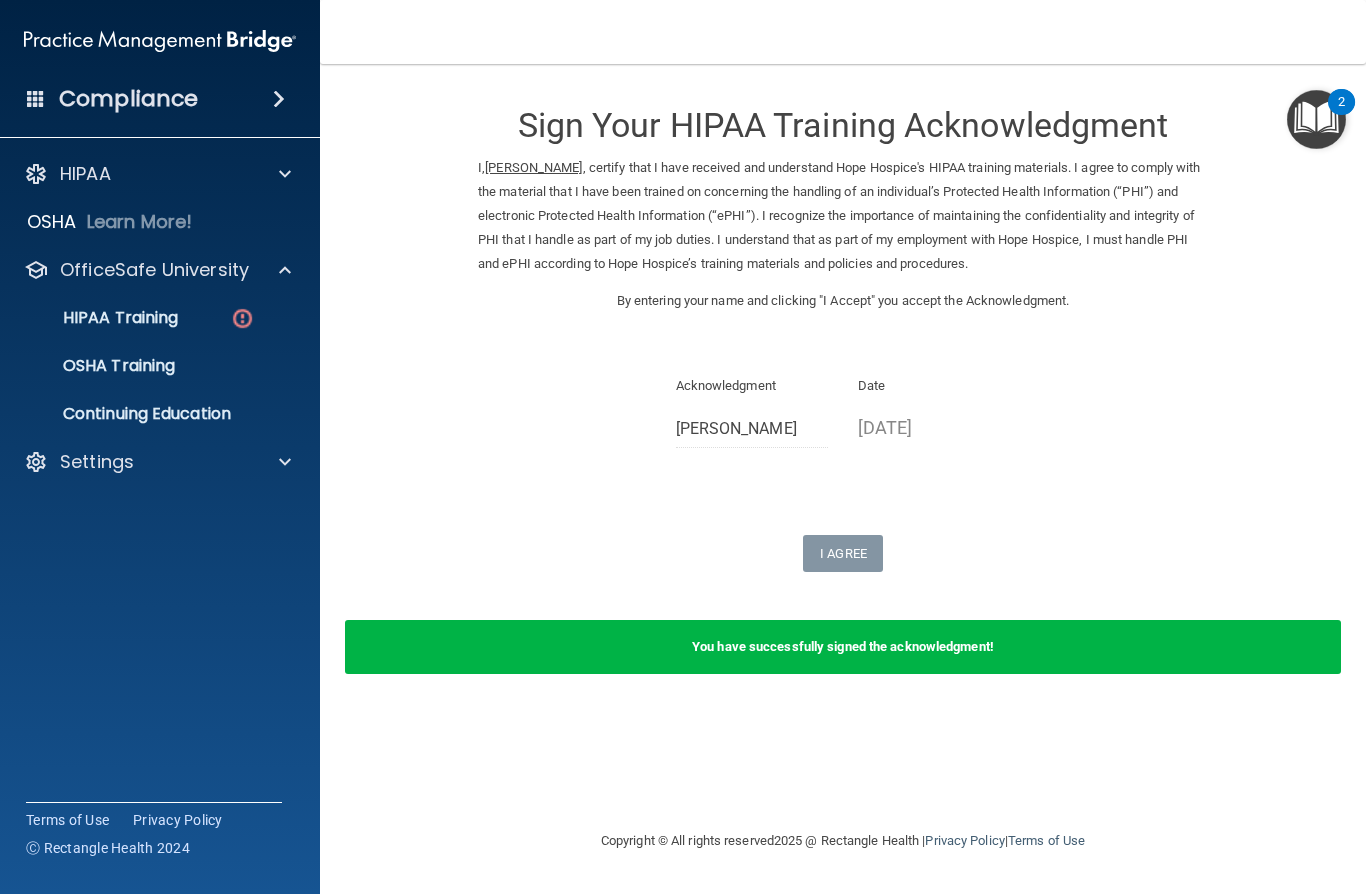 click at bounding box center (242, 318) 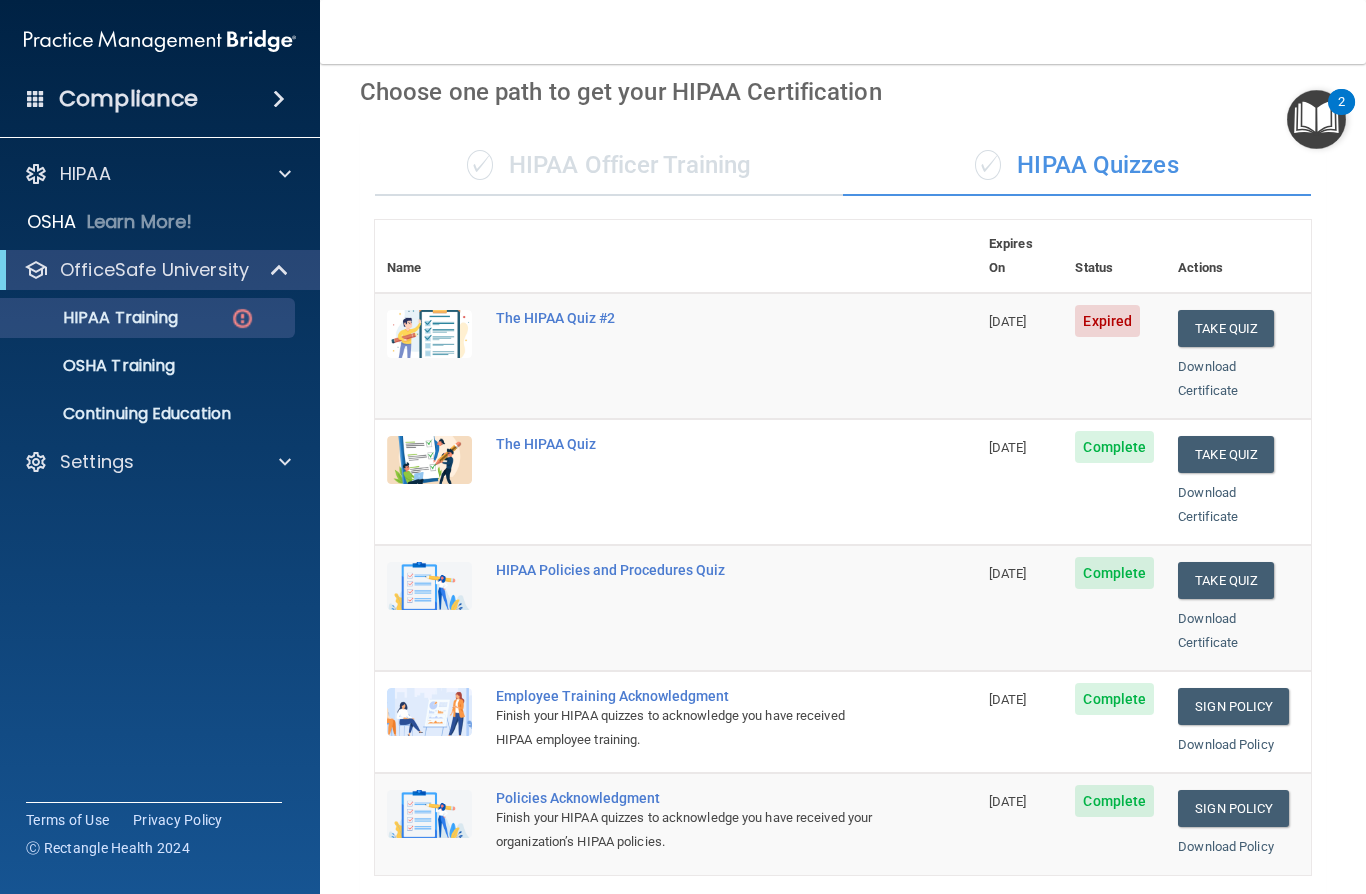 scroll, scrollTop: 64, scrollLeft: 0, axis: vertical 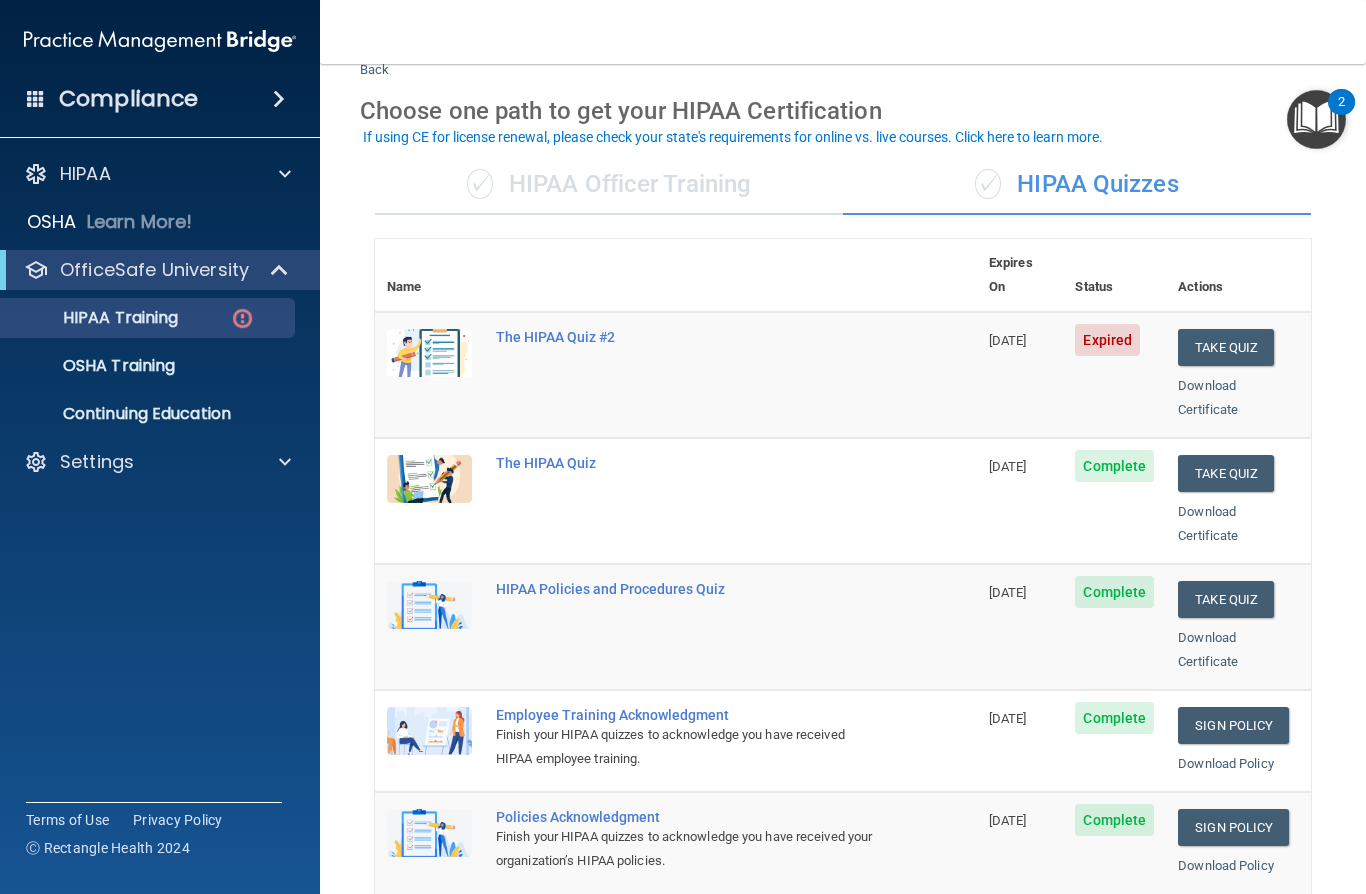 click on "Take Quiz" at bounding box center (1226, 347) 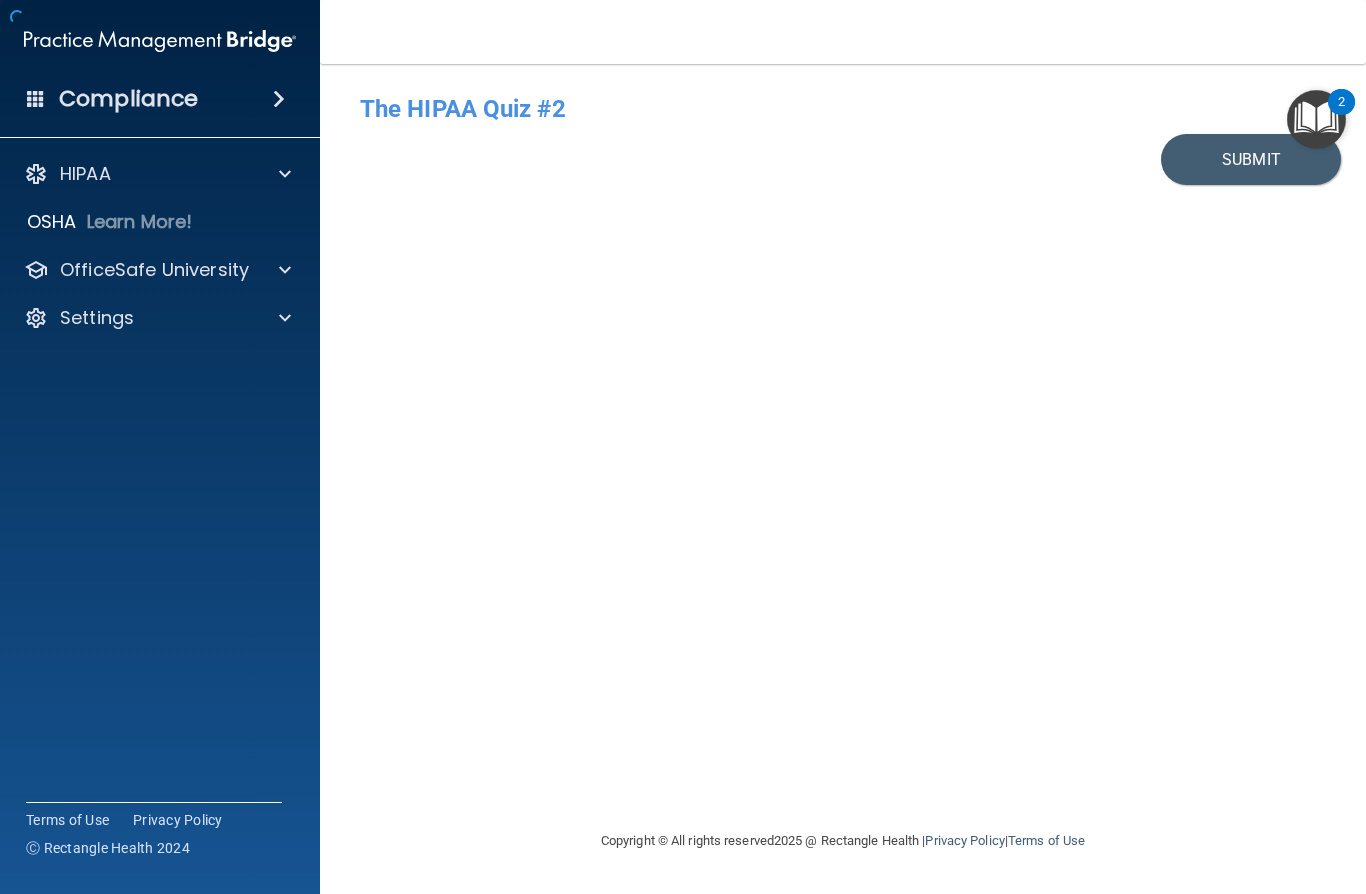 scroll, scrollTop: 0, scrollLeft: 0, axis: both 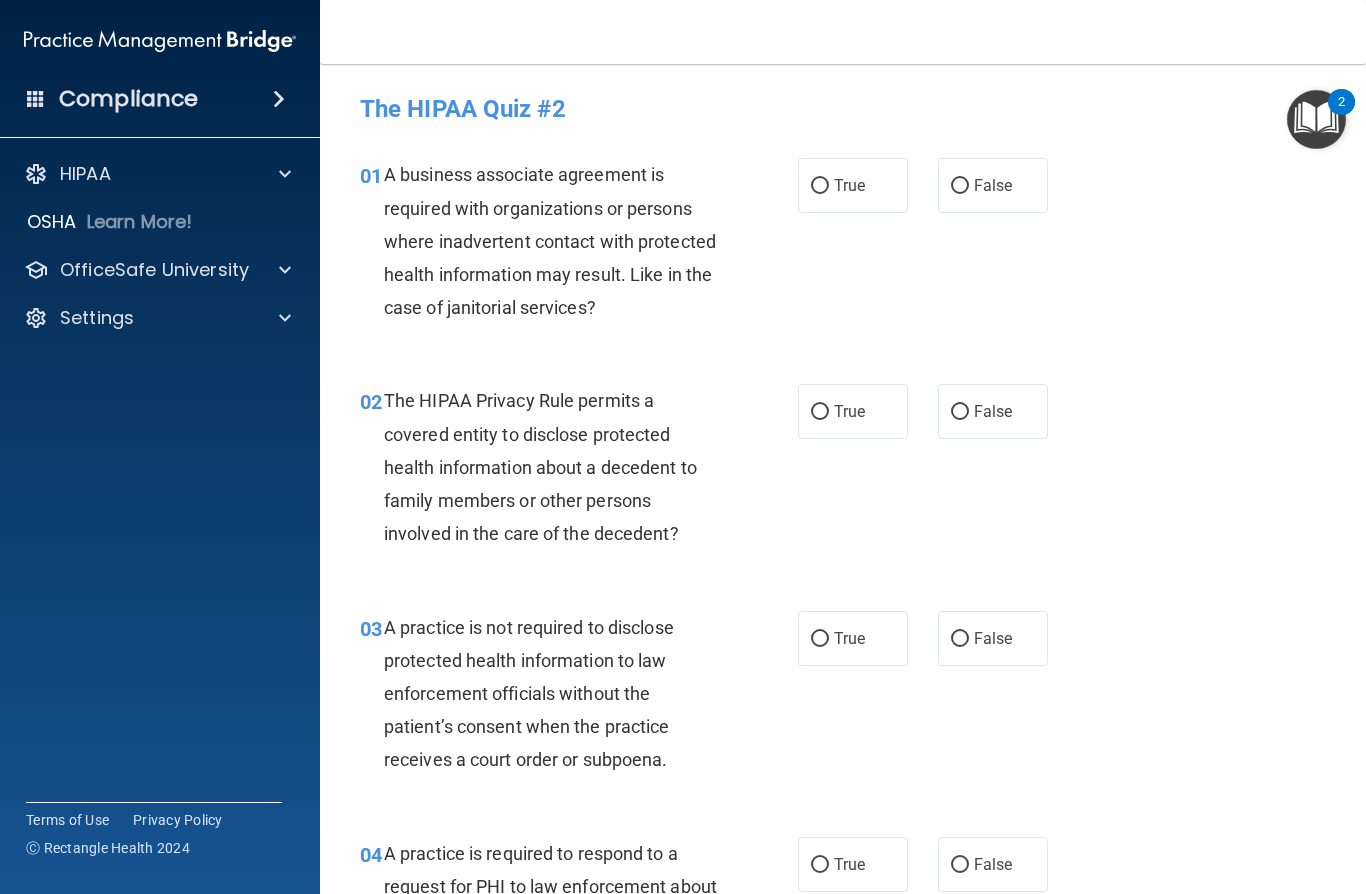 click on "True" at bounding box center [849, 185] 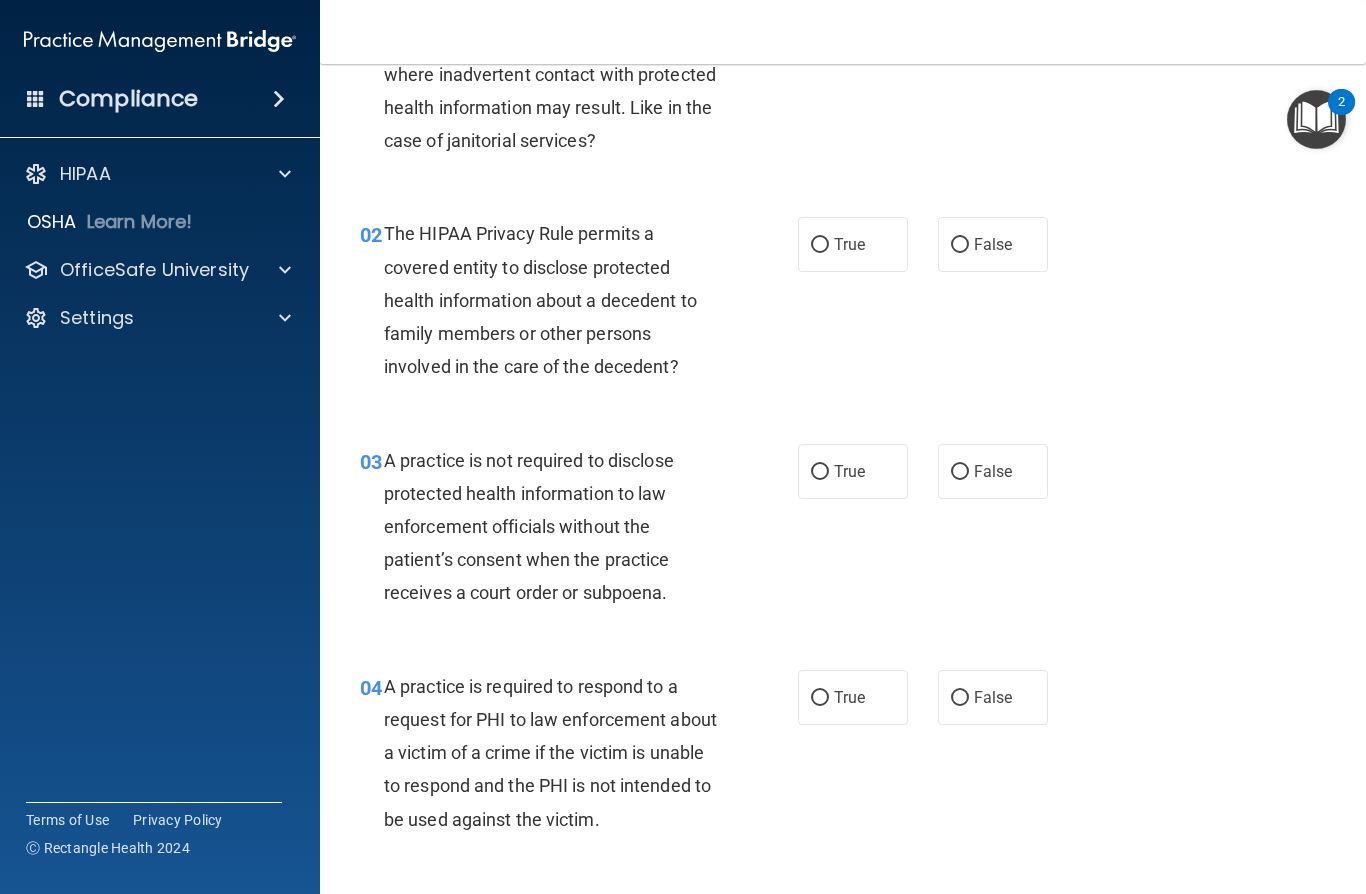scroll, scrollTop: 175, scrollLeft: 0, axis: vertical 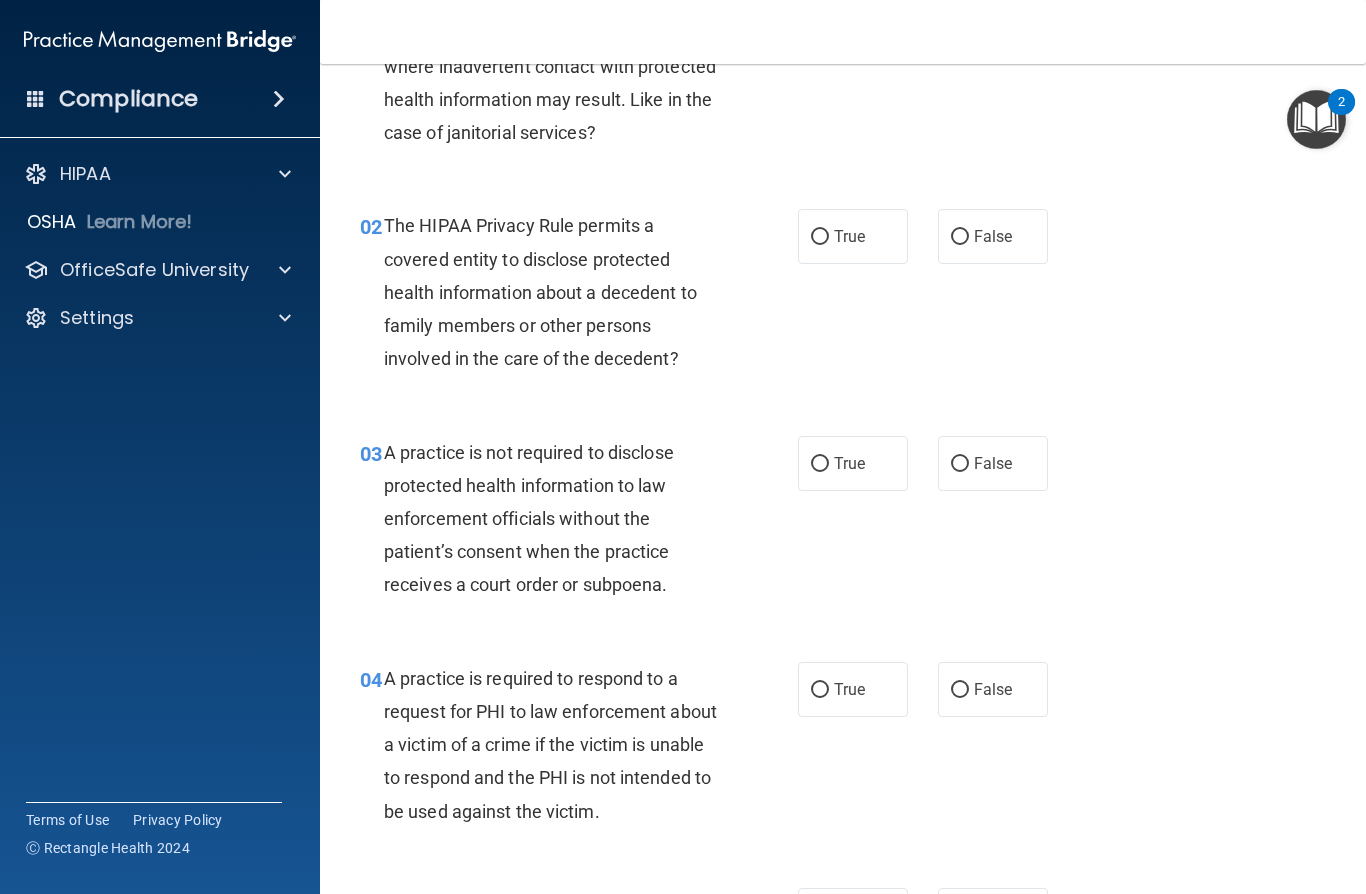 click on "True" at bounding box center [820, 237] 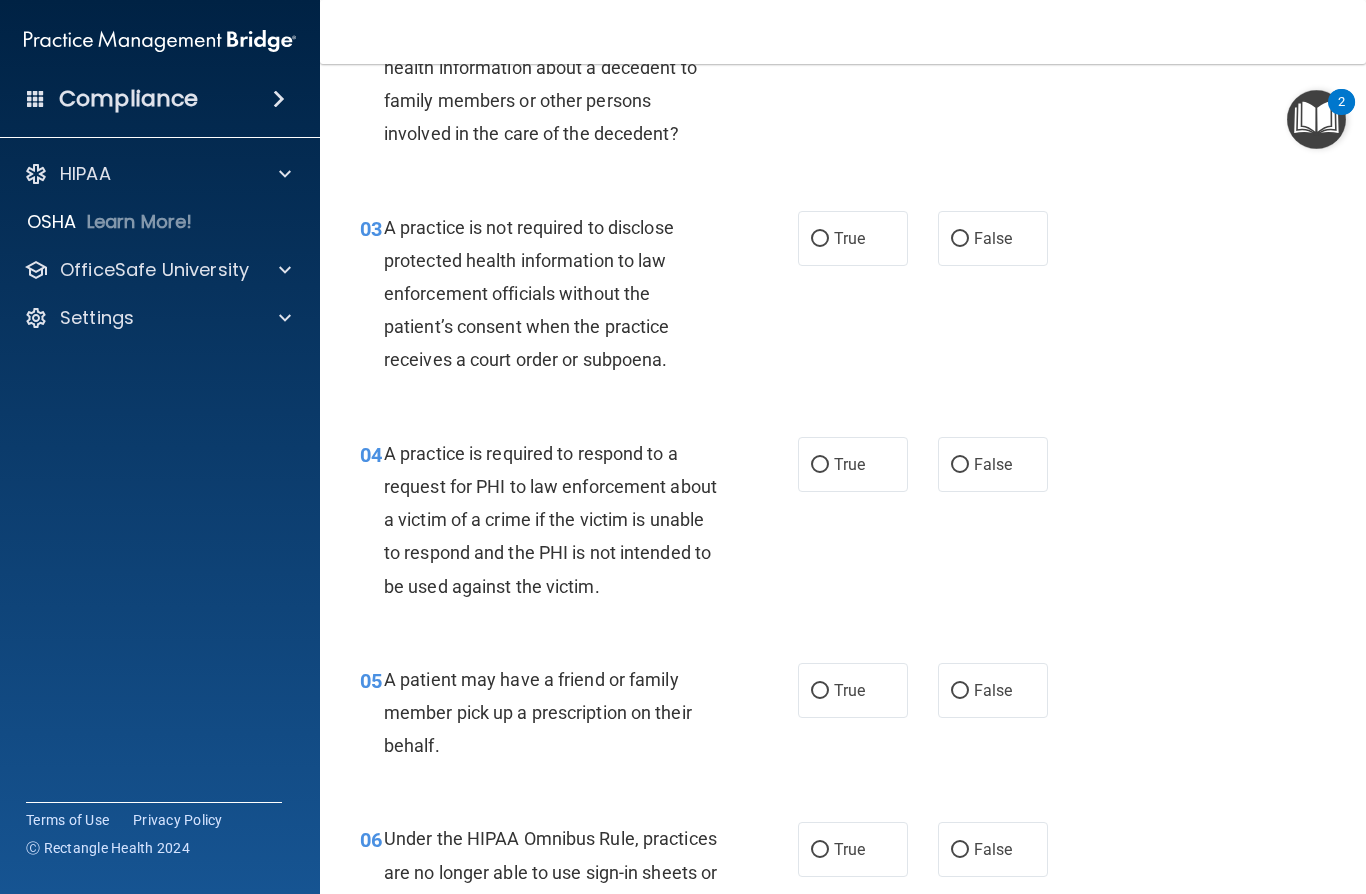 scroll, scrollTop: 403, scrollLeft: 0, axis: vertical 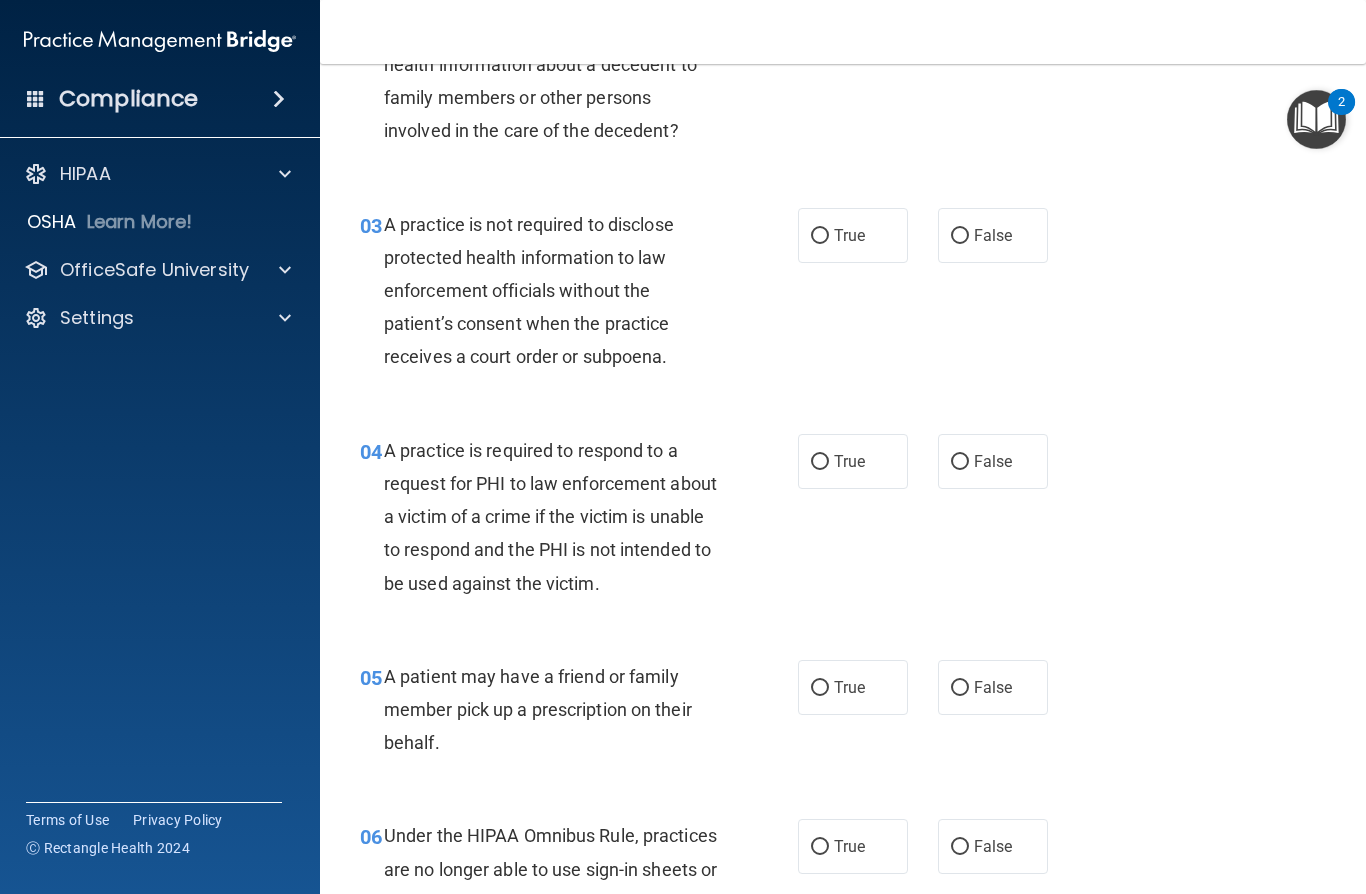 click on "False" at bounding box center (993, 235) 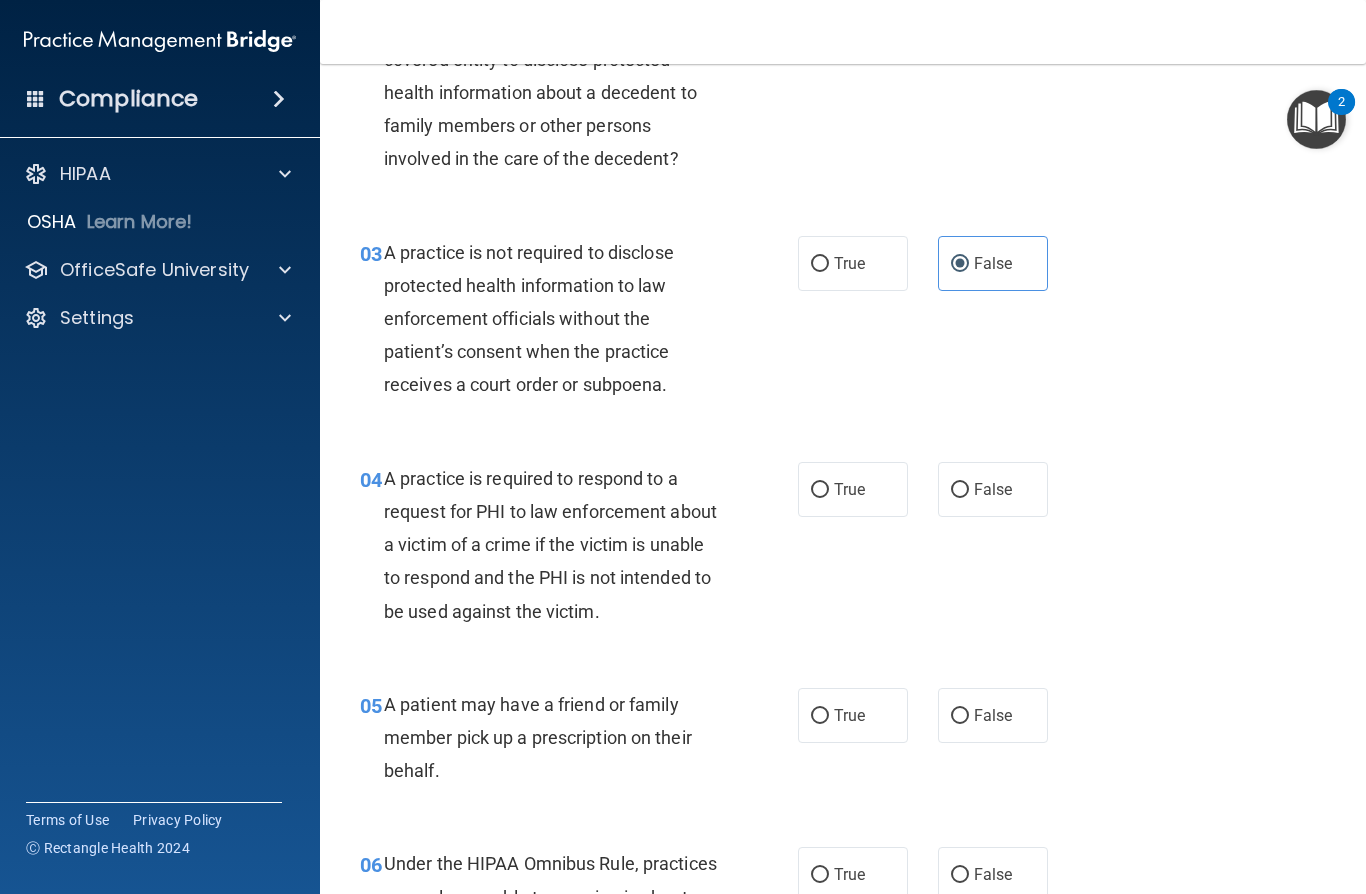 scroll, scrollTop: 382, scrollLeft: 0, axis: vertical 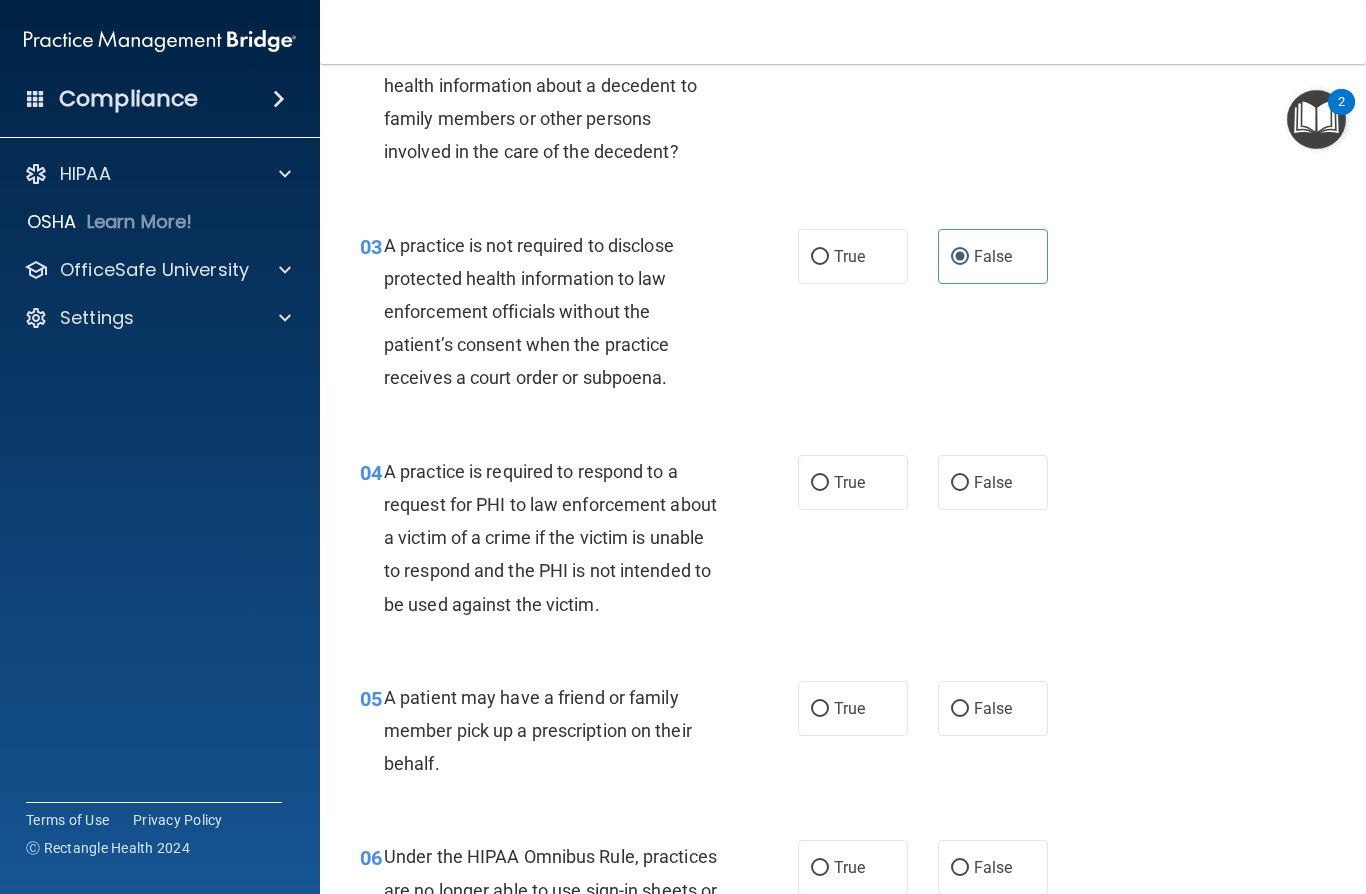 click on "04       A practice is required to respond to a request for PHI to law enforcement about a victim of a crime if the victim is unable to respond and the PHI is not intended to be used against the victim." at bounding box center [579, 543] 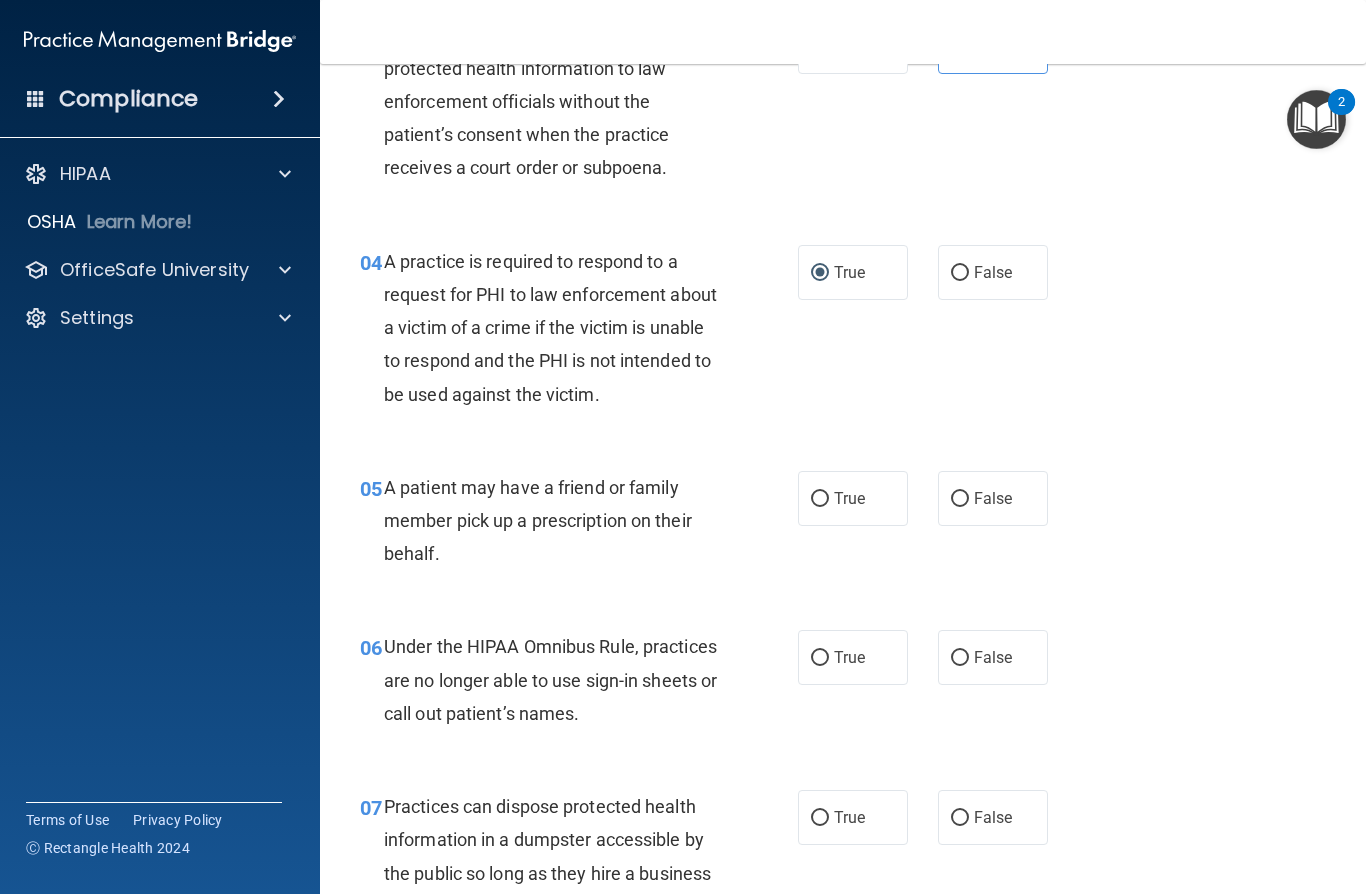 scroll, scrollTop: 606, scrollLeft: 0, axis: vertical 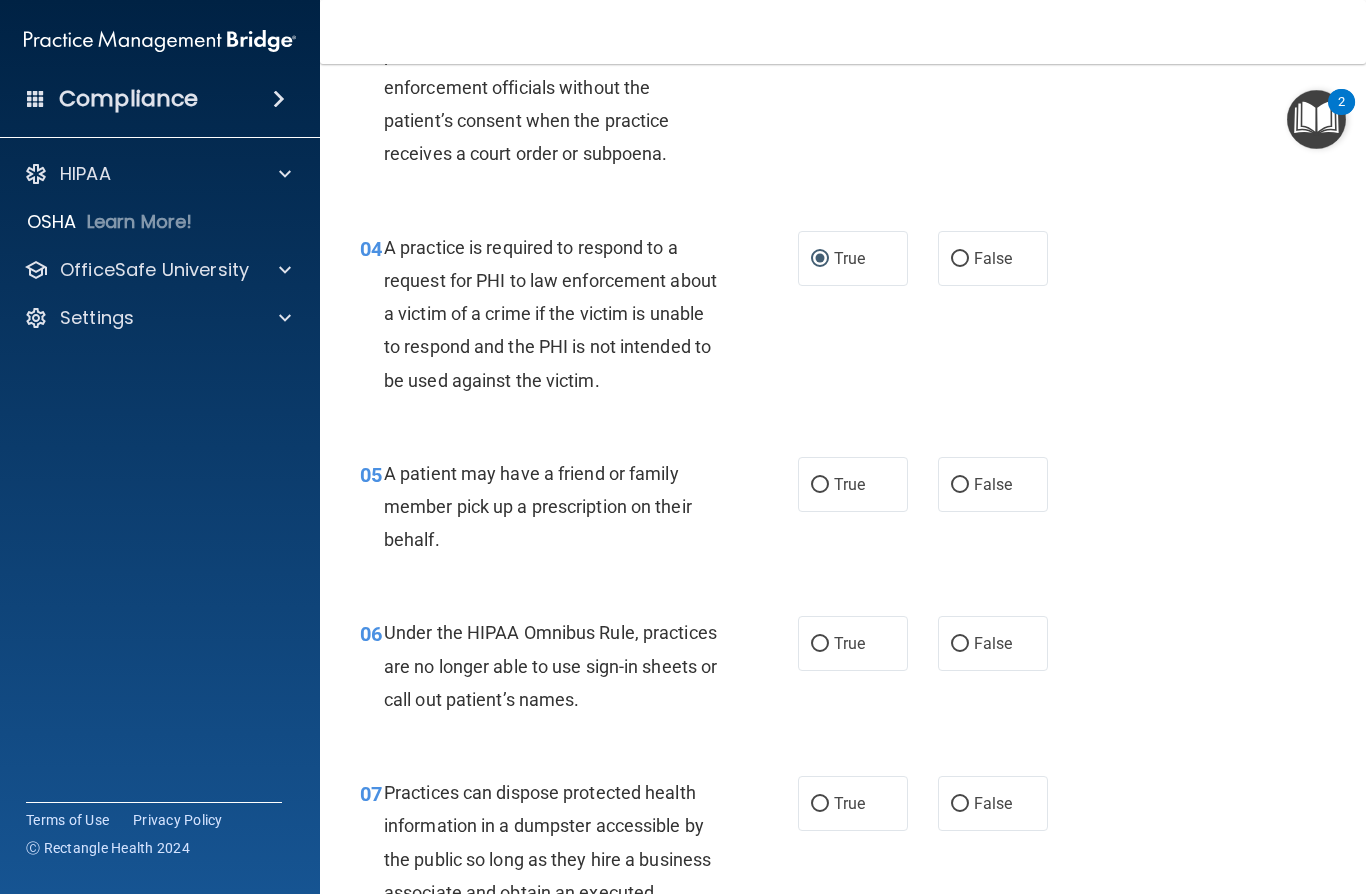 click on "True" at bounding box center [820, 485] 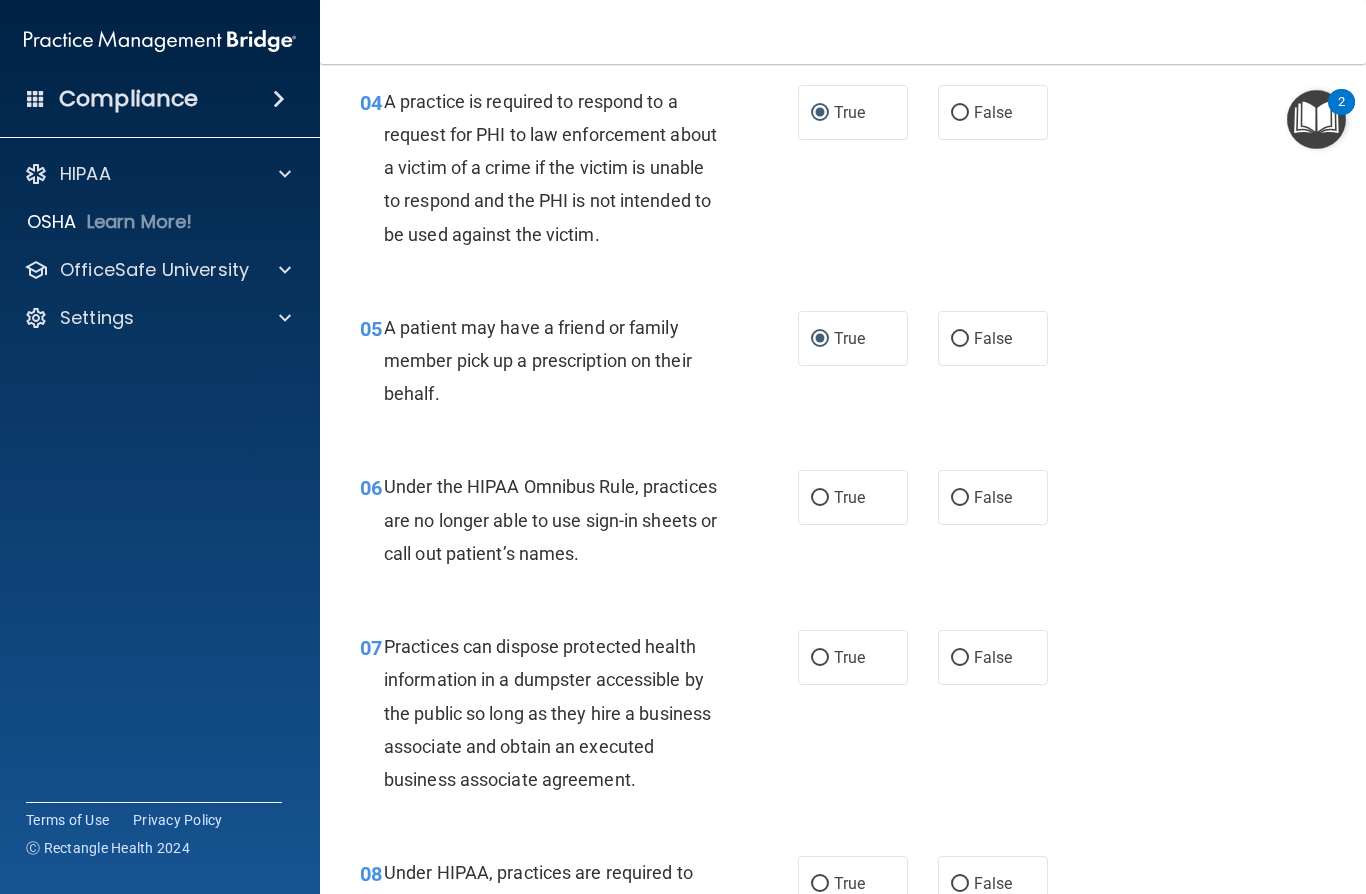scroll, scrollTop: 753, scrollLeft: 0, axis: vertical 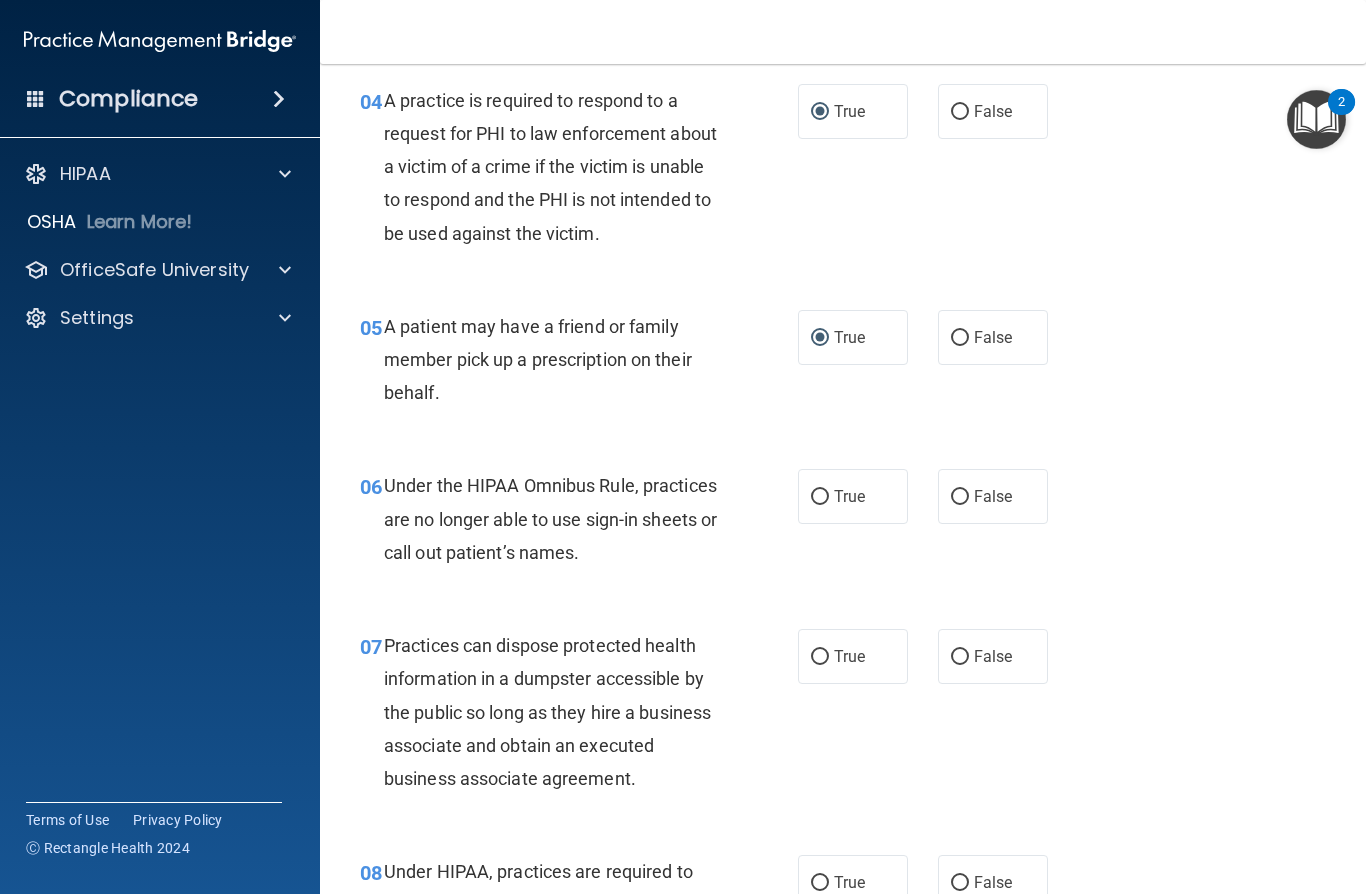 click on "False" at bounding box center (993, 496) 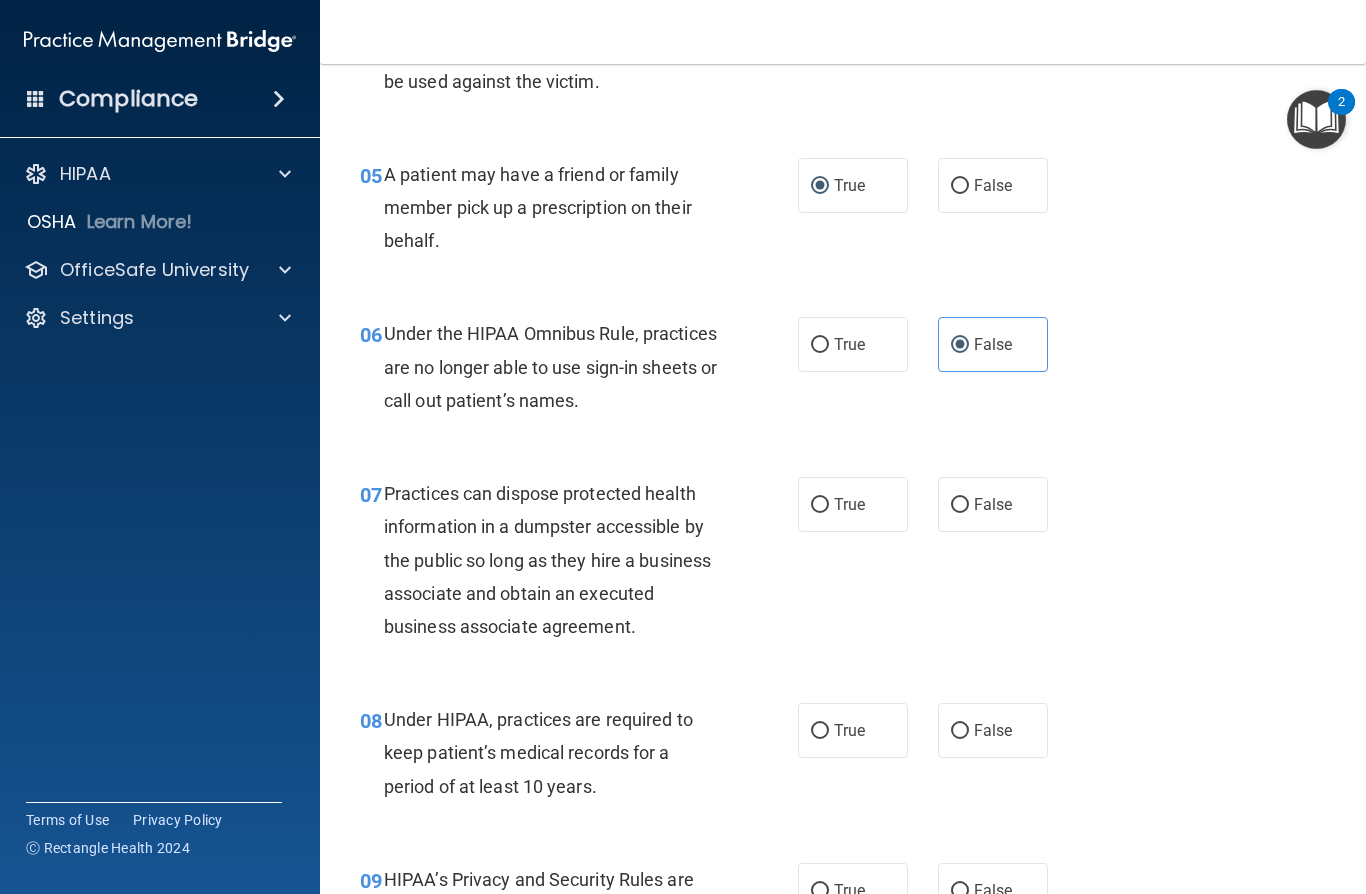 scroll, scrollTop: 915, scrollLeft: 0, axis: vertical 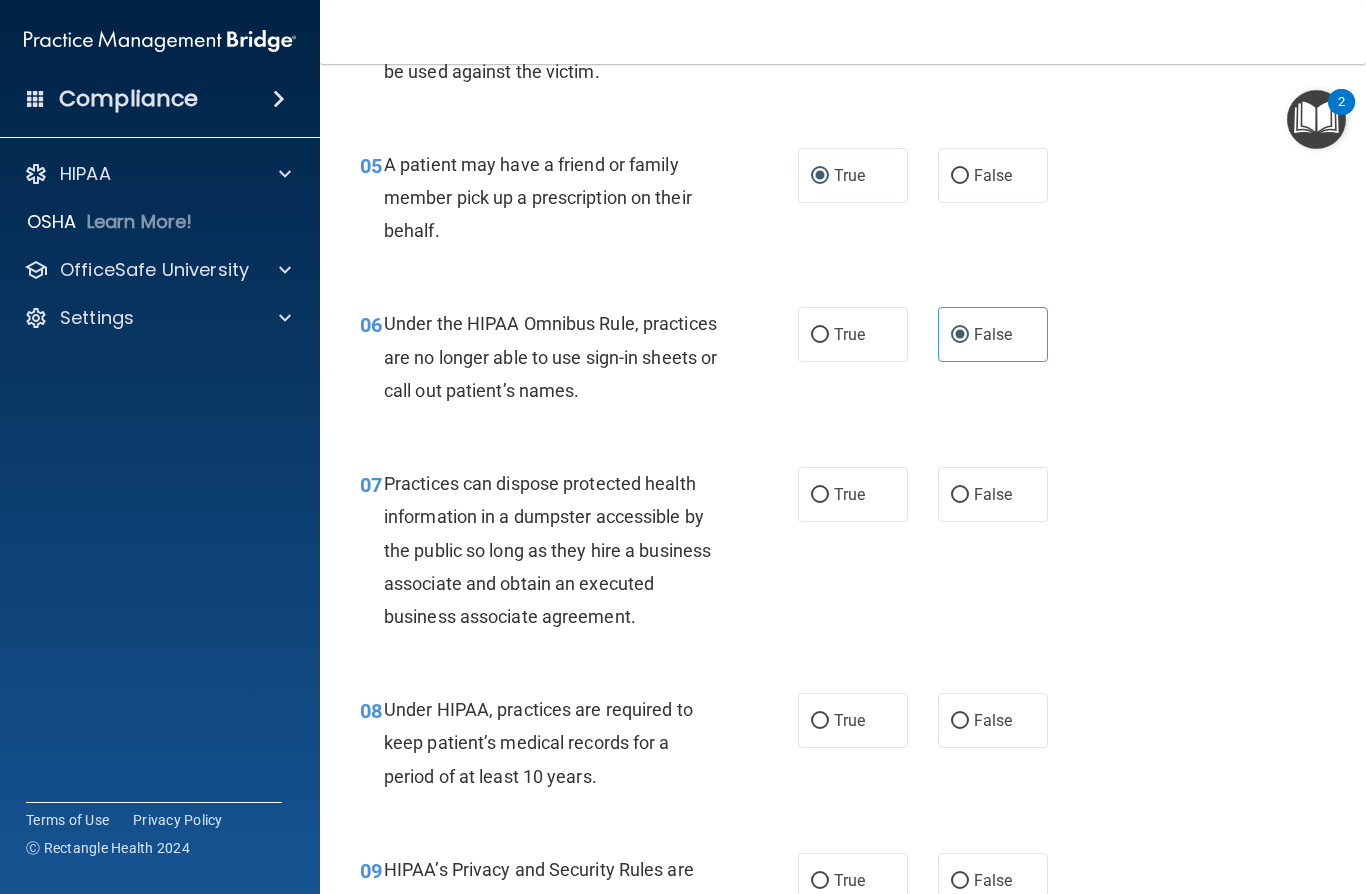 click on "False" at bounding box center [960, 495] 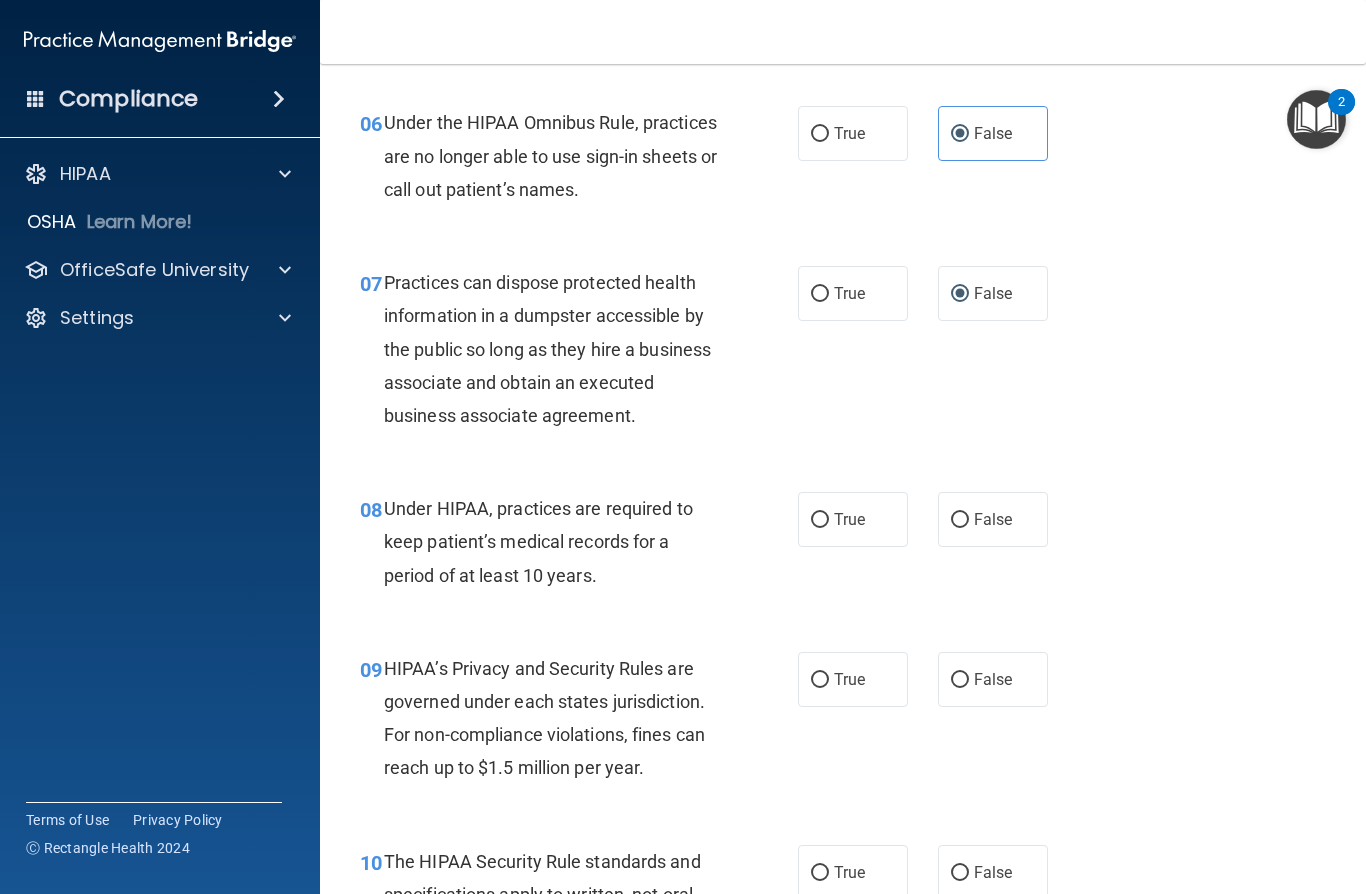 scroll, scrollTop: 1119, scrollLeft: 0, axis: vertical 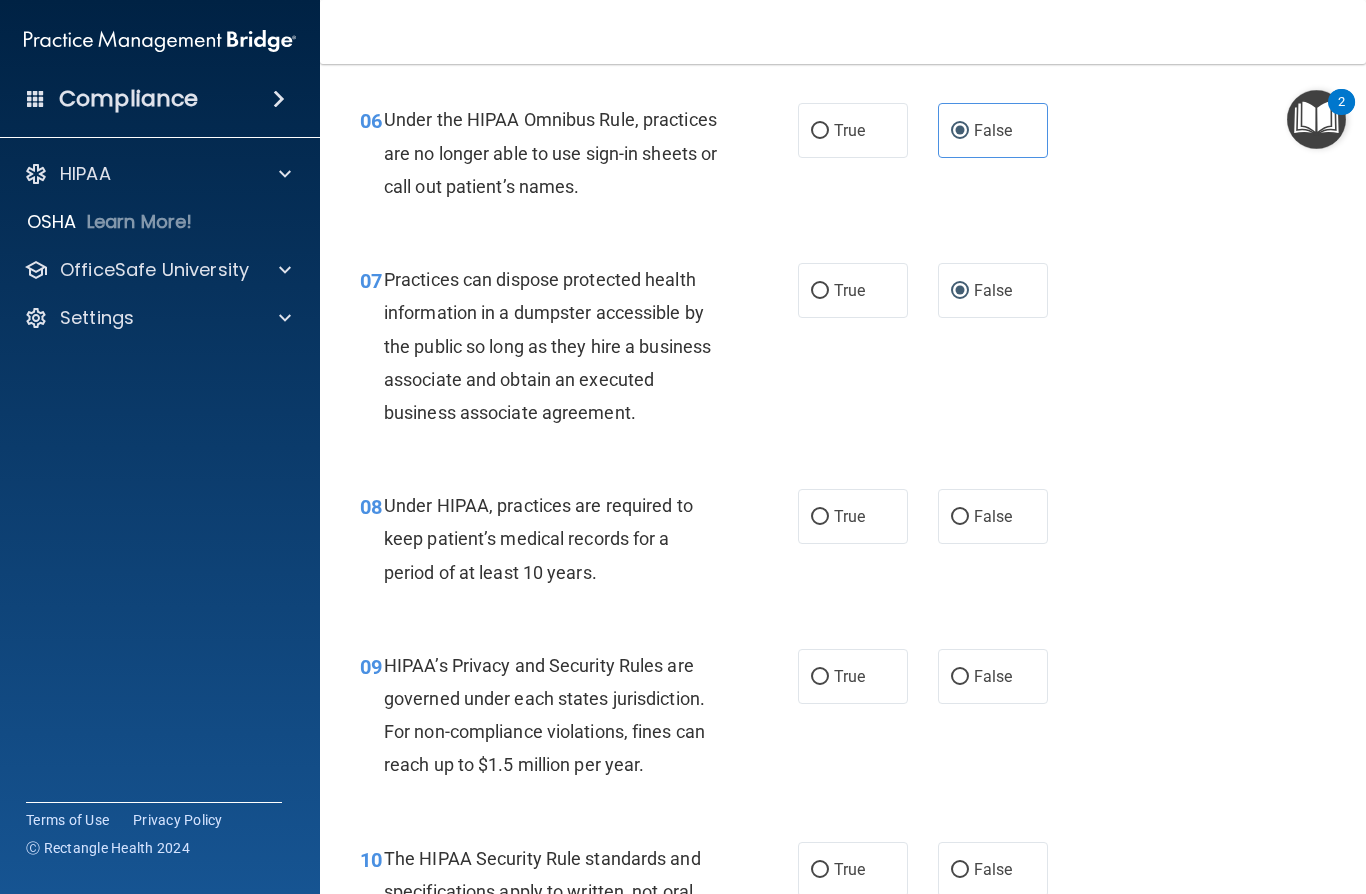 click on "False" at bounding box center [993, 516] 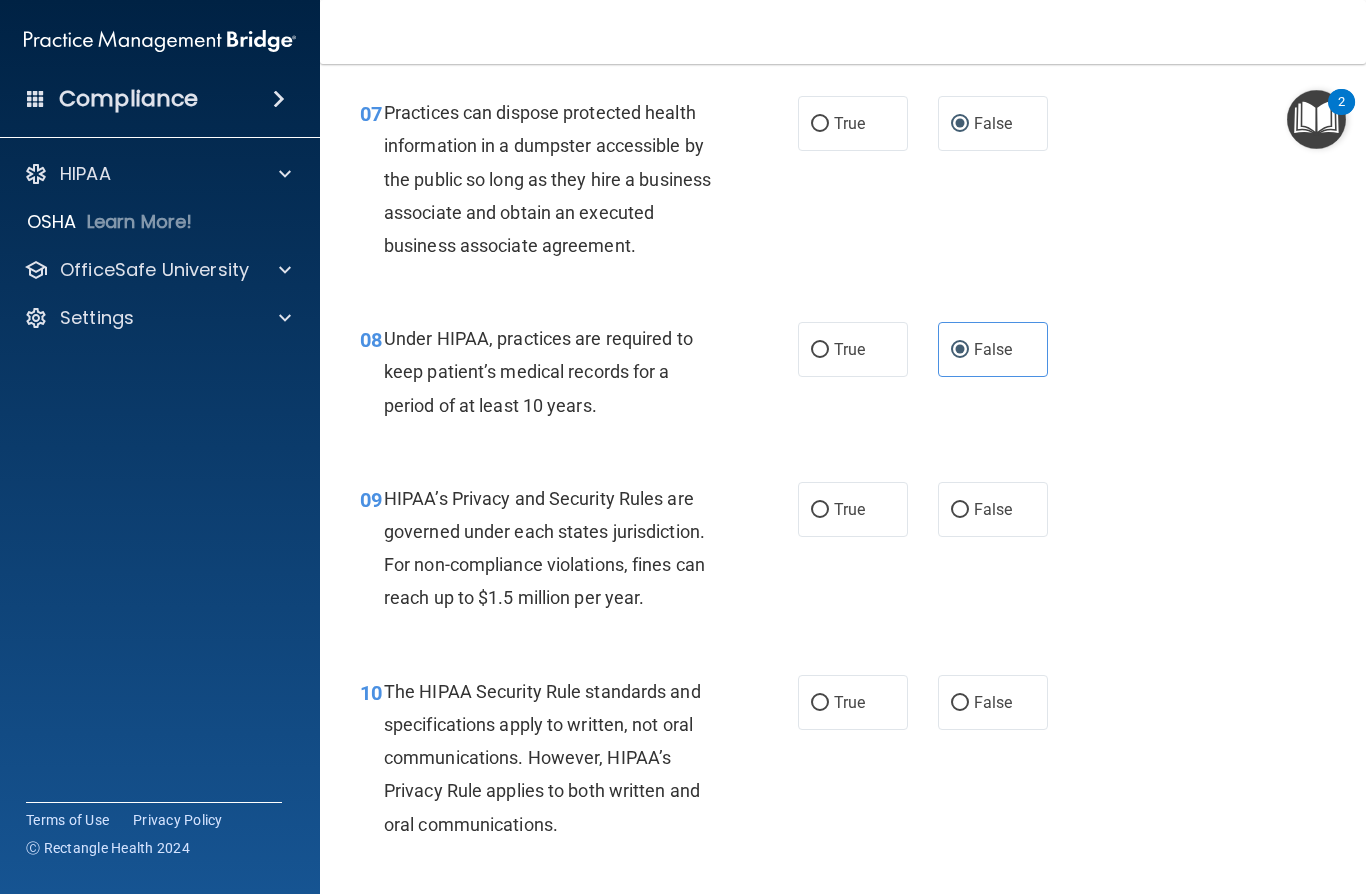 scroll, scrollTop: 1315, scrollLeft: 0, axis: vertical 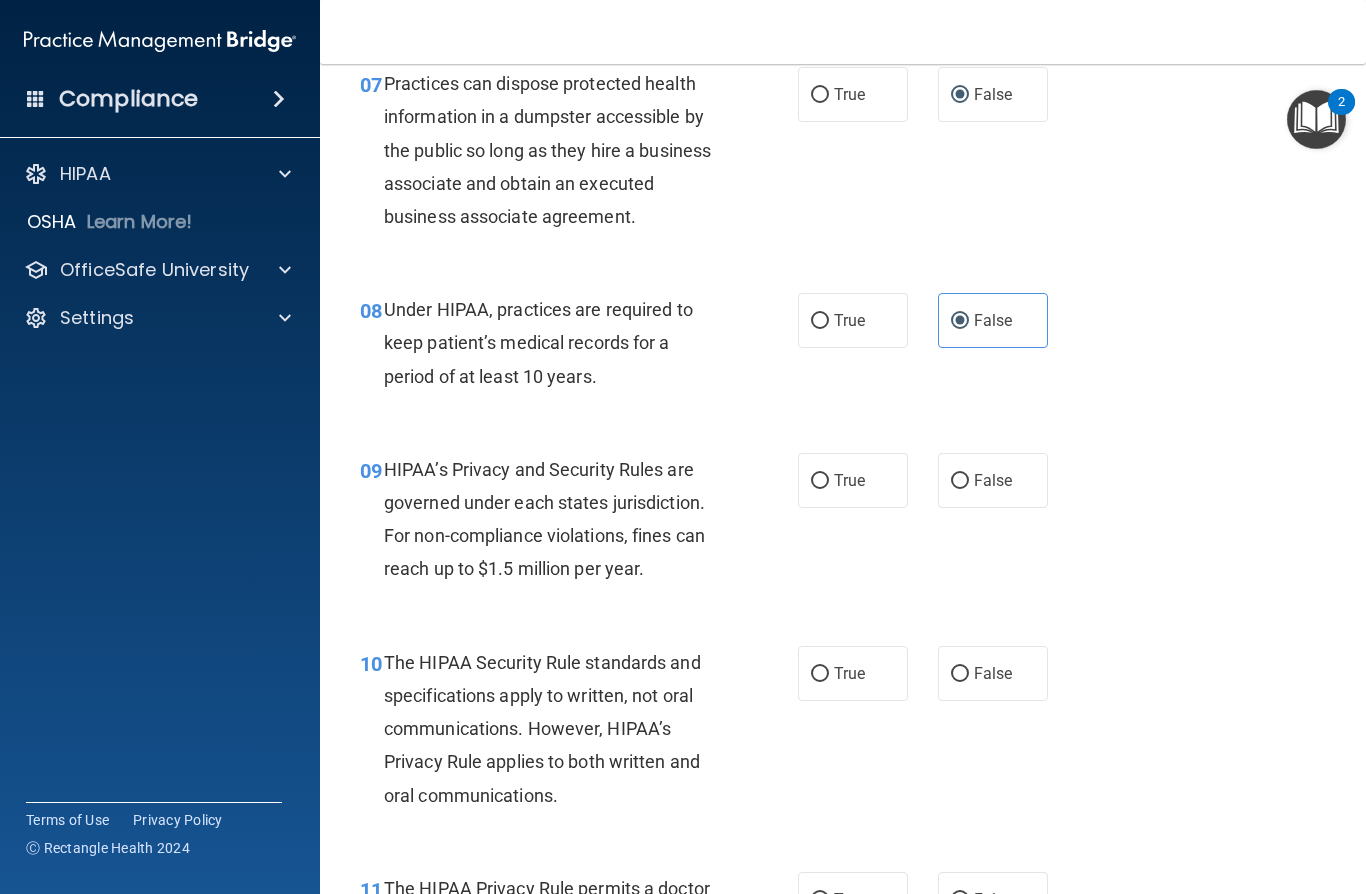 click on "False" at bounding box center [993, 320] 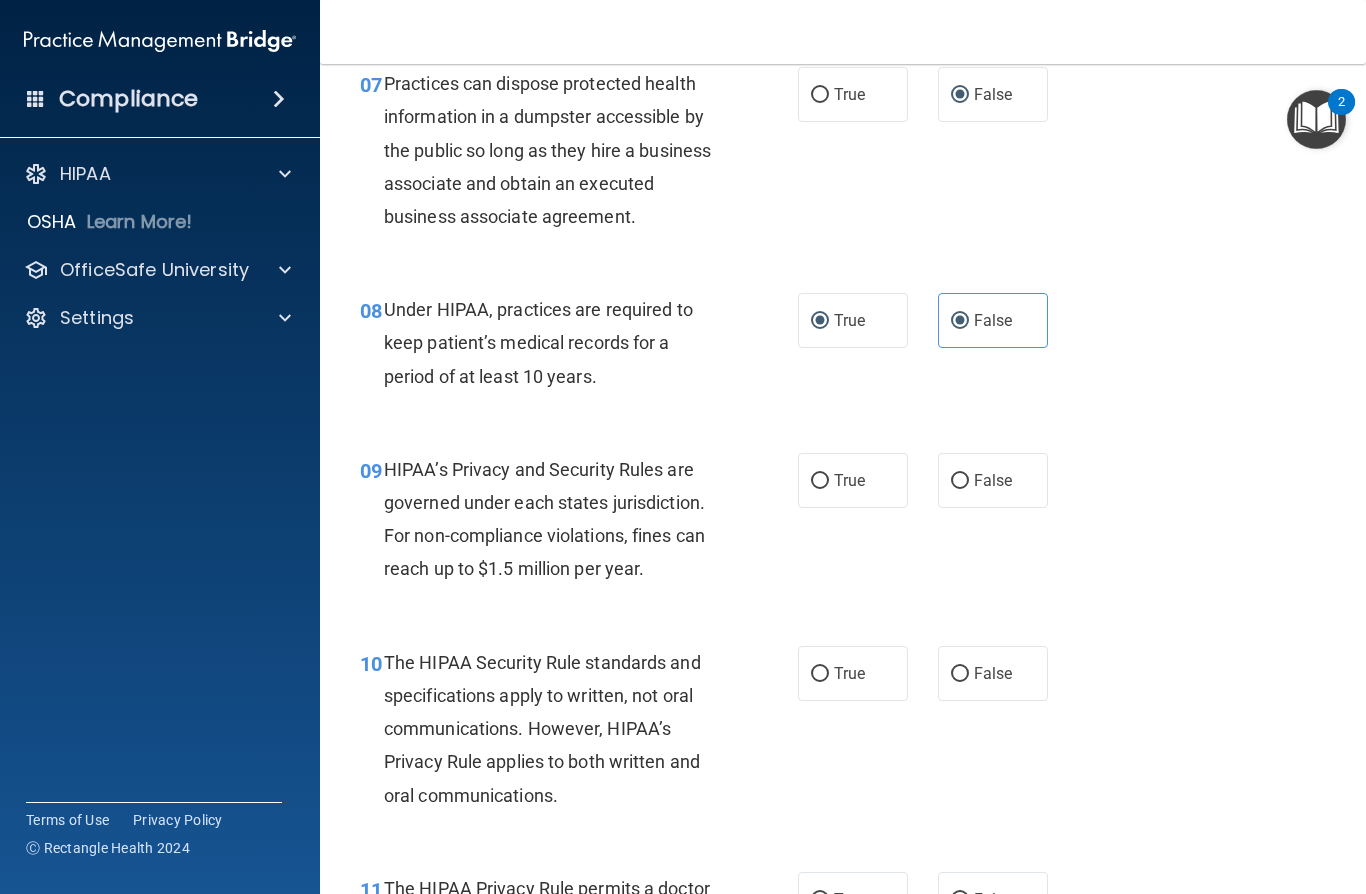 radio on "false" 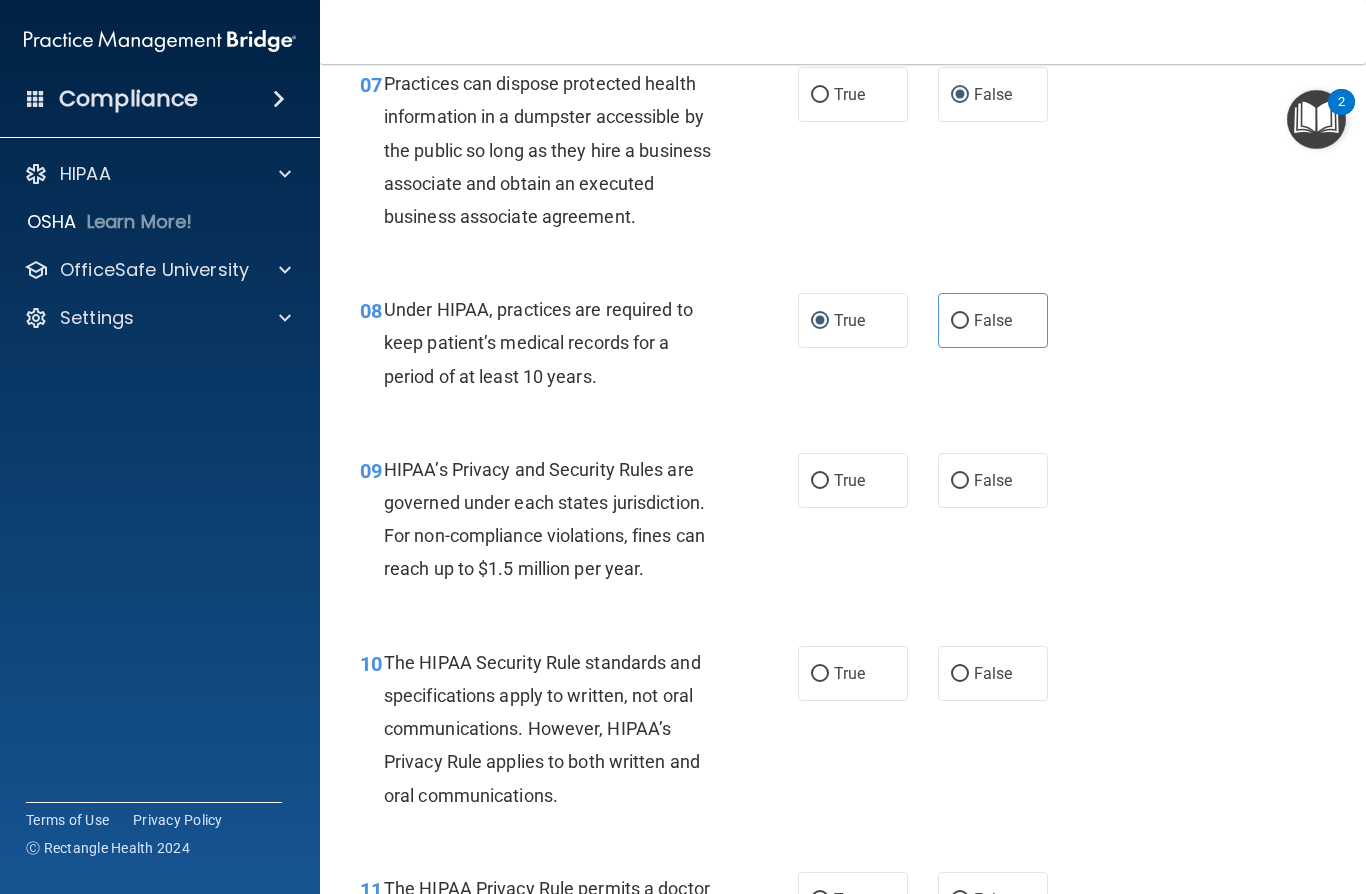 click on "True" at bounding box center [820, 481] 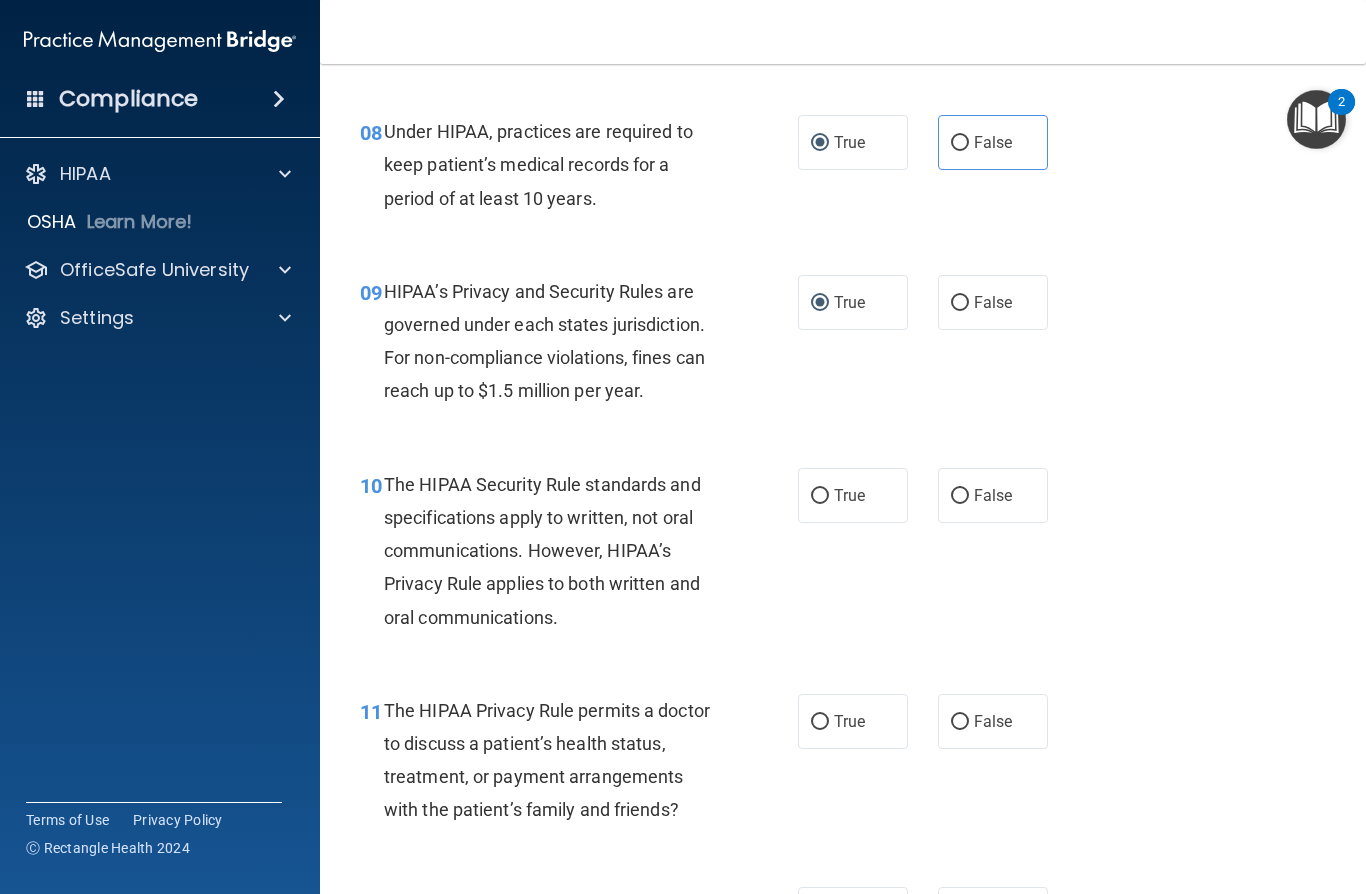 scroll, scrollTop: 1501, scrollLeft: 0, axis: vertical 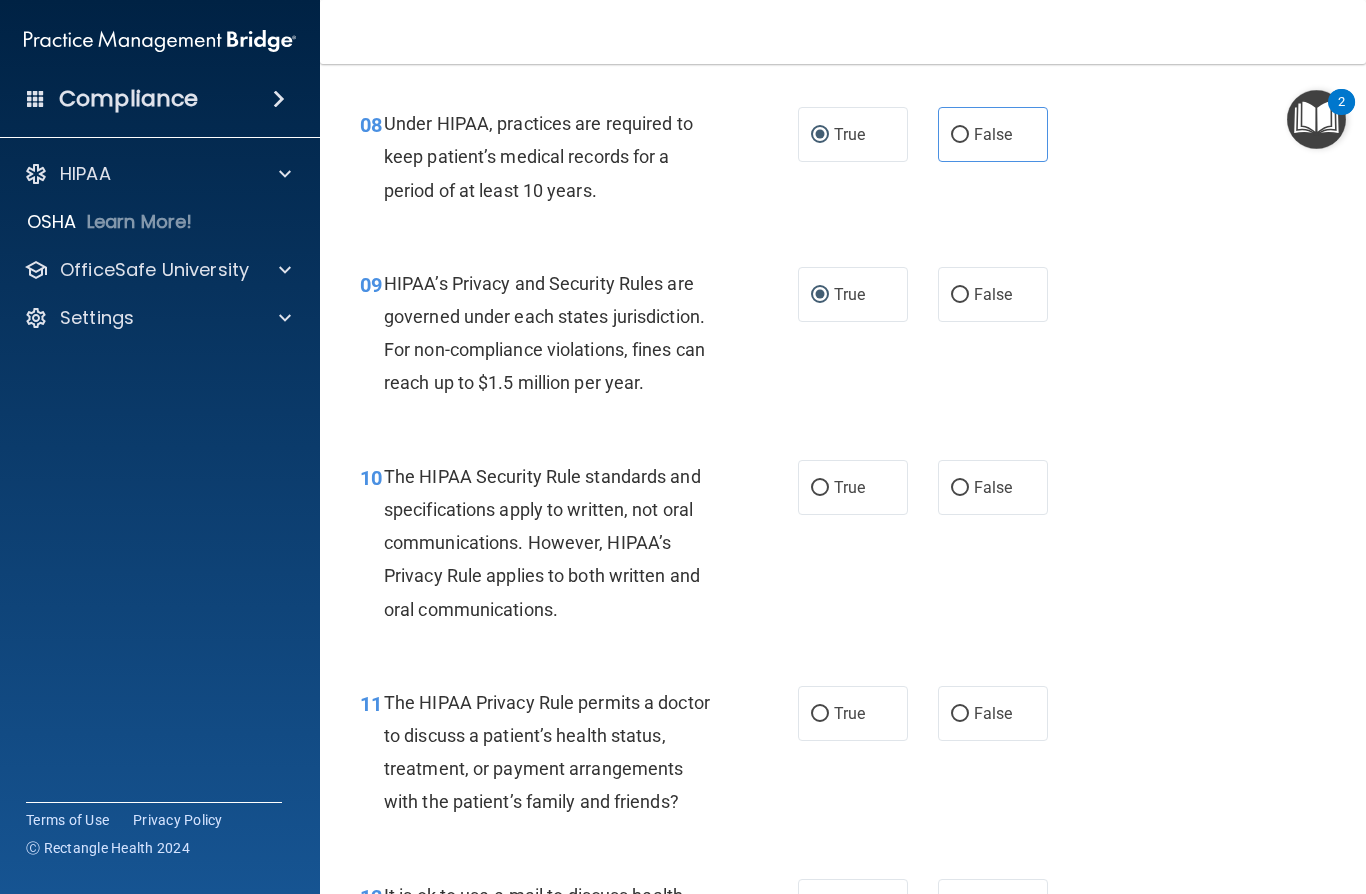 click on "True" at bounding box center (820, 488) 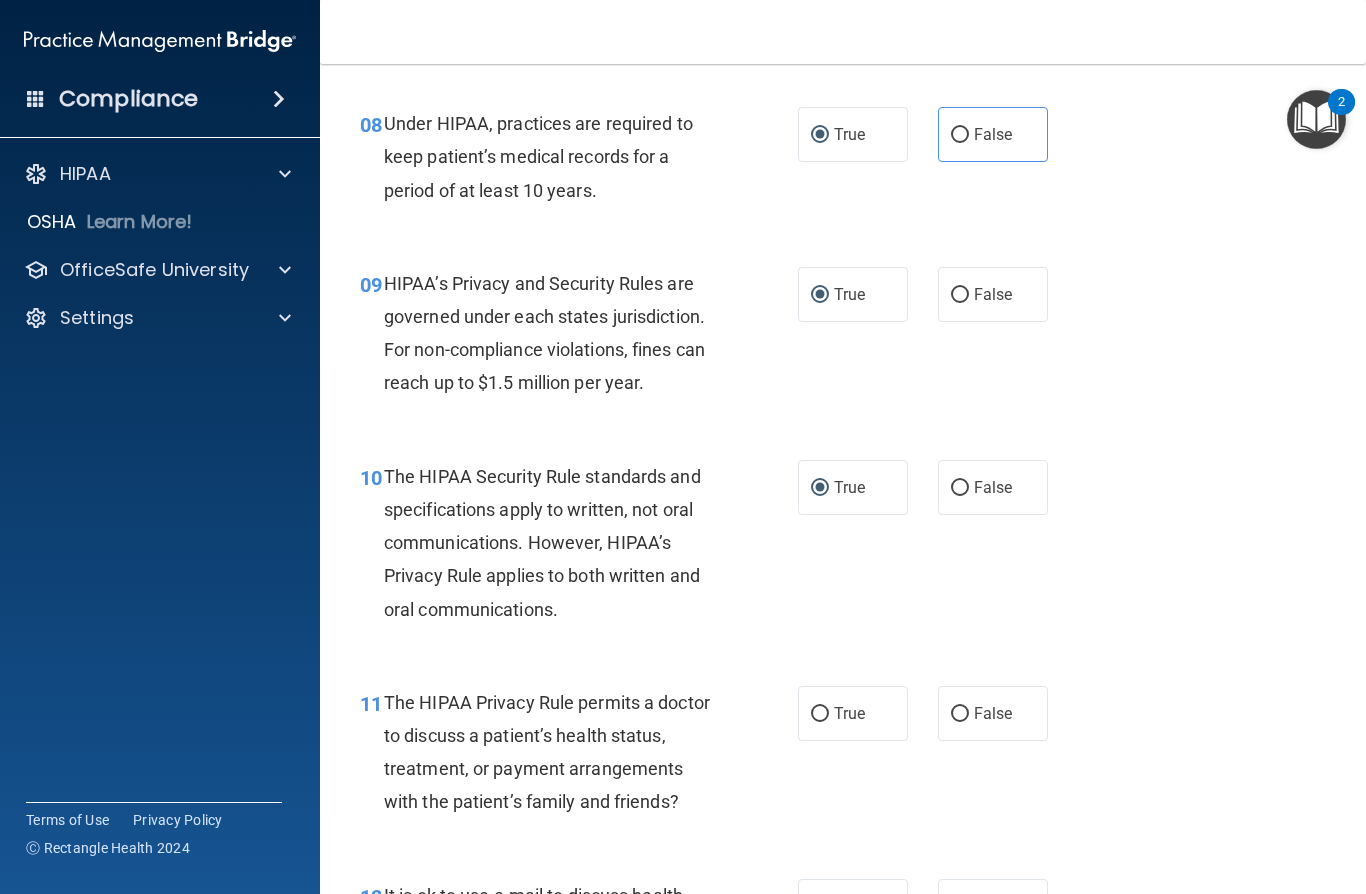 click on "True" at bounding box center [849, 487] 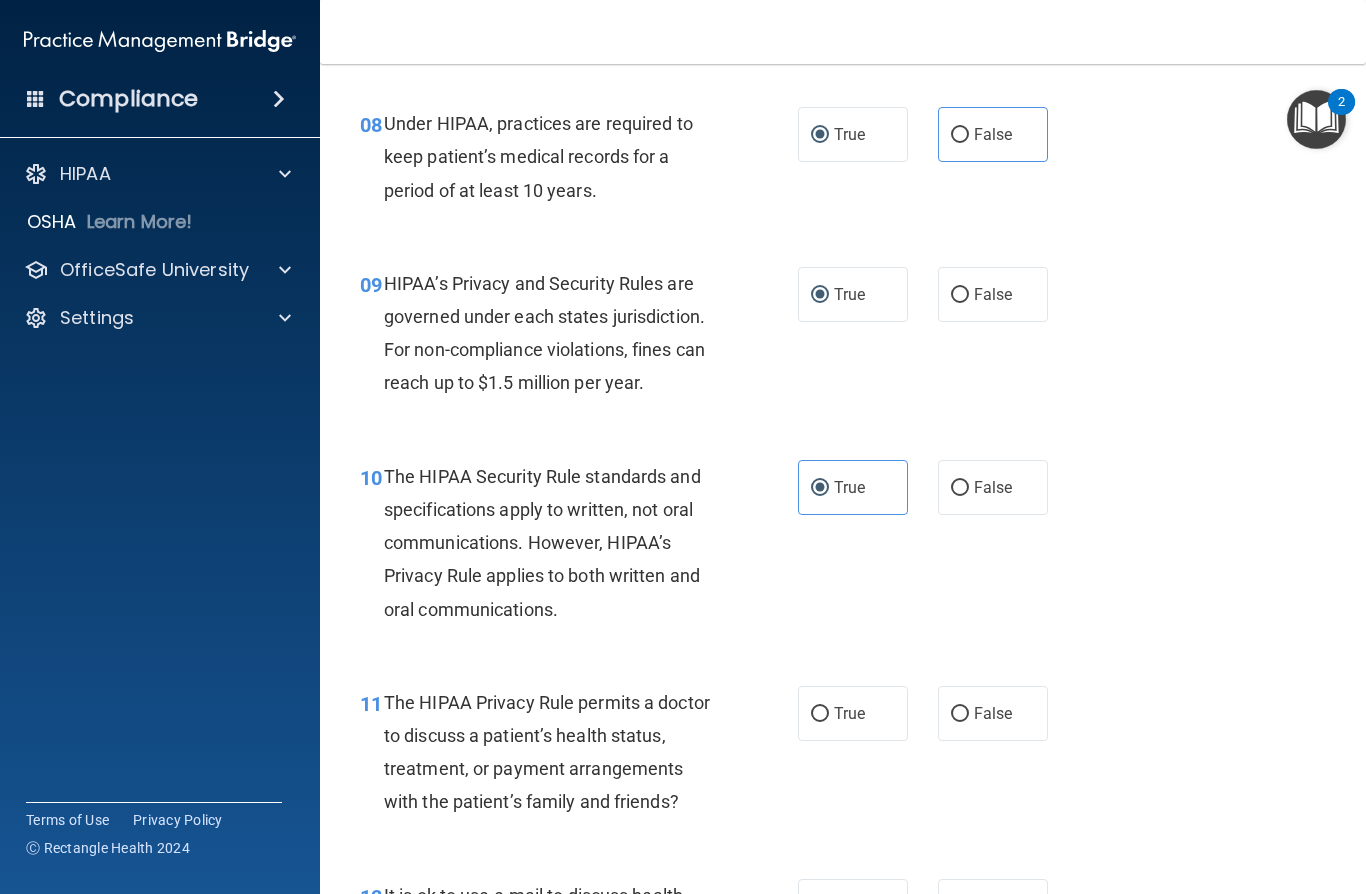 click on "False" at bounding box center (993, 487) 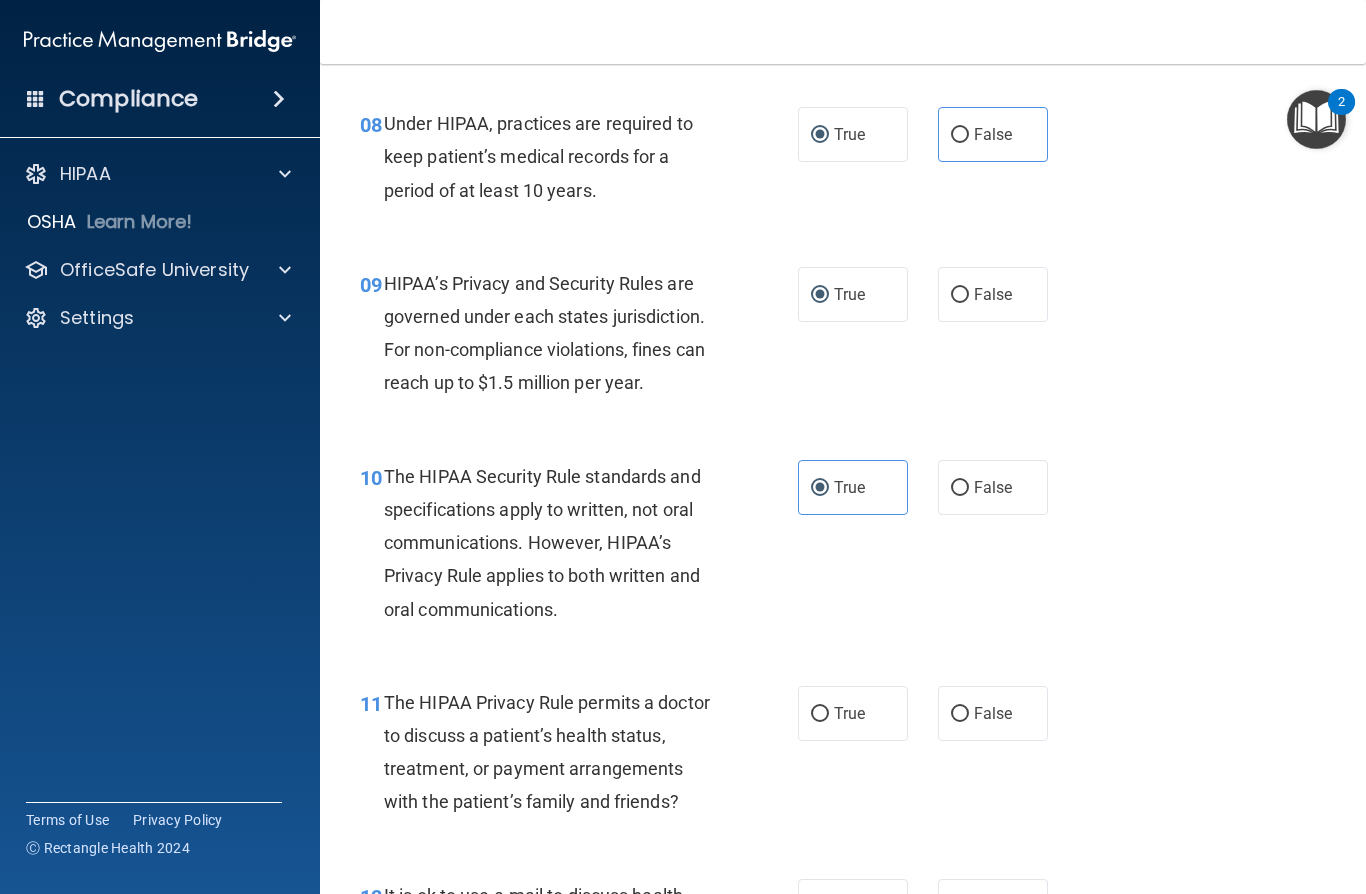 radio on "true" 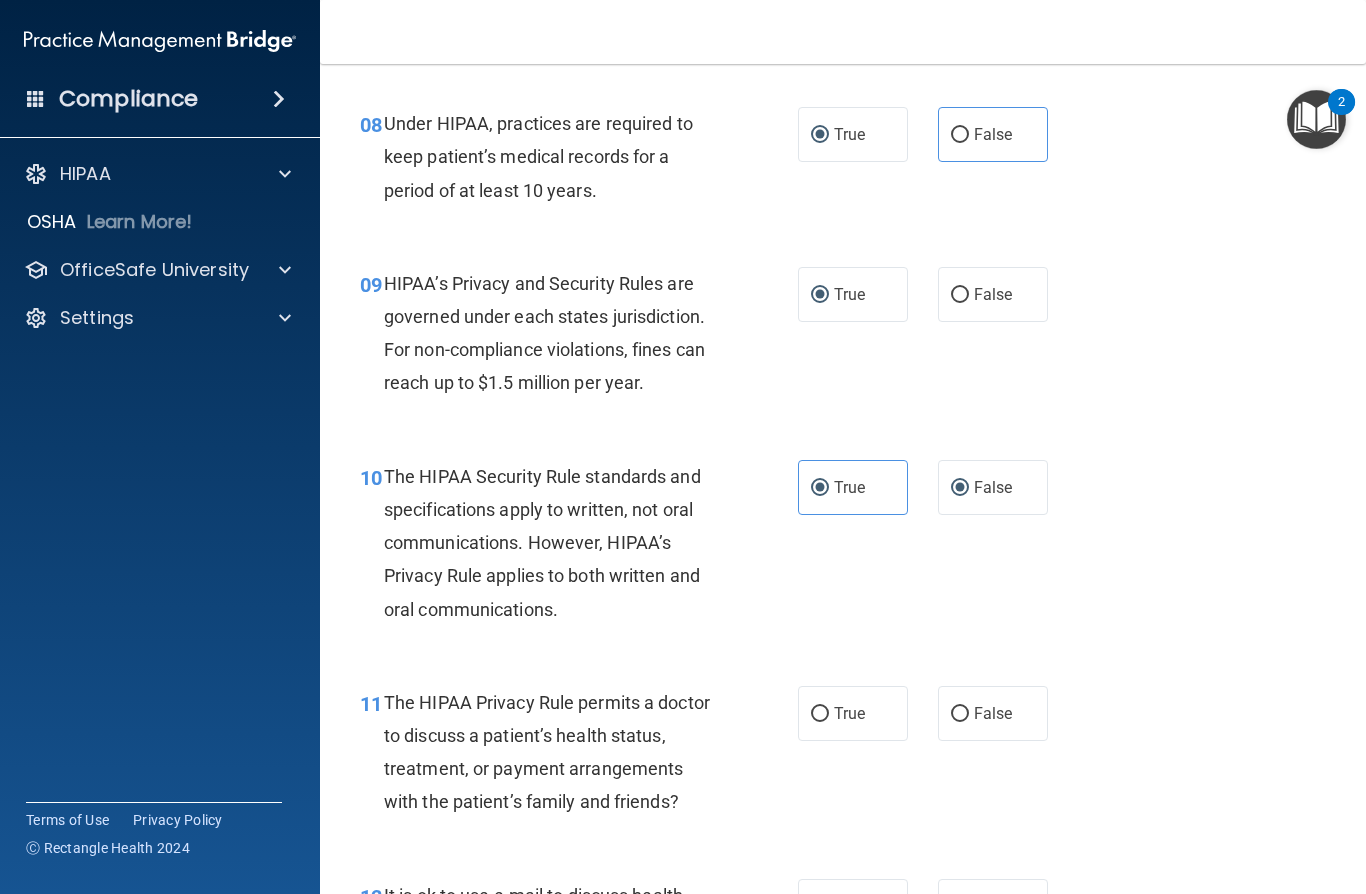 radio on "false" 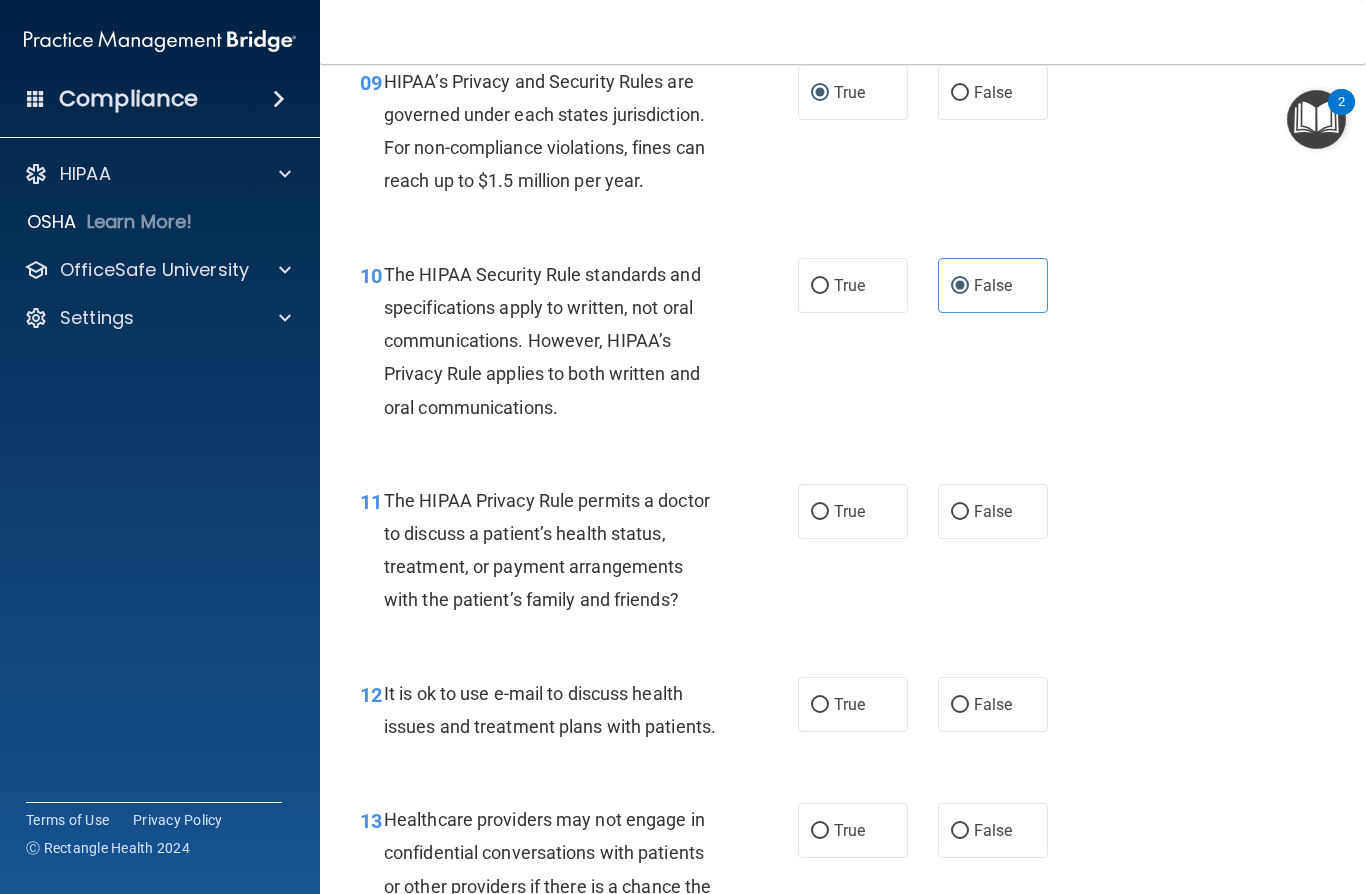 scroll, scrollTop: 1705, scrollLeft: 0, axis: vertical 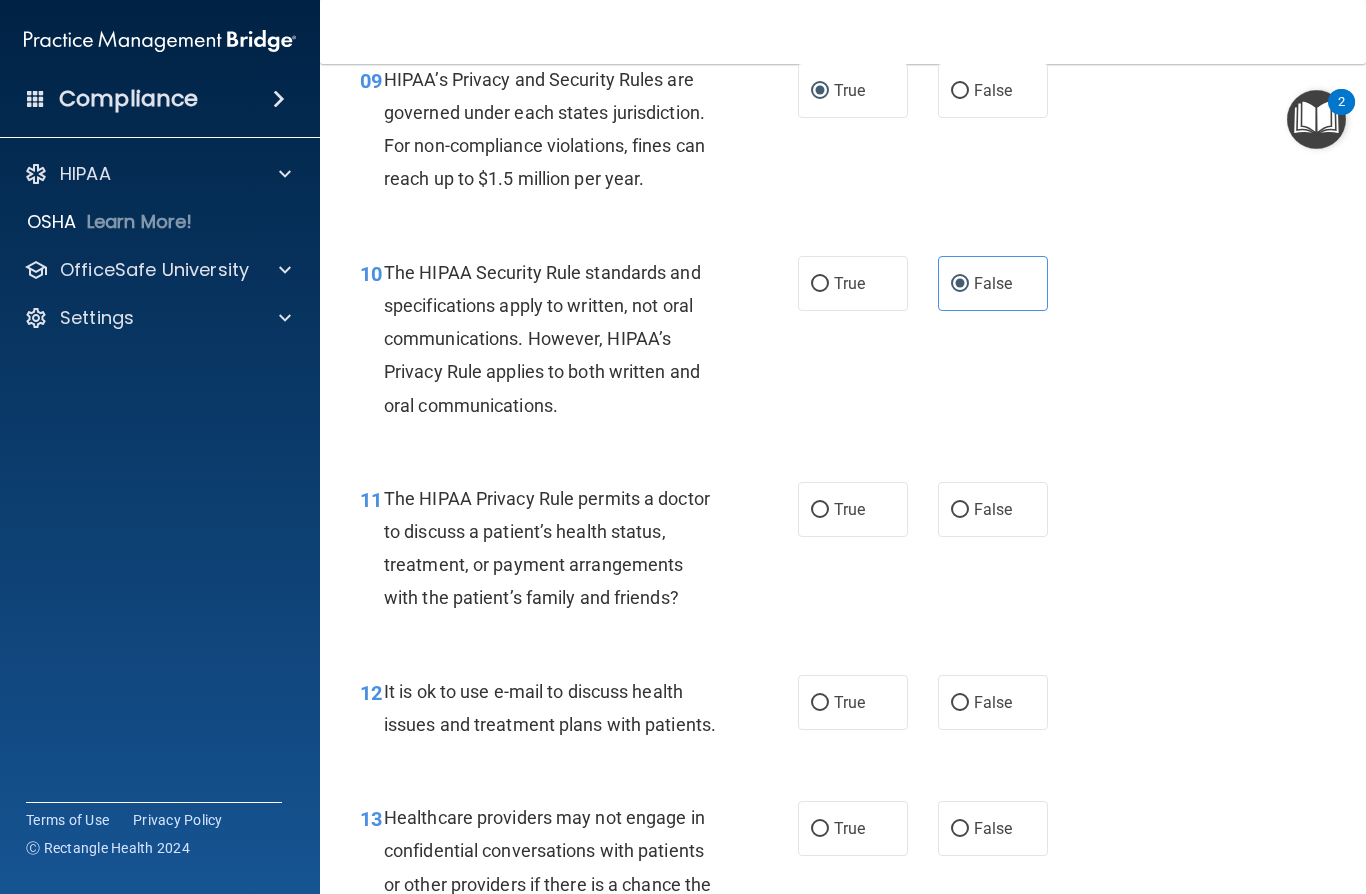 click on "False" at bounding box center [960, 510] 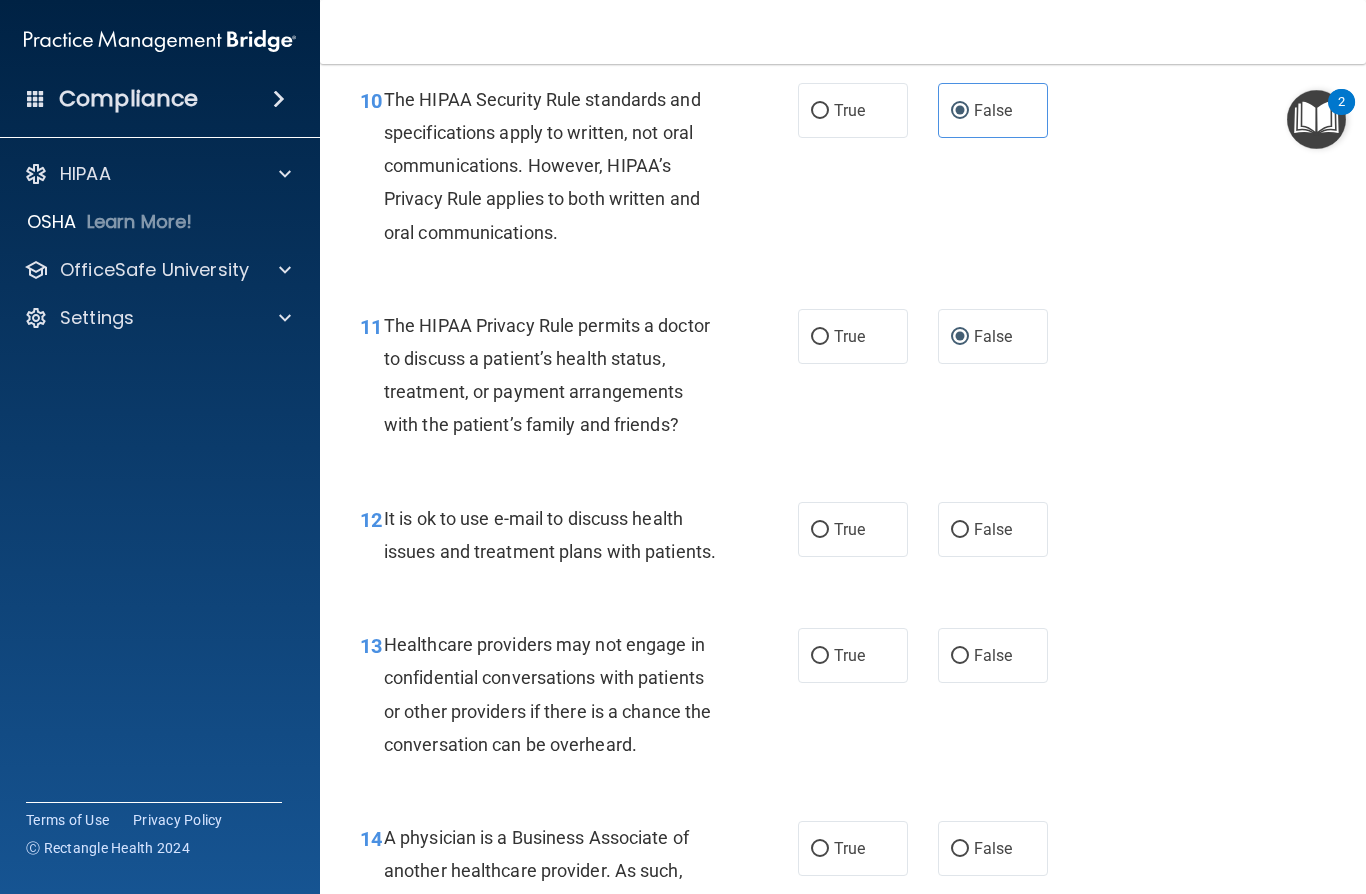 scroll, scrollTop: 1877, scrollLeft: 0, axis: vertical 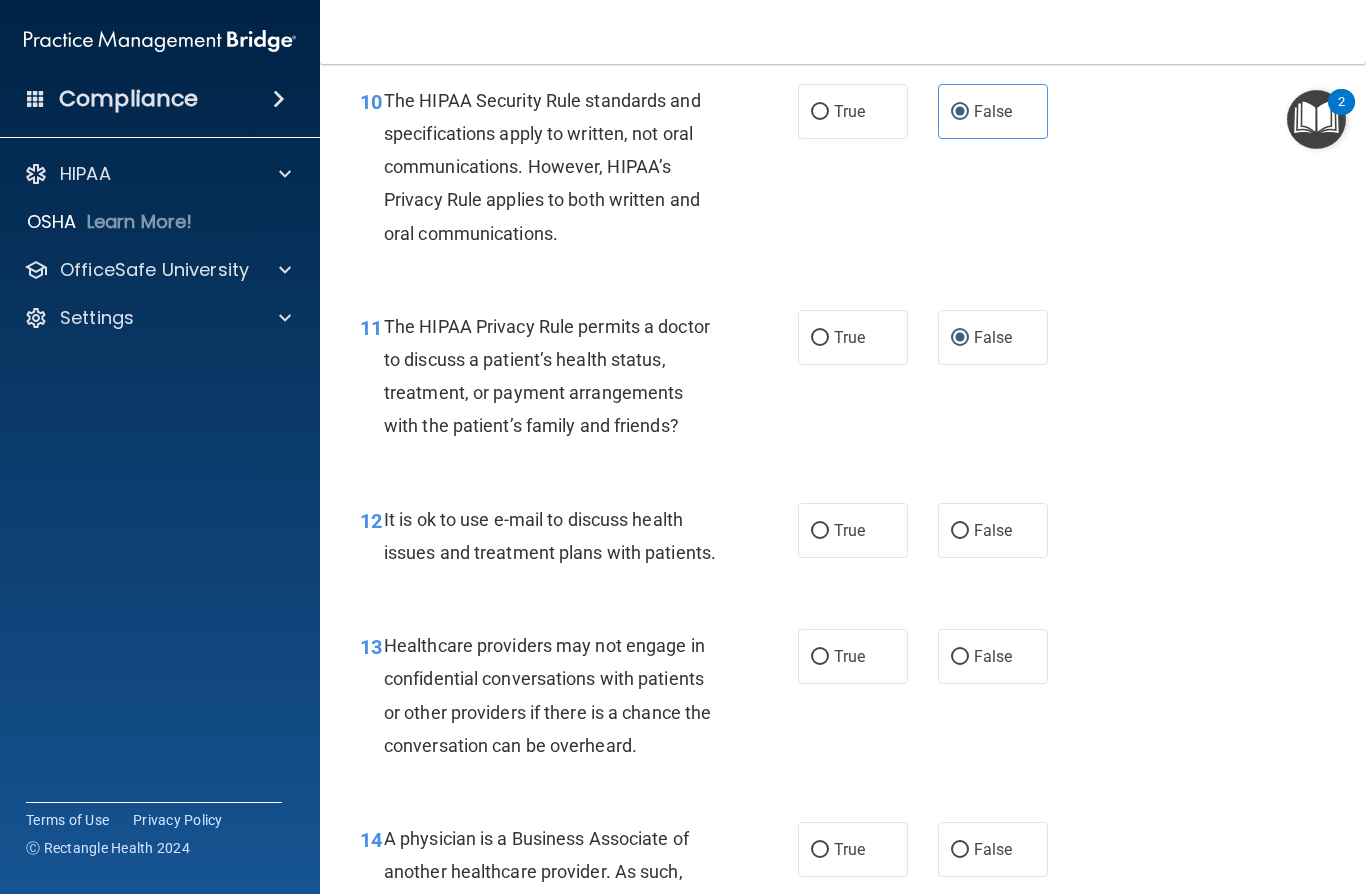 click on "False" at bounding box center (960, 338) 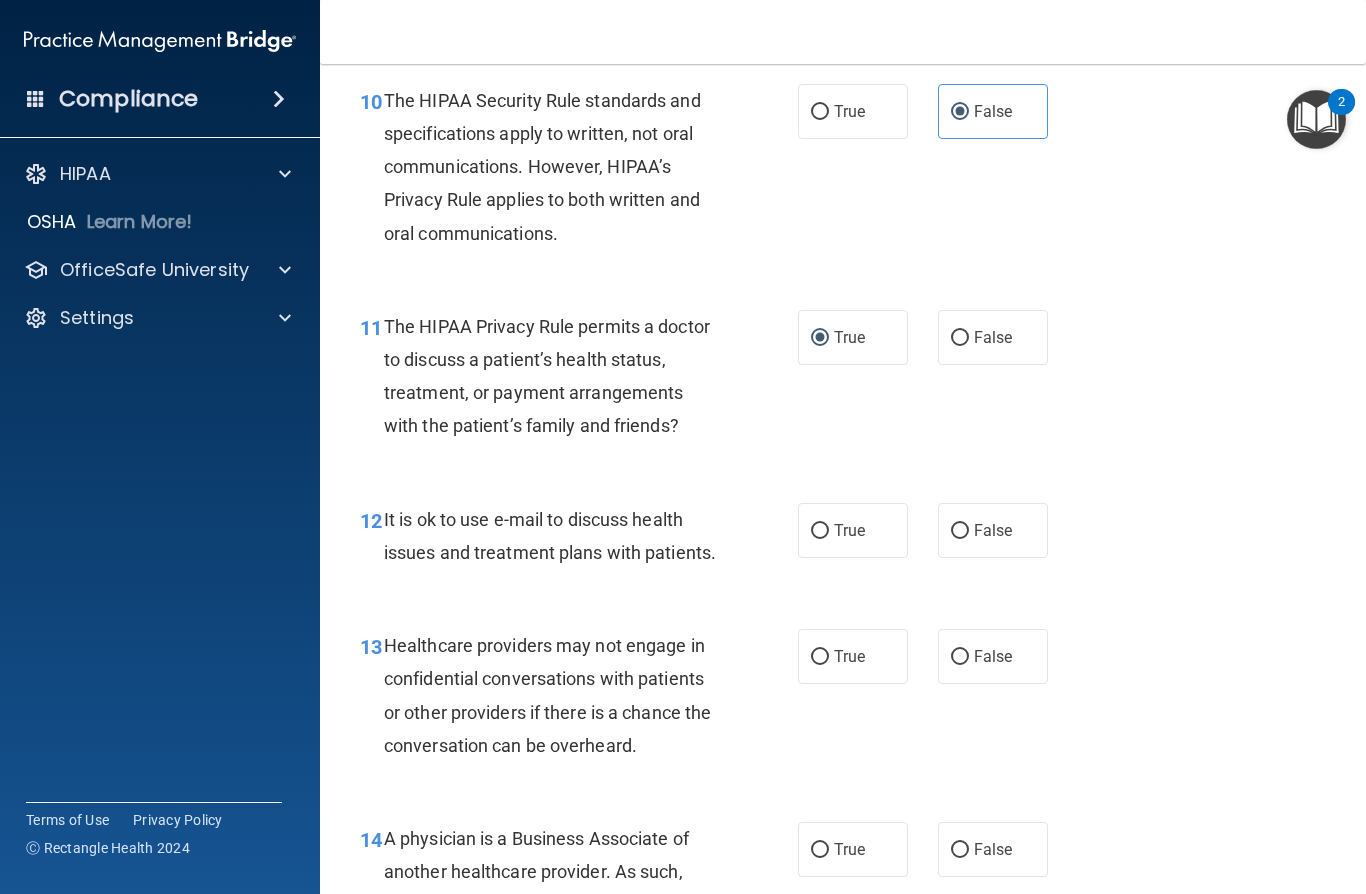 click on "True" at bounding box center [853, 337] 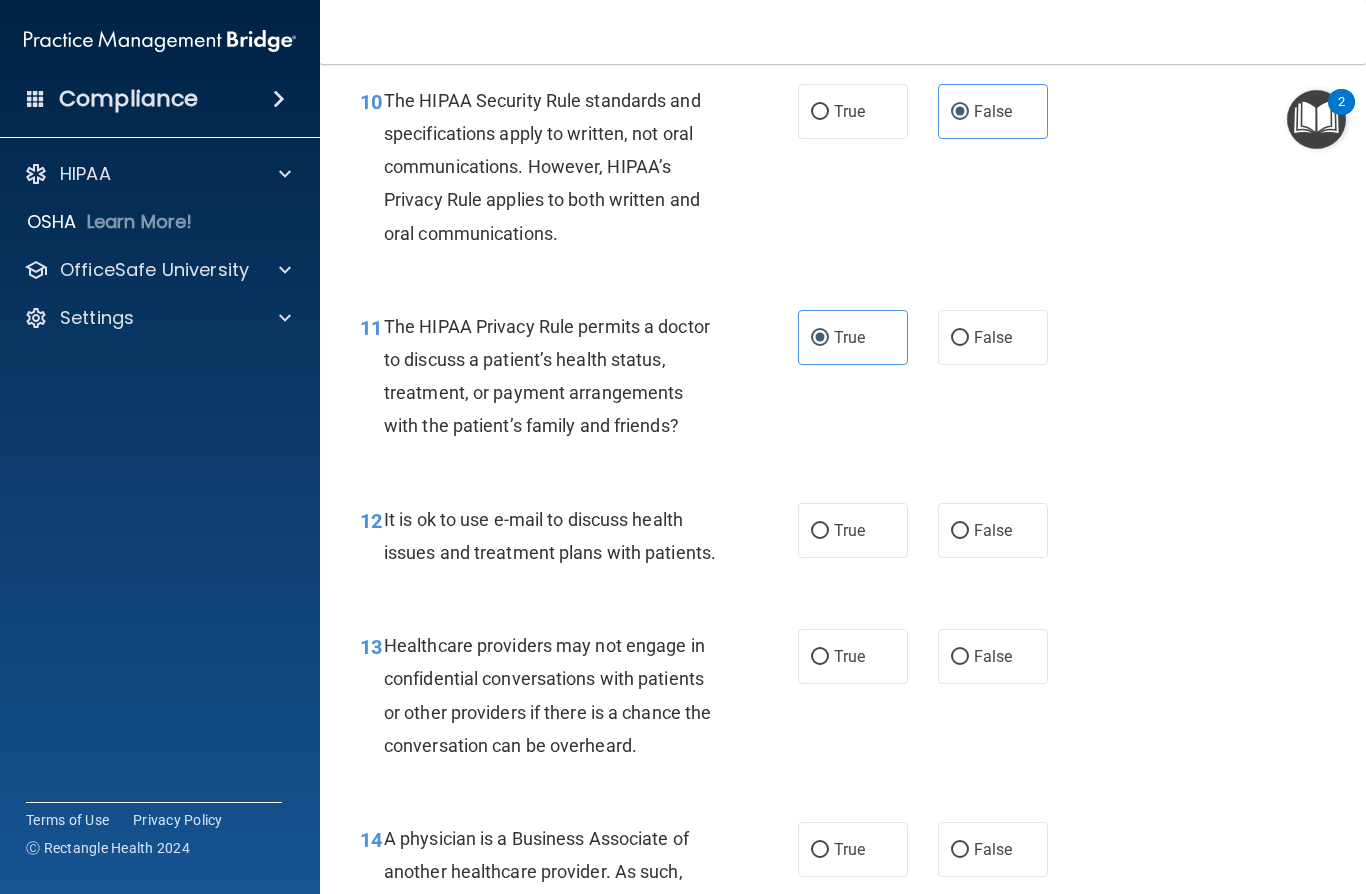 click on "False" at bounding box center [960, 338] 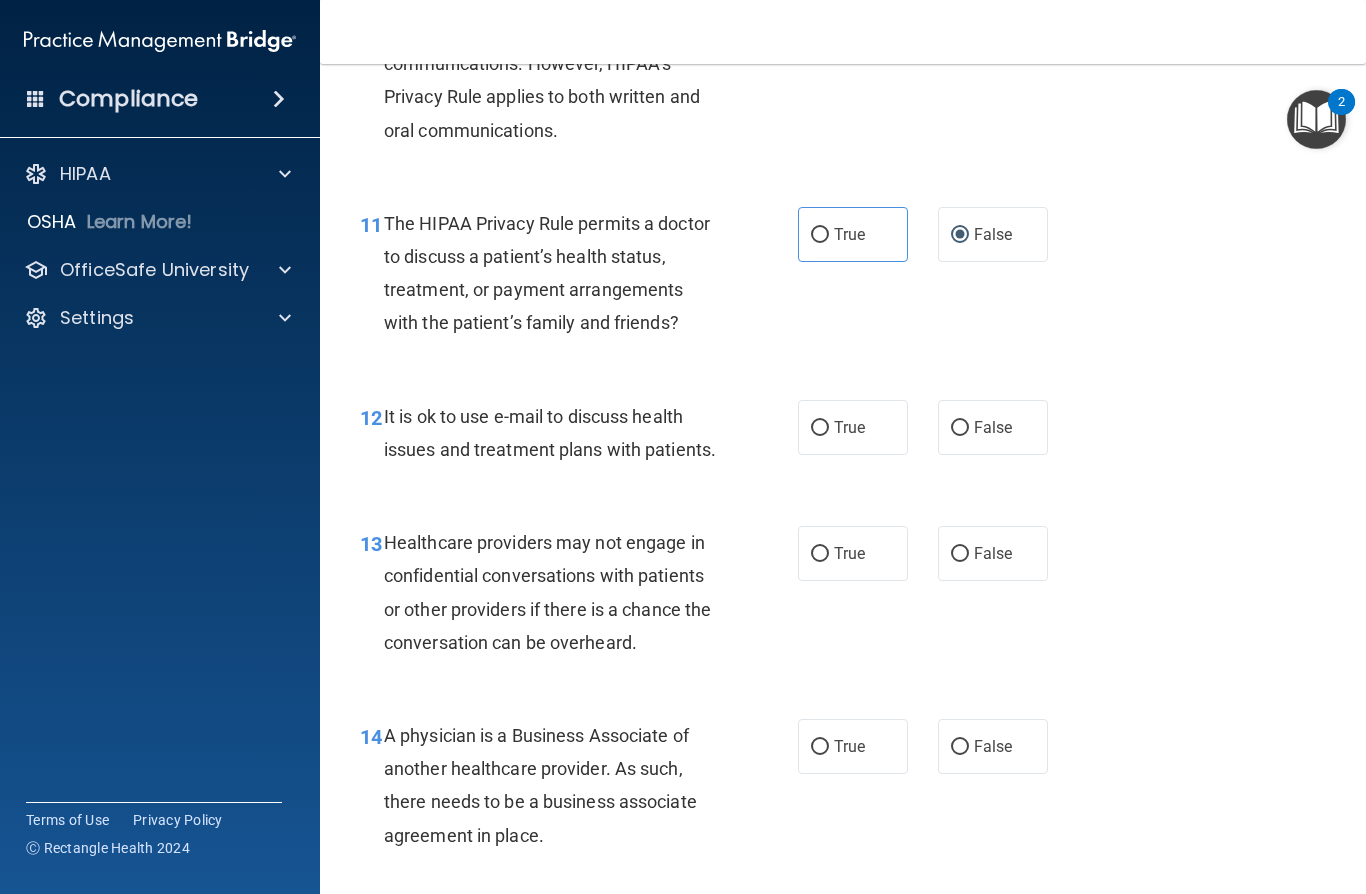scroll, scrollTop: 1992, scrollLeft: 0, axis: vertical 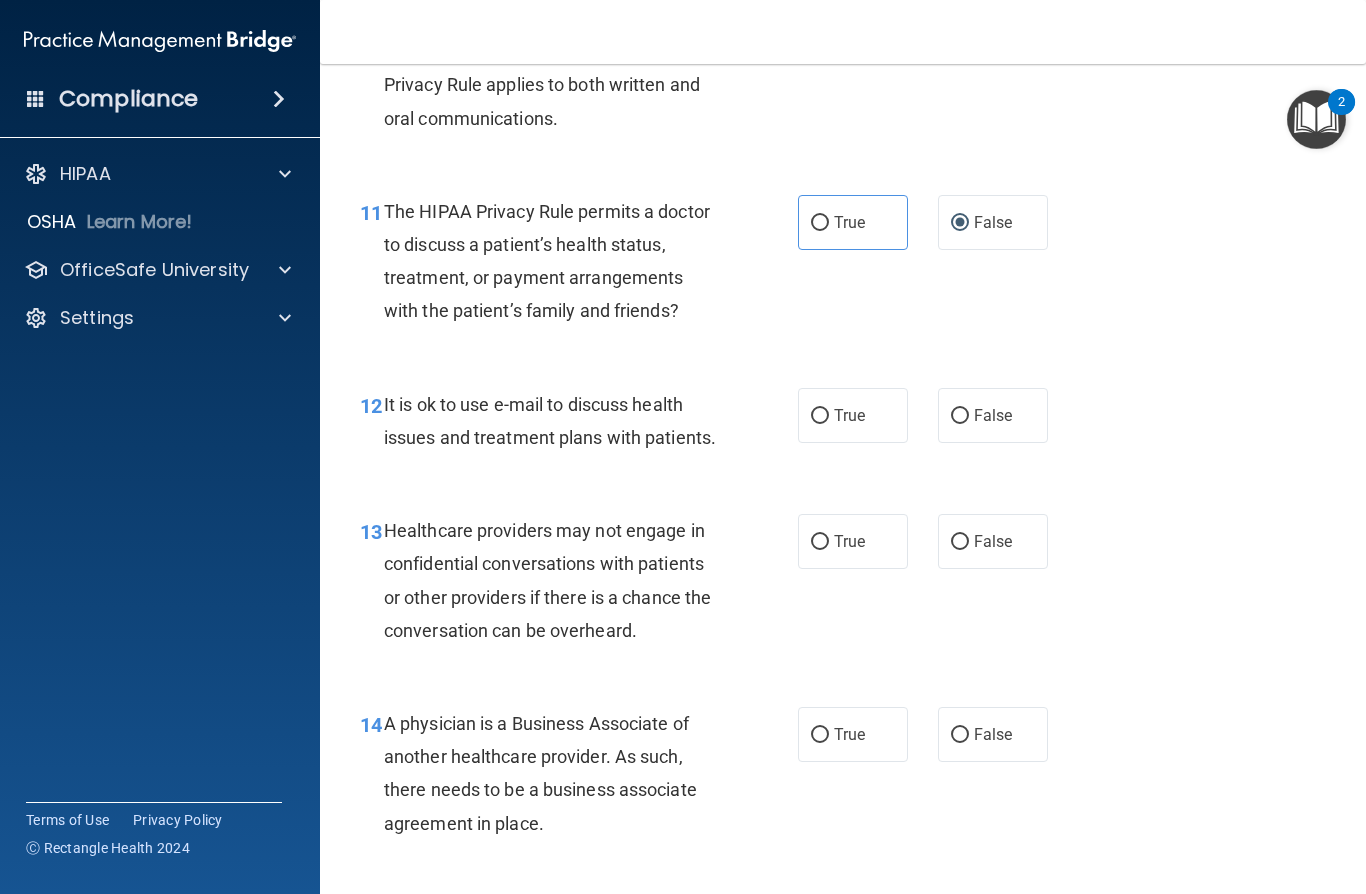click on "False" at bounding box center (993, 415) 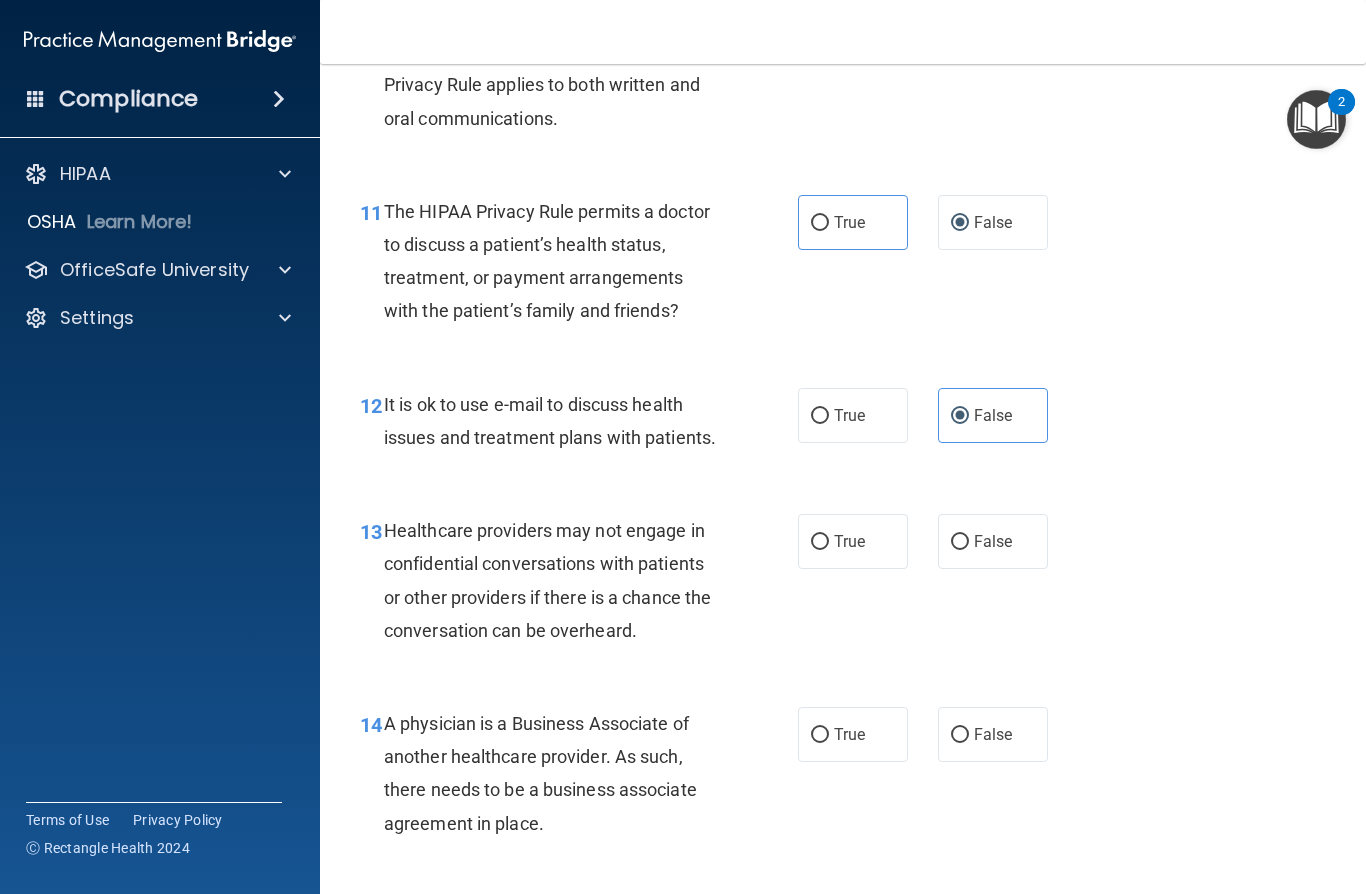 click on "False" at bounding box center (960, 416) 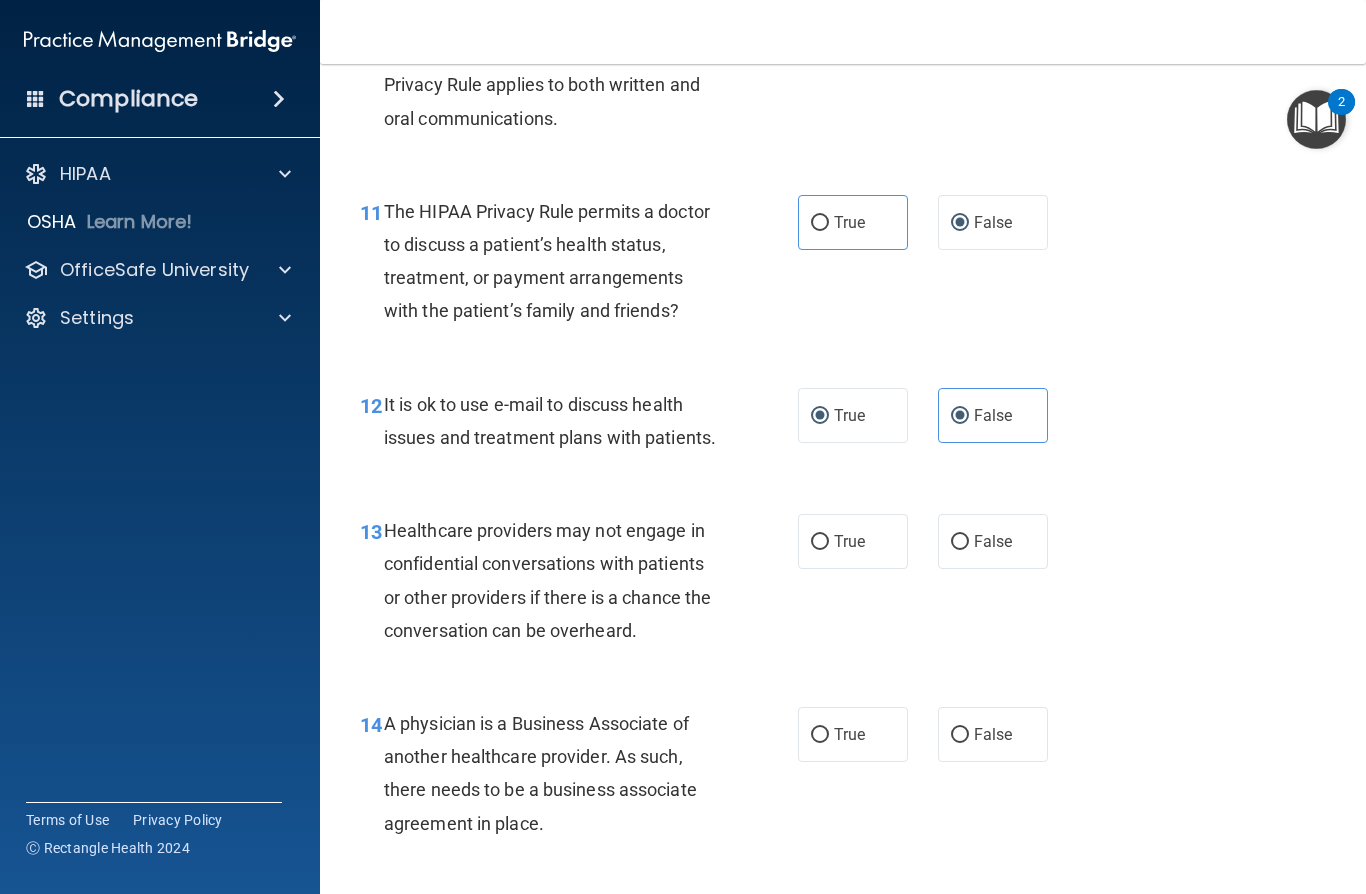 radio on "false" 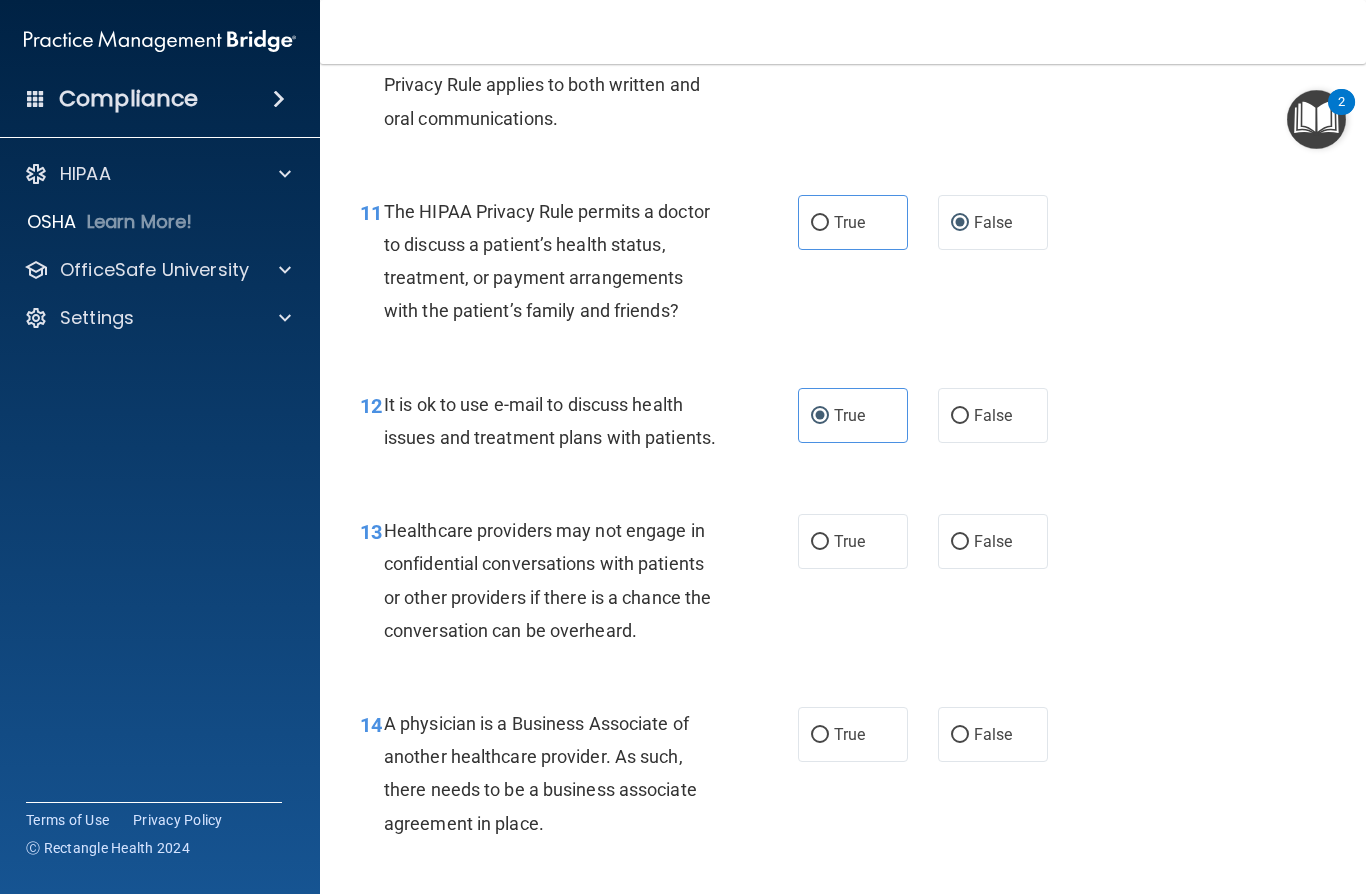 click on "True" at bounding box center (853, 541) 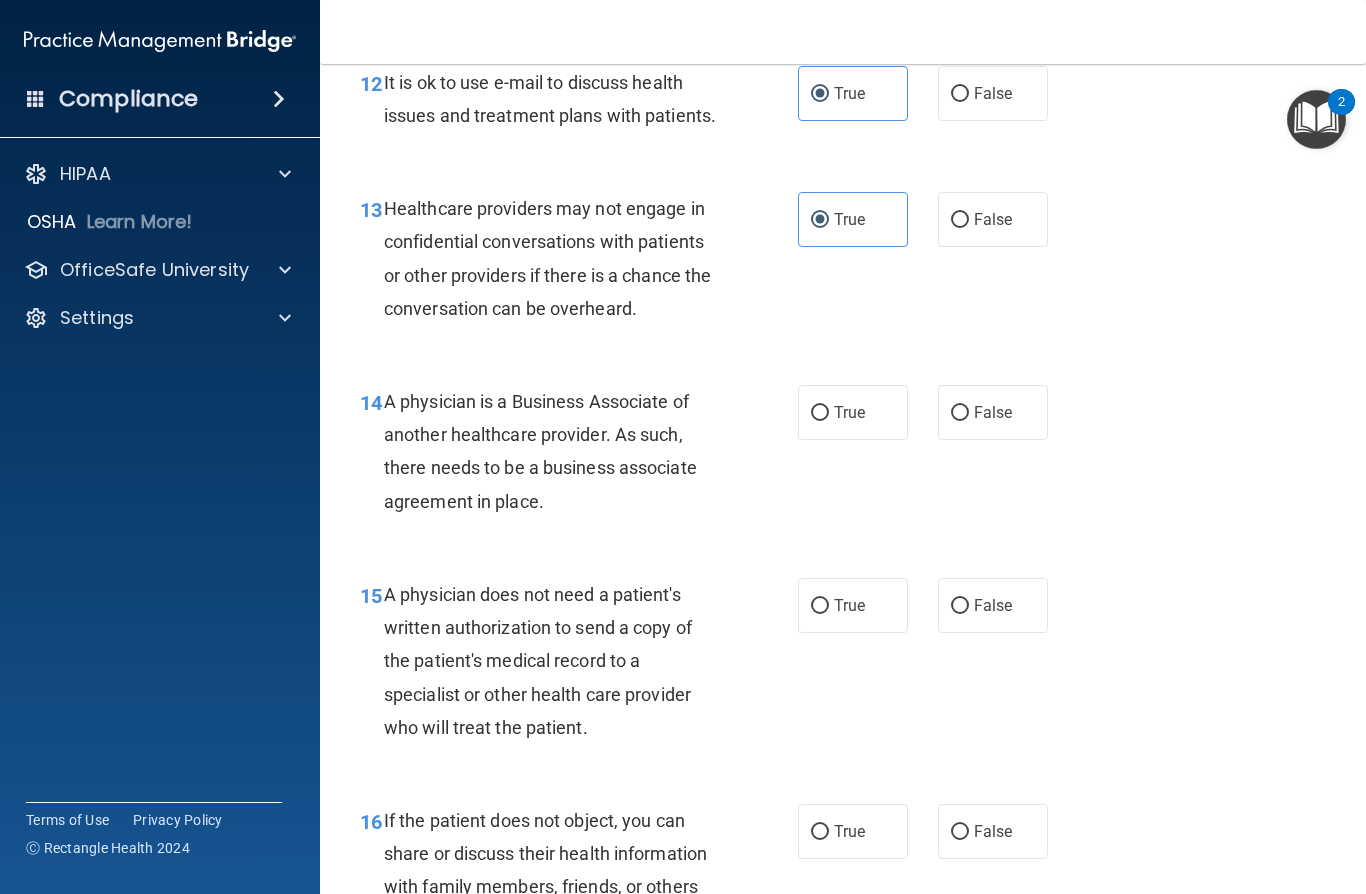 scroll, scrollTop: 2312, scrollLeft: 0, axis: vertical 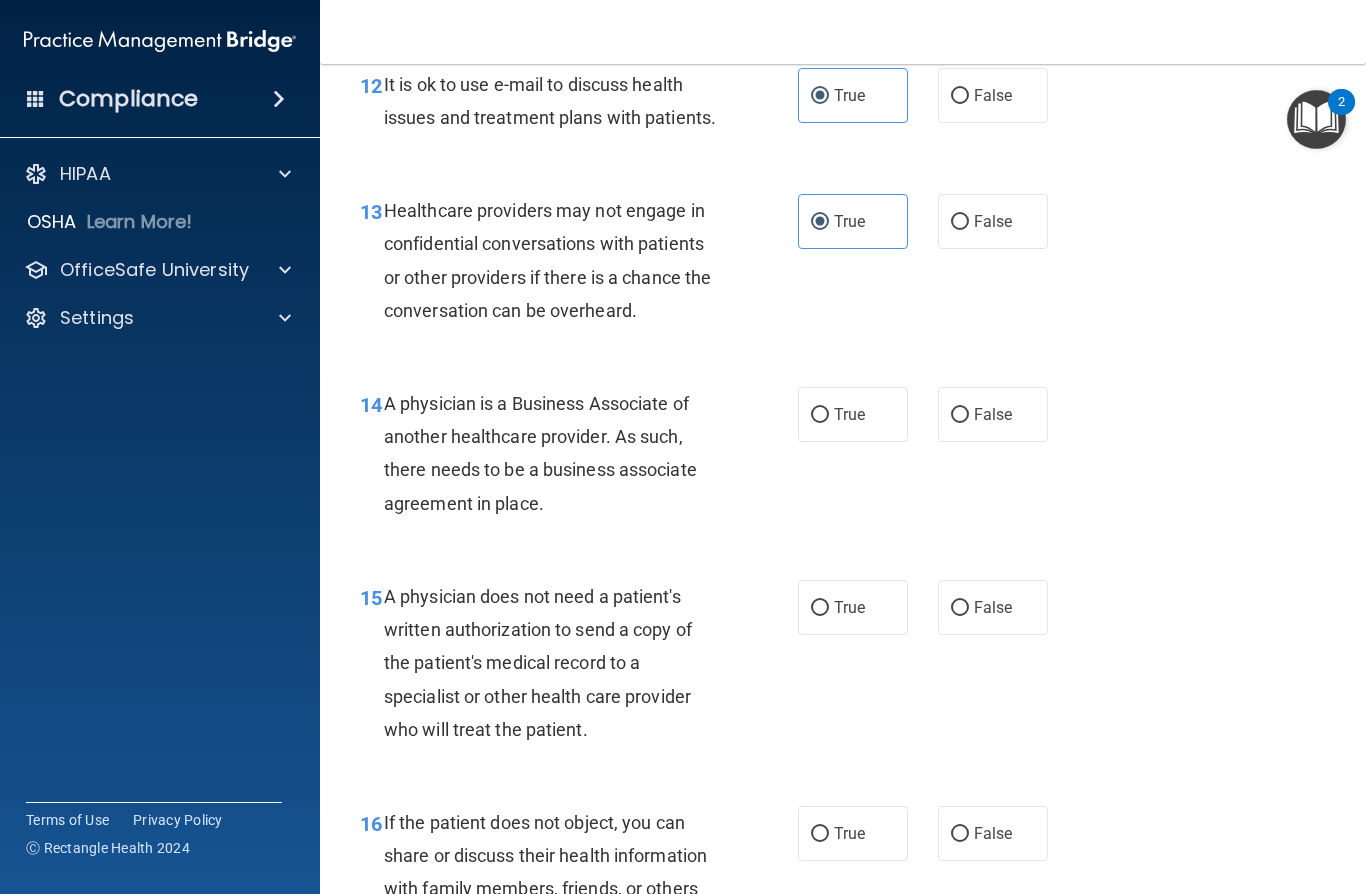 click on "True" at bounding box center [820, 415] 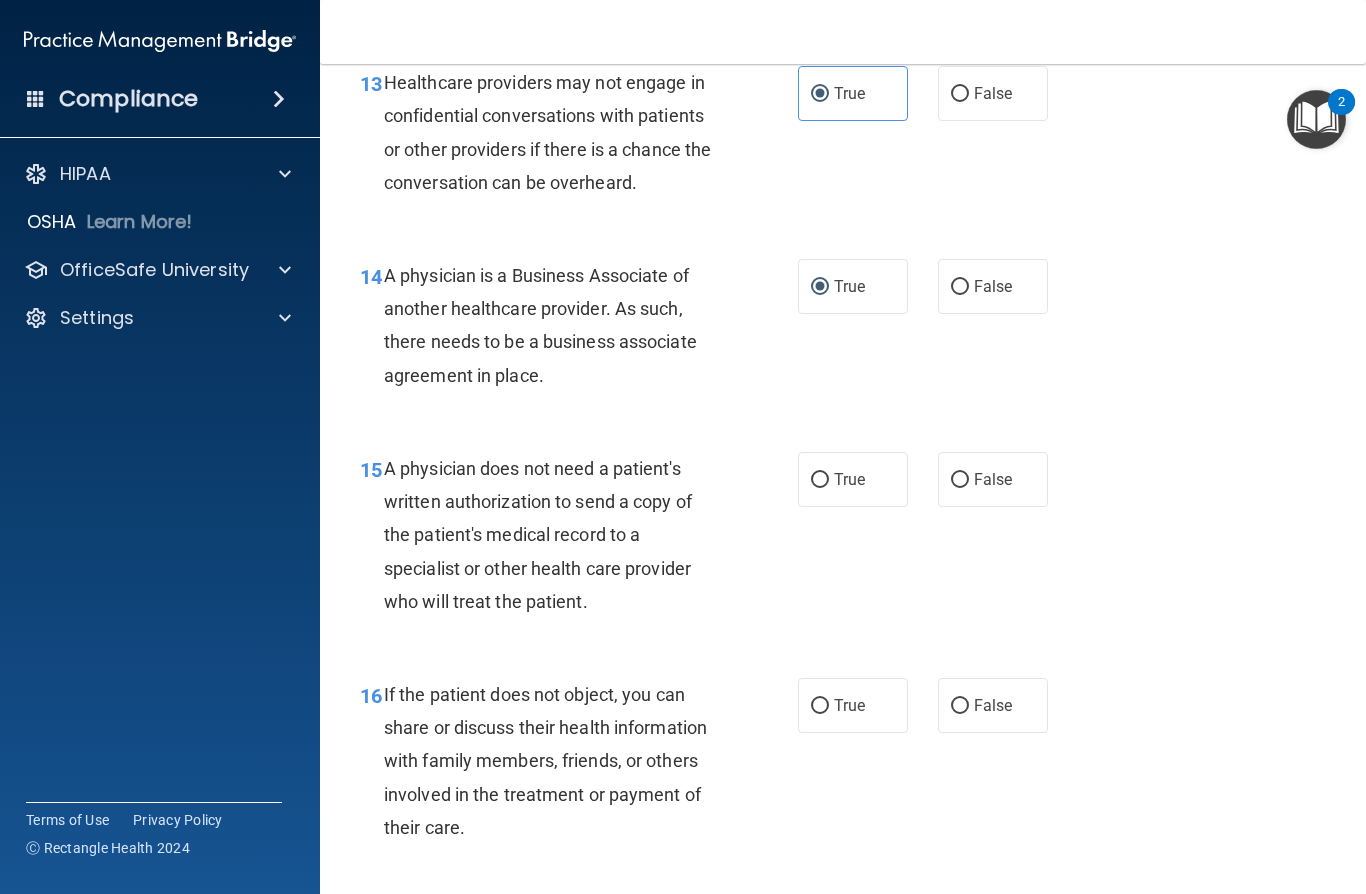 scroll, scrollTop: 2442, scrollLeft: 0, axis: vertical 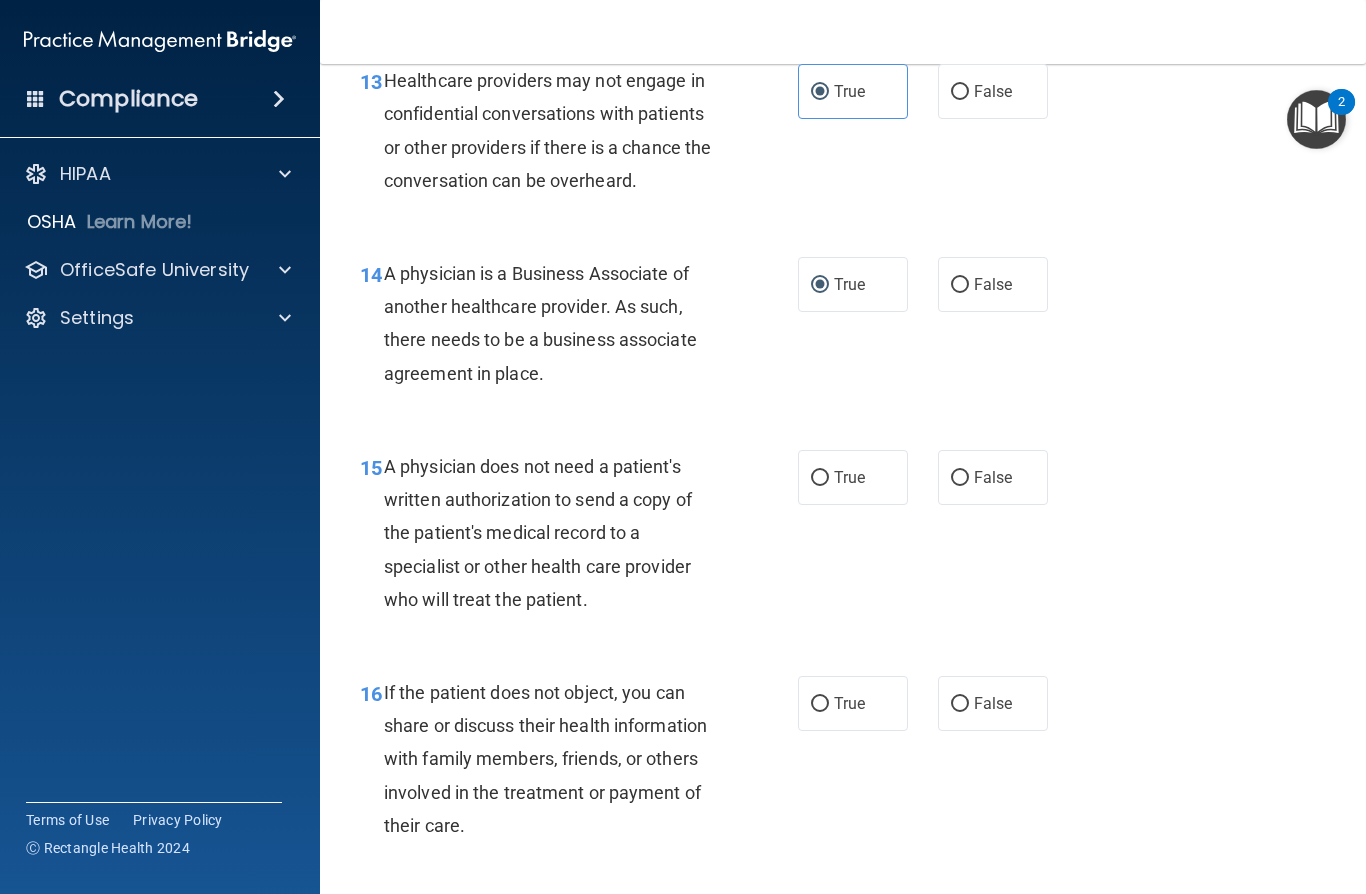 click on "False" at bounding box center [960, 478] 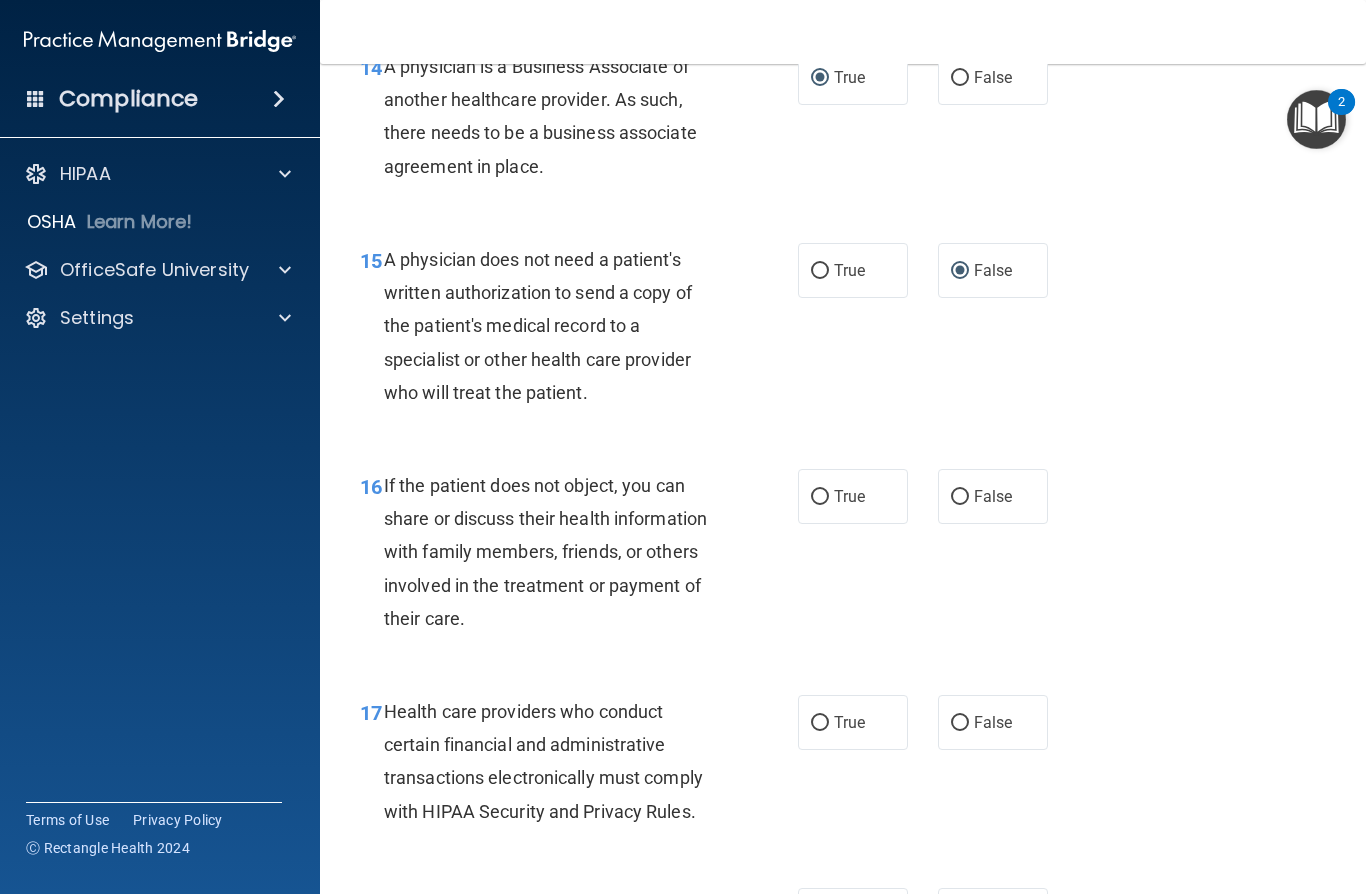 scroll, scrollTop: 2651, scrollLeft: 0, axis: vertical 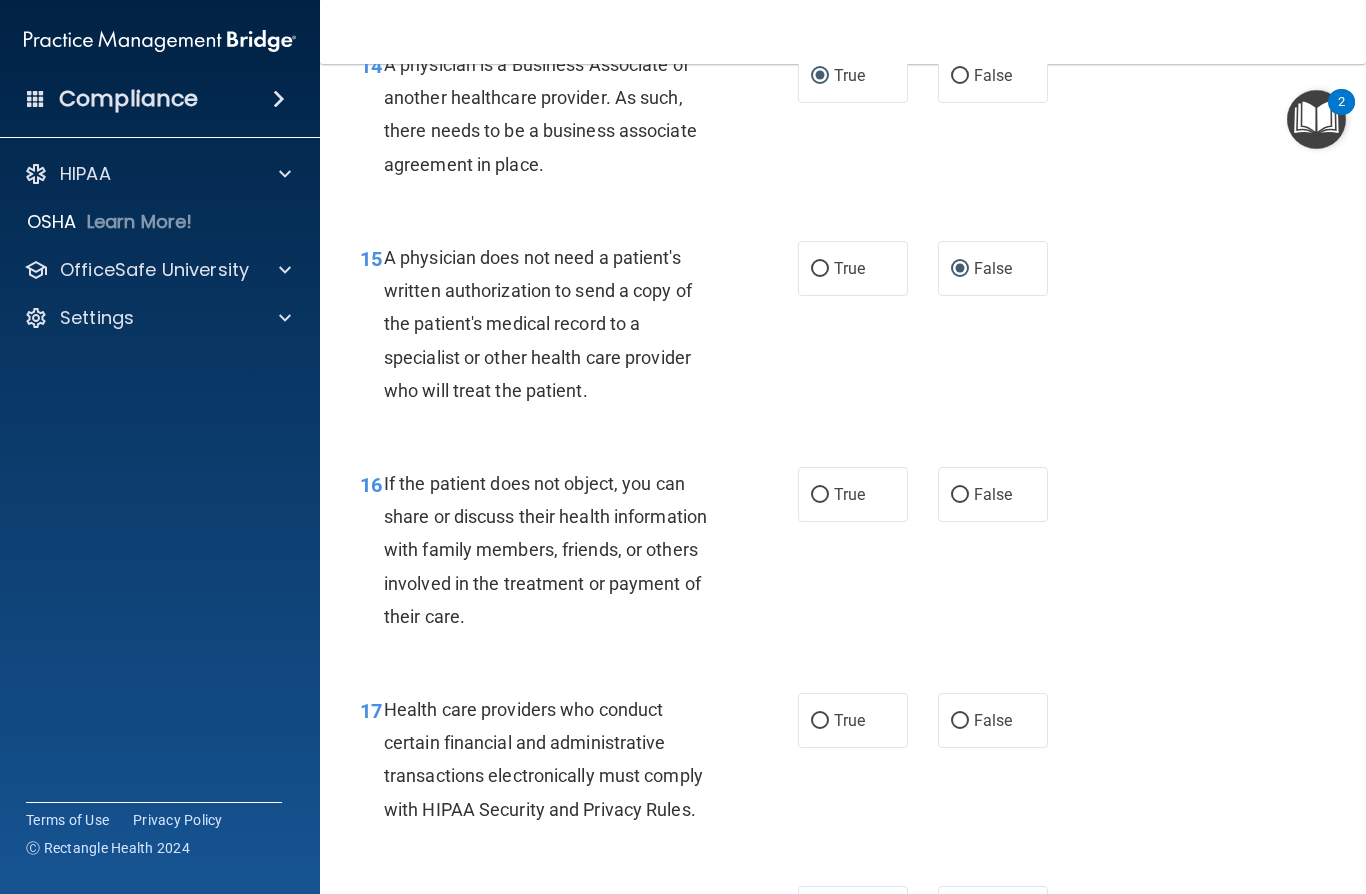 click on "True" at bounding box center [820, 495] 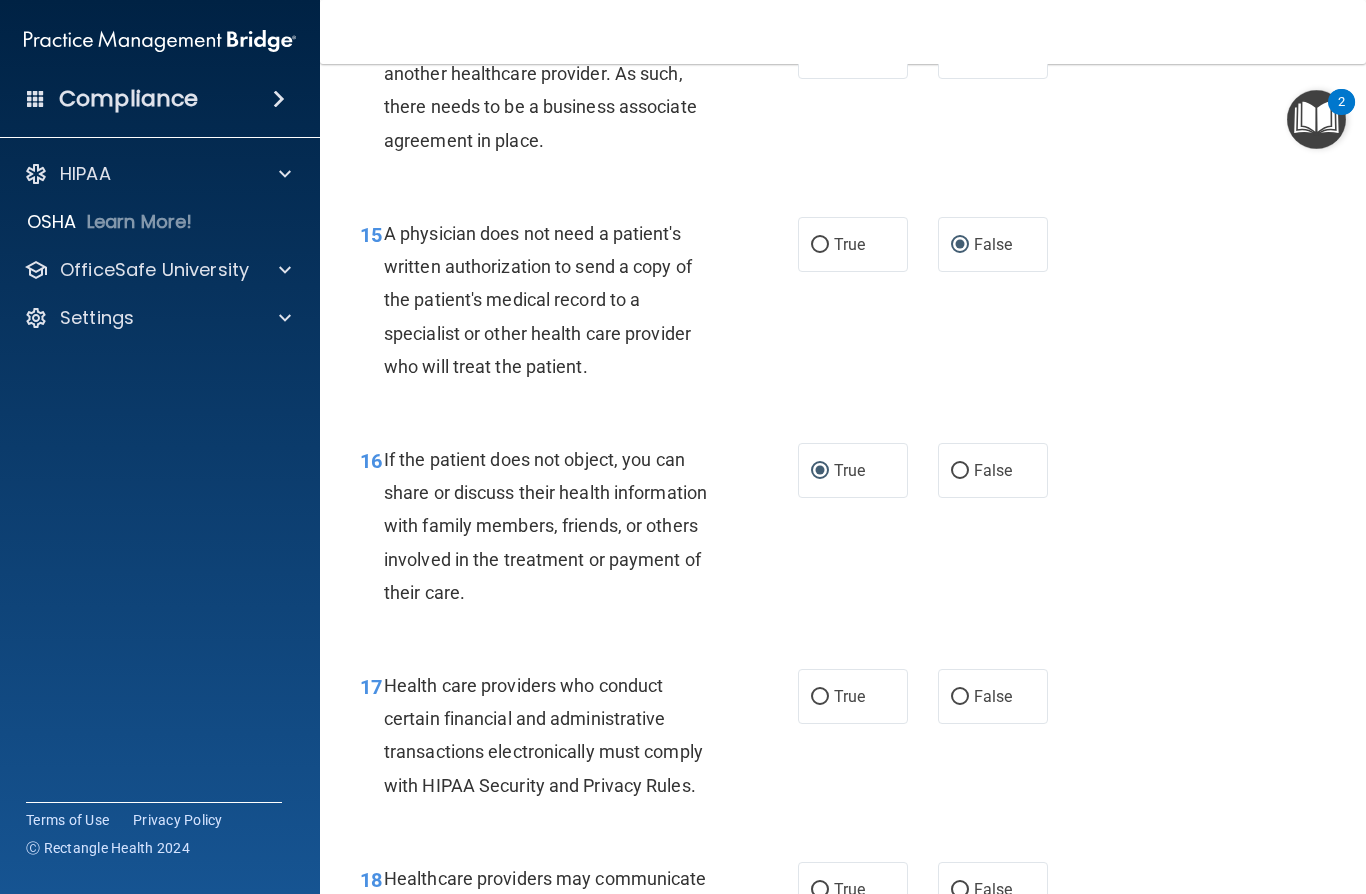 scroll, scrollTop: 2732, scrollLeft: 0, axis: vertical 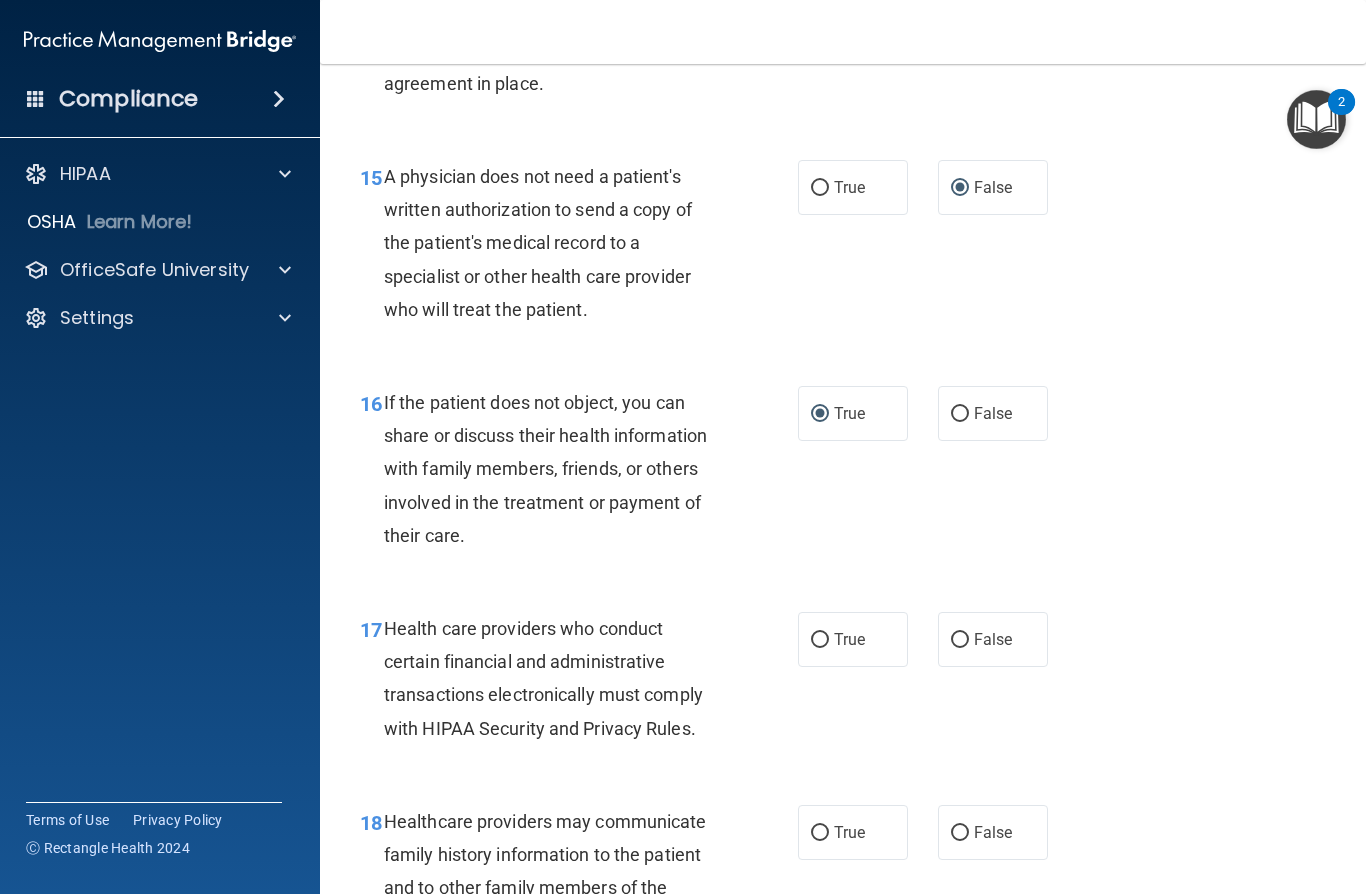 click on "True" at bounding box center [853, 413] 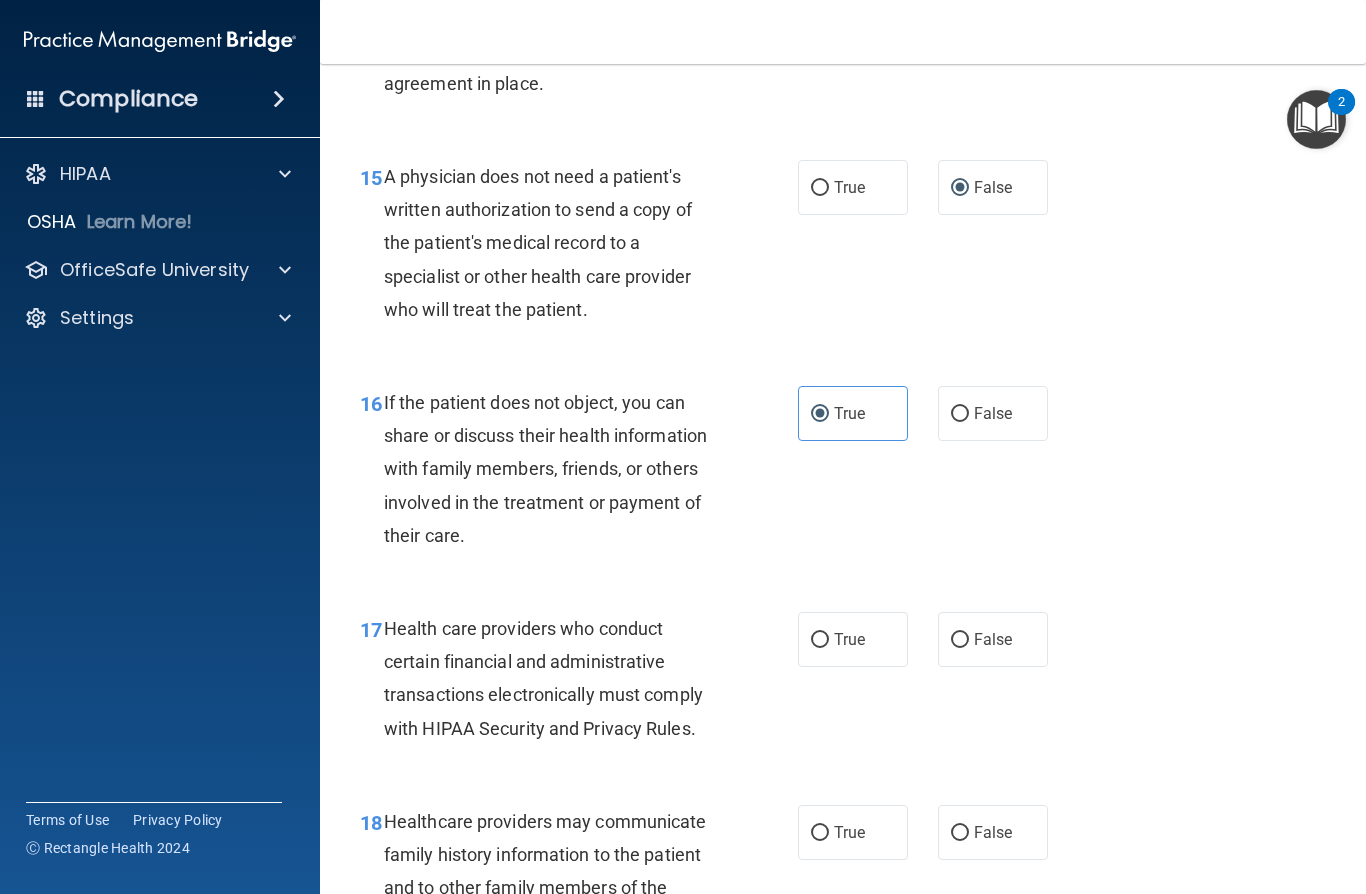 click on "False" at bounding box center (960, 414) 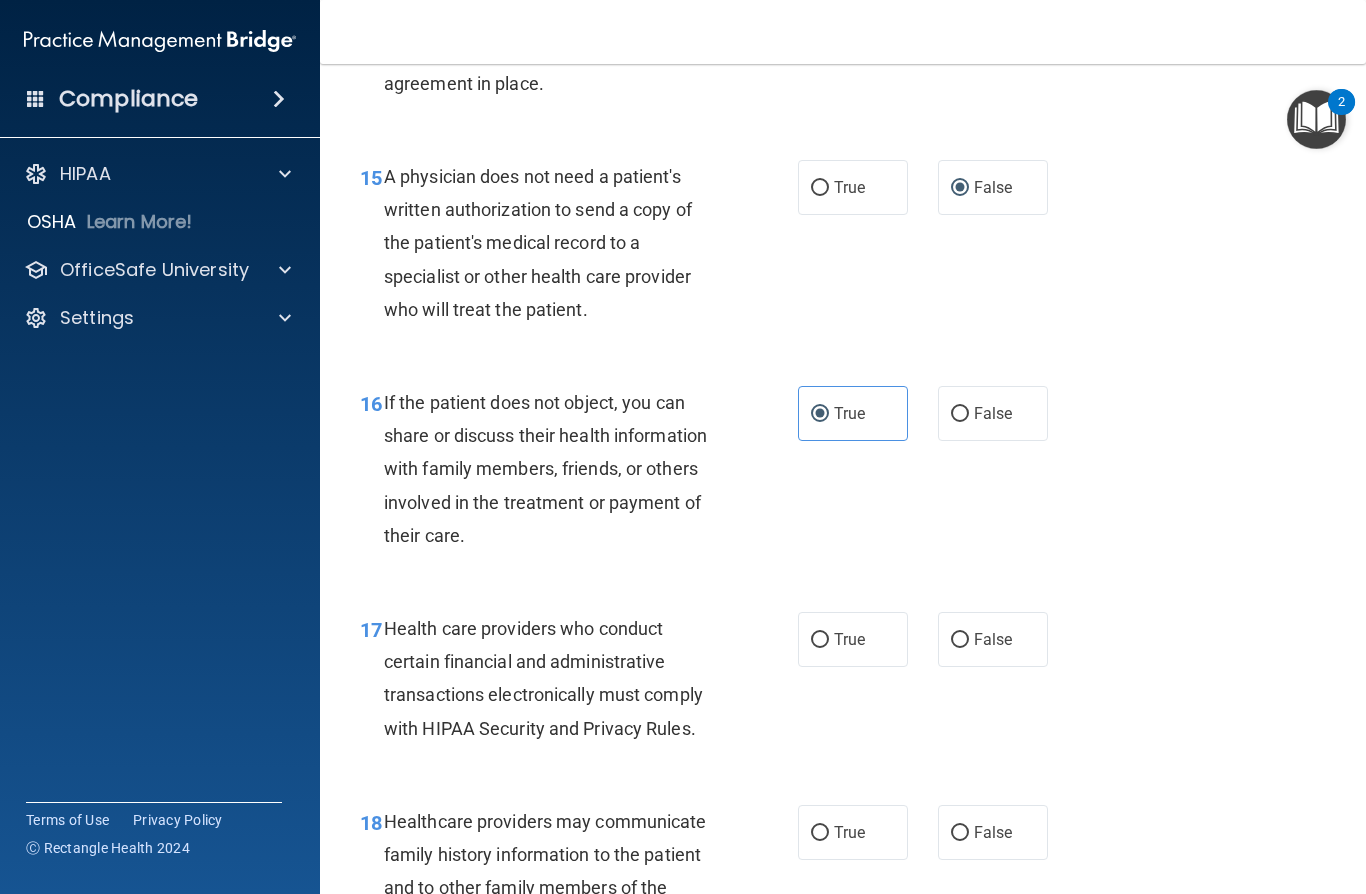 radio on "true" 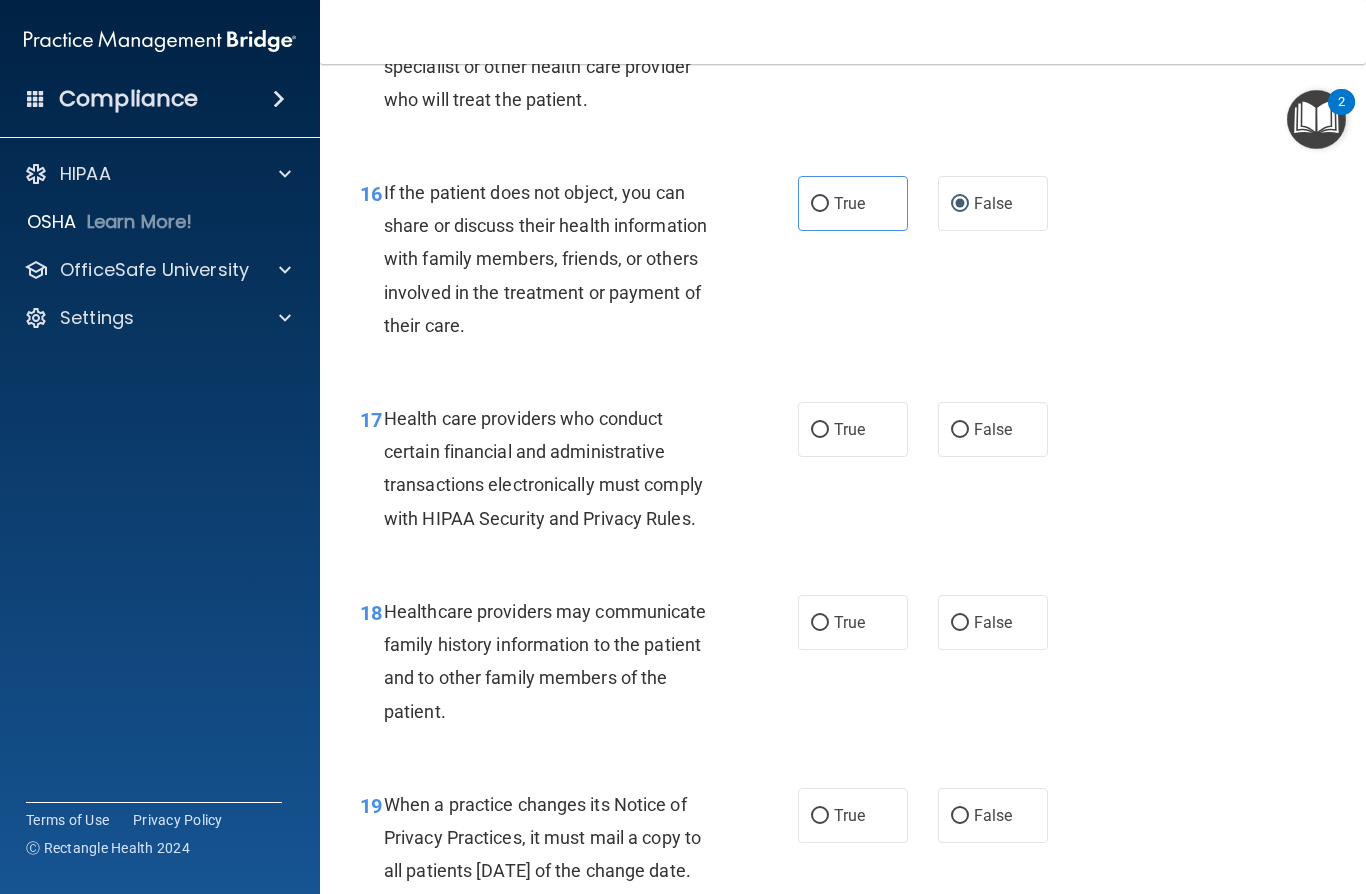 scroll, scrollTop: 2941, scrollLeft: 0, axis: vertical 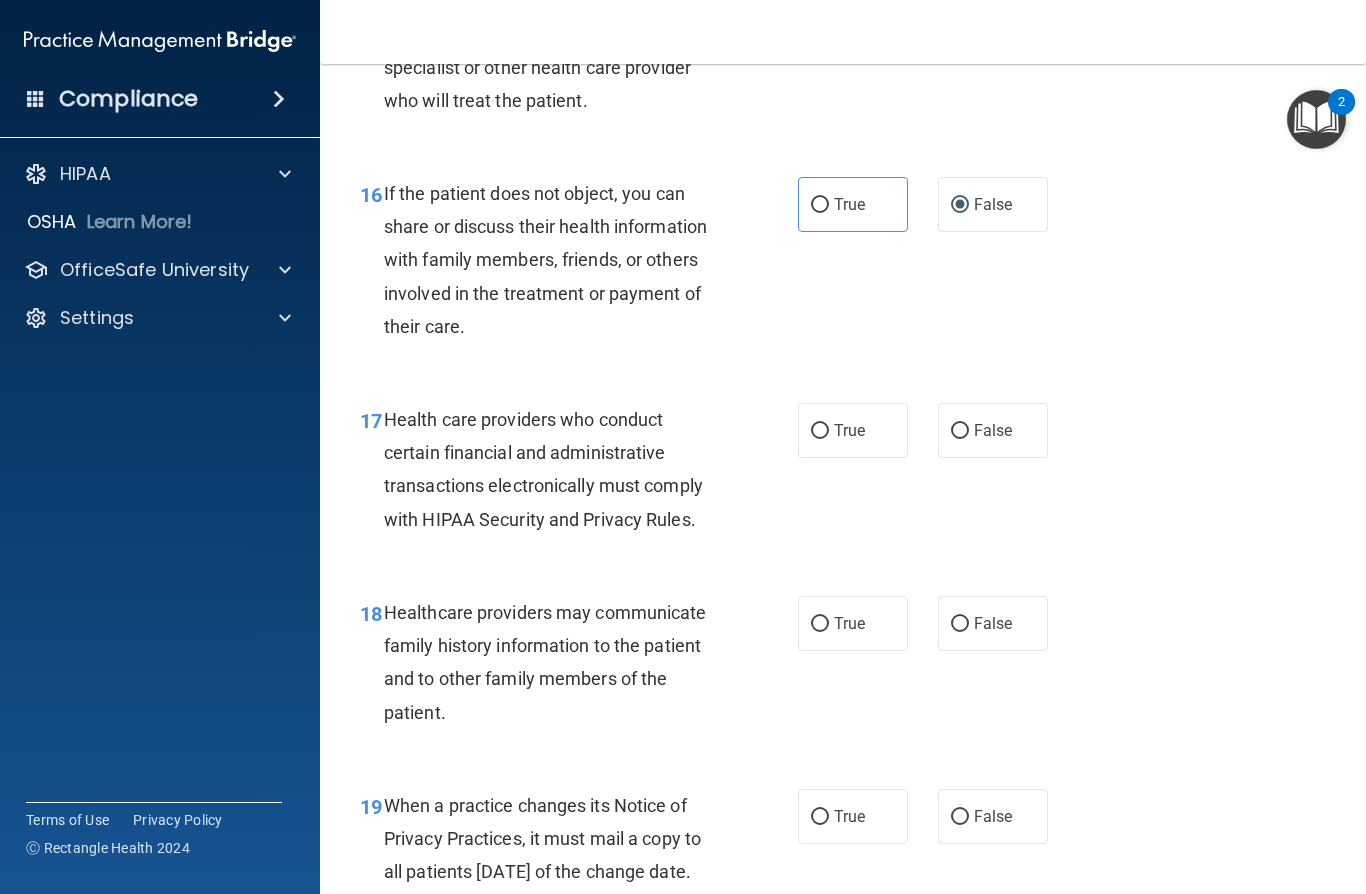 click on "True" at bounding box center [853, 430] 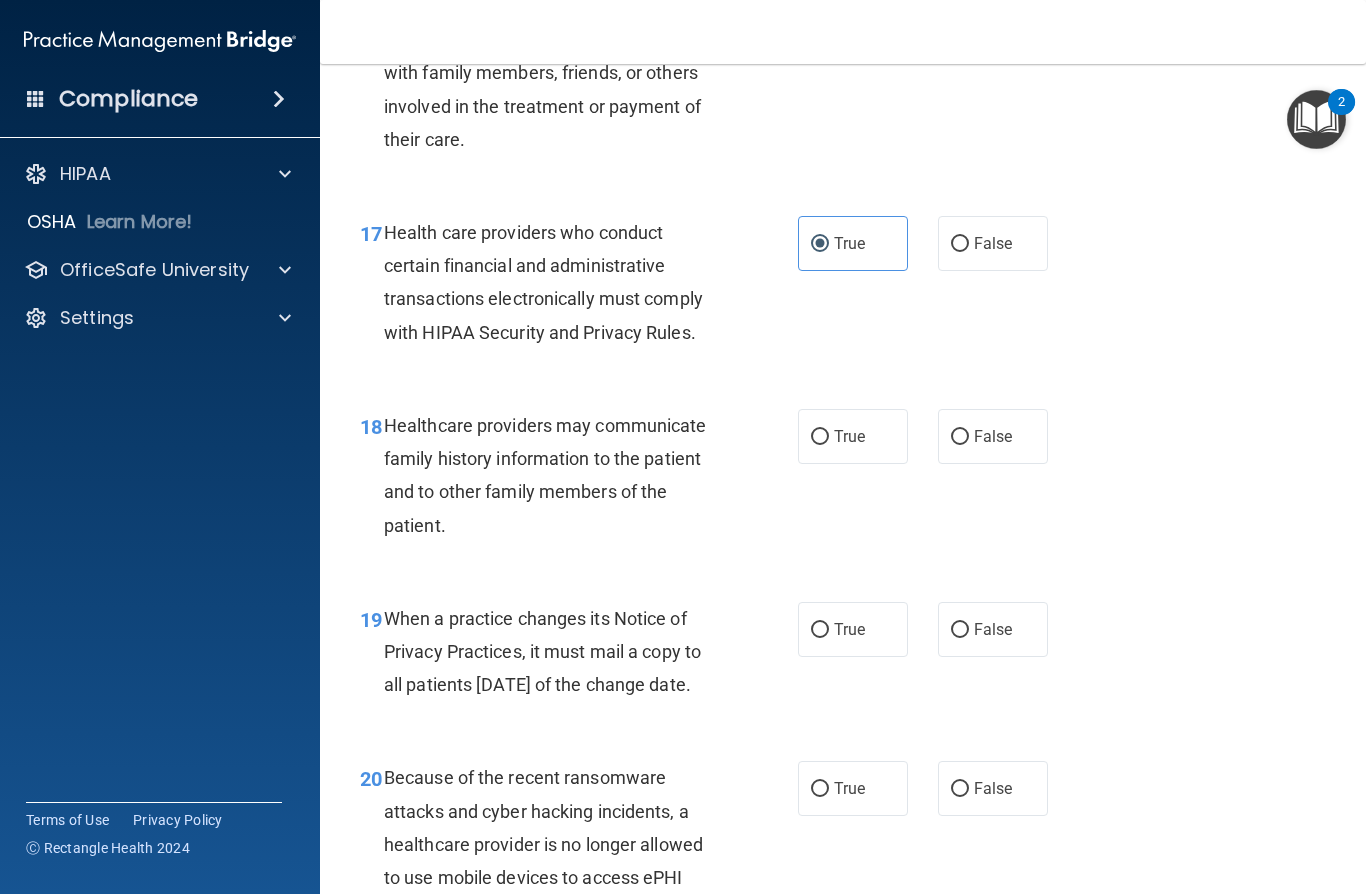 scroll, scrollTop: 3136, scrollLeft: 0, axis: vertical 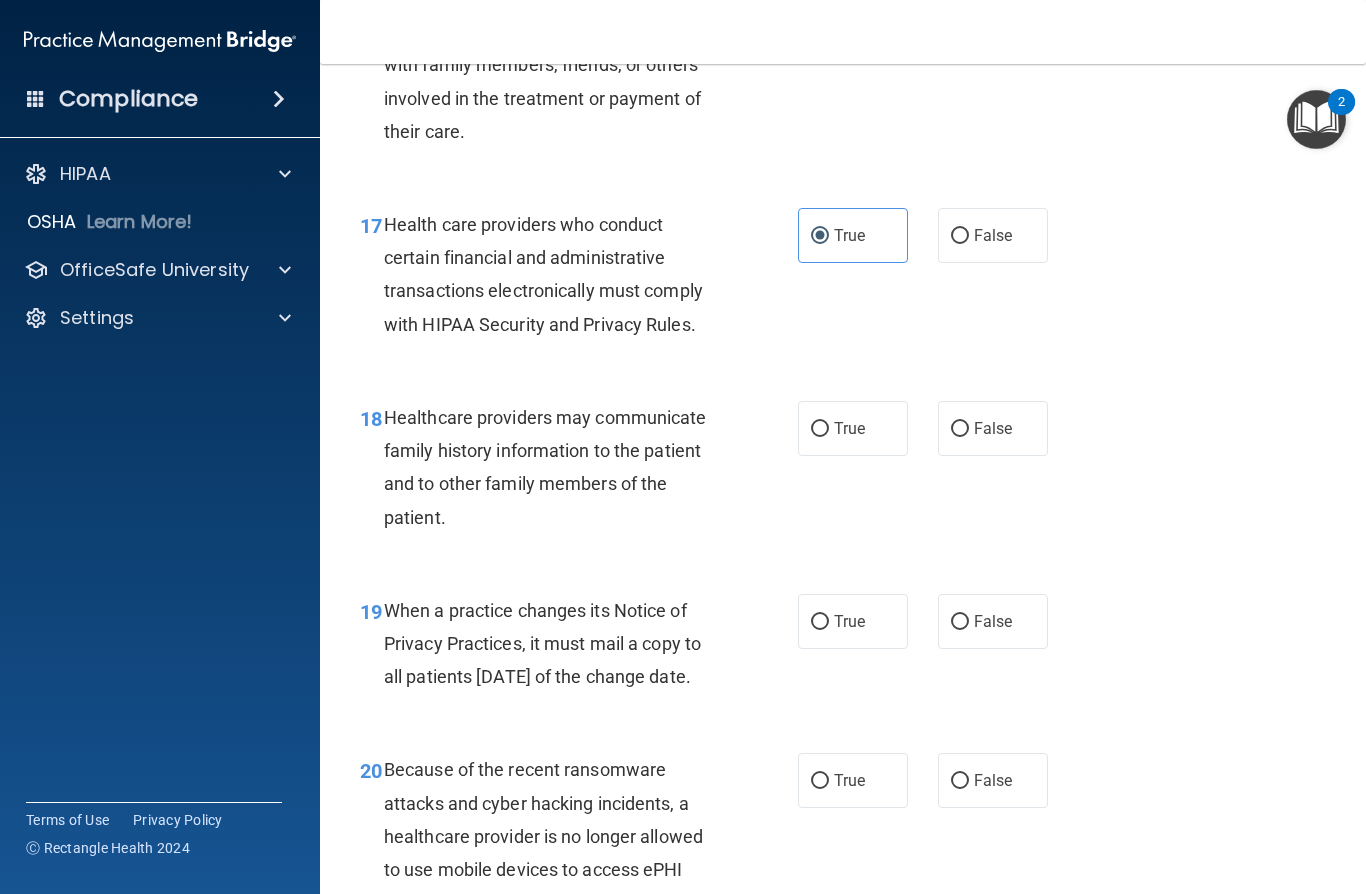 click on "False" at bounding box center (993, 428) 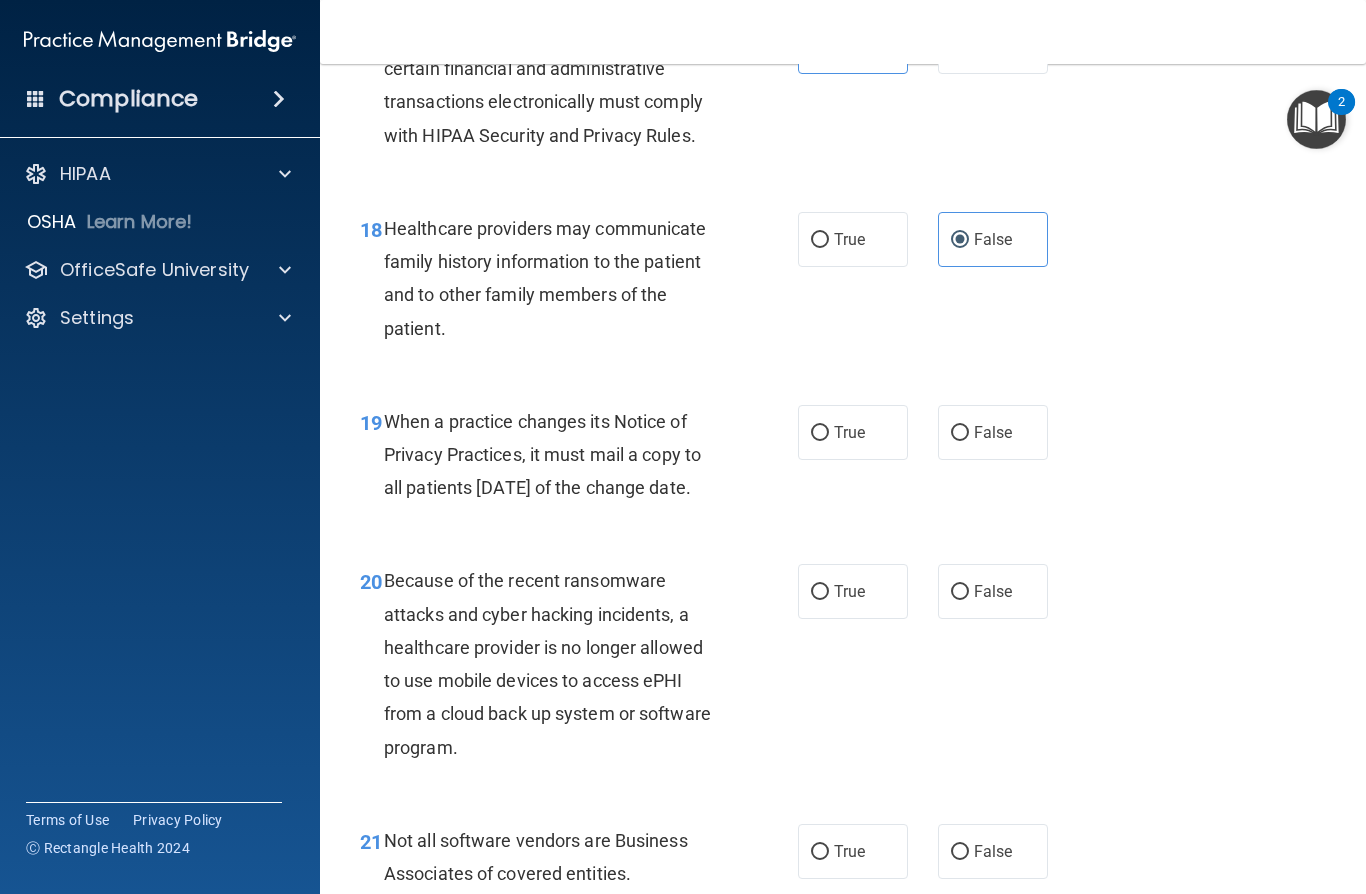 scroll, scrollTop: 3332, scrollLeft: 0, axis: vertical 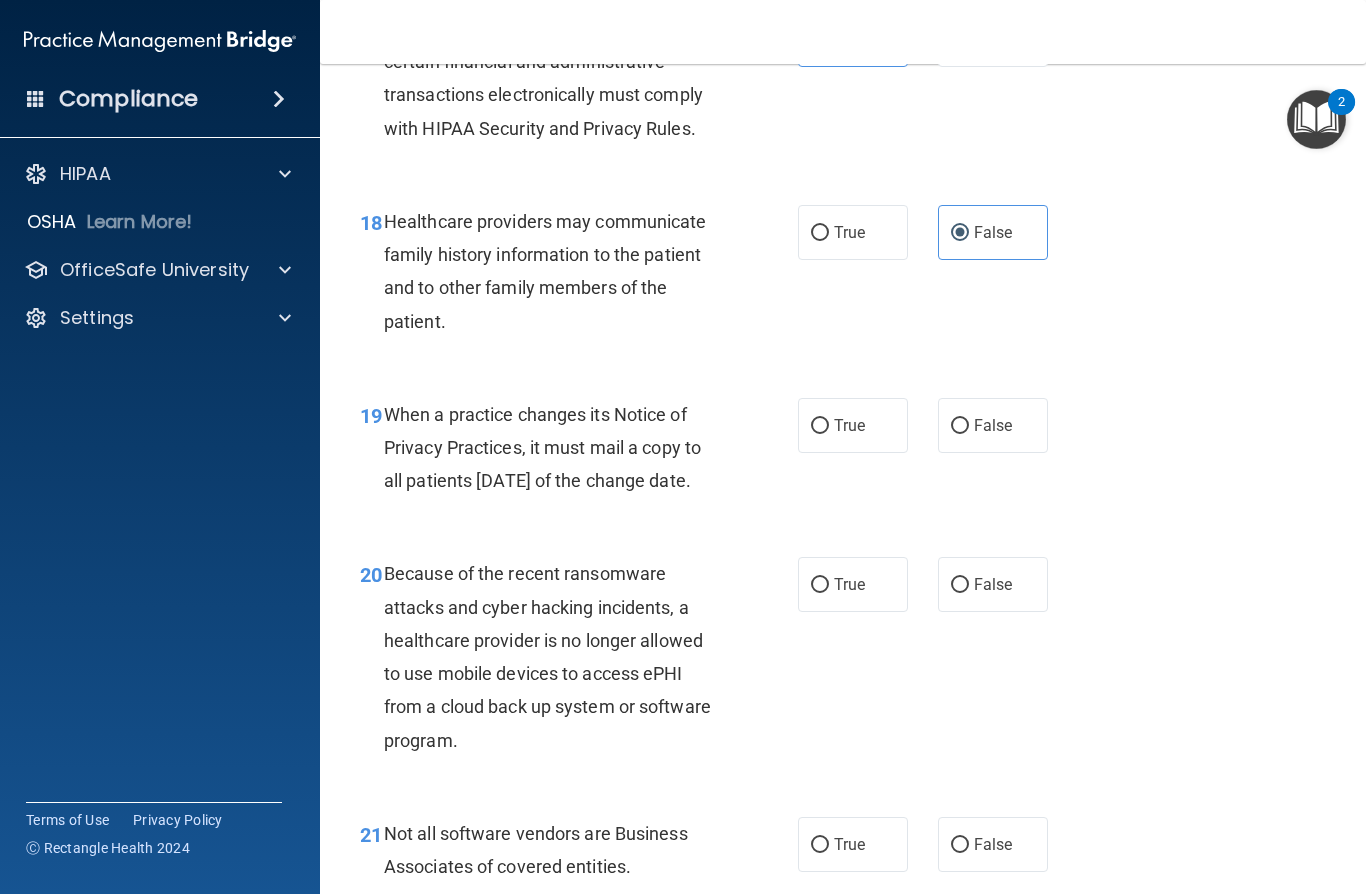 click on "True" at bounding box center (820, 426) 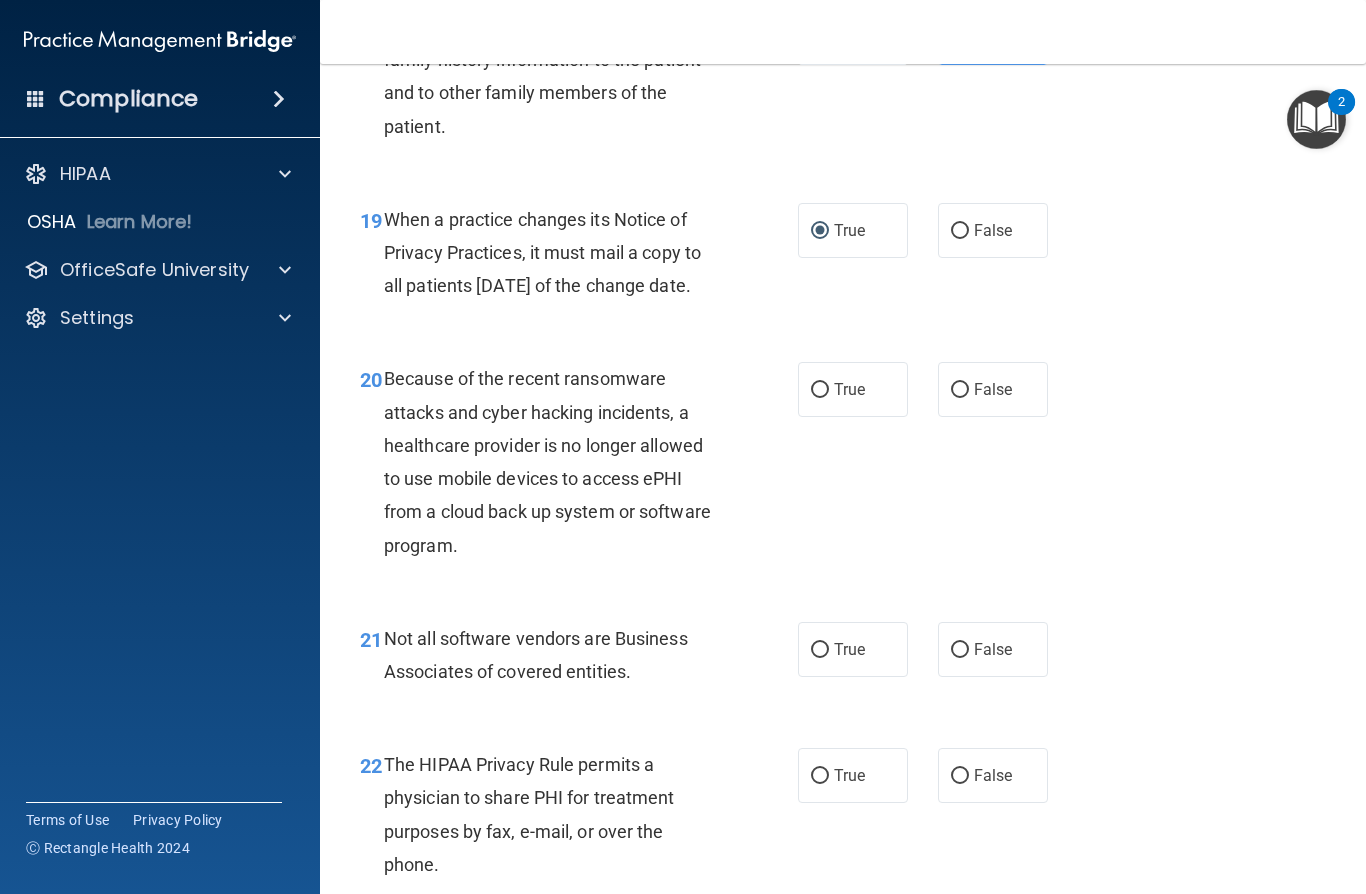 scroll, scrollTop: 3528, scrollLeft: 0, axis: vertical 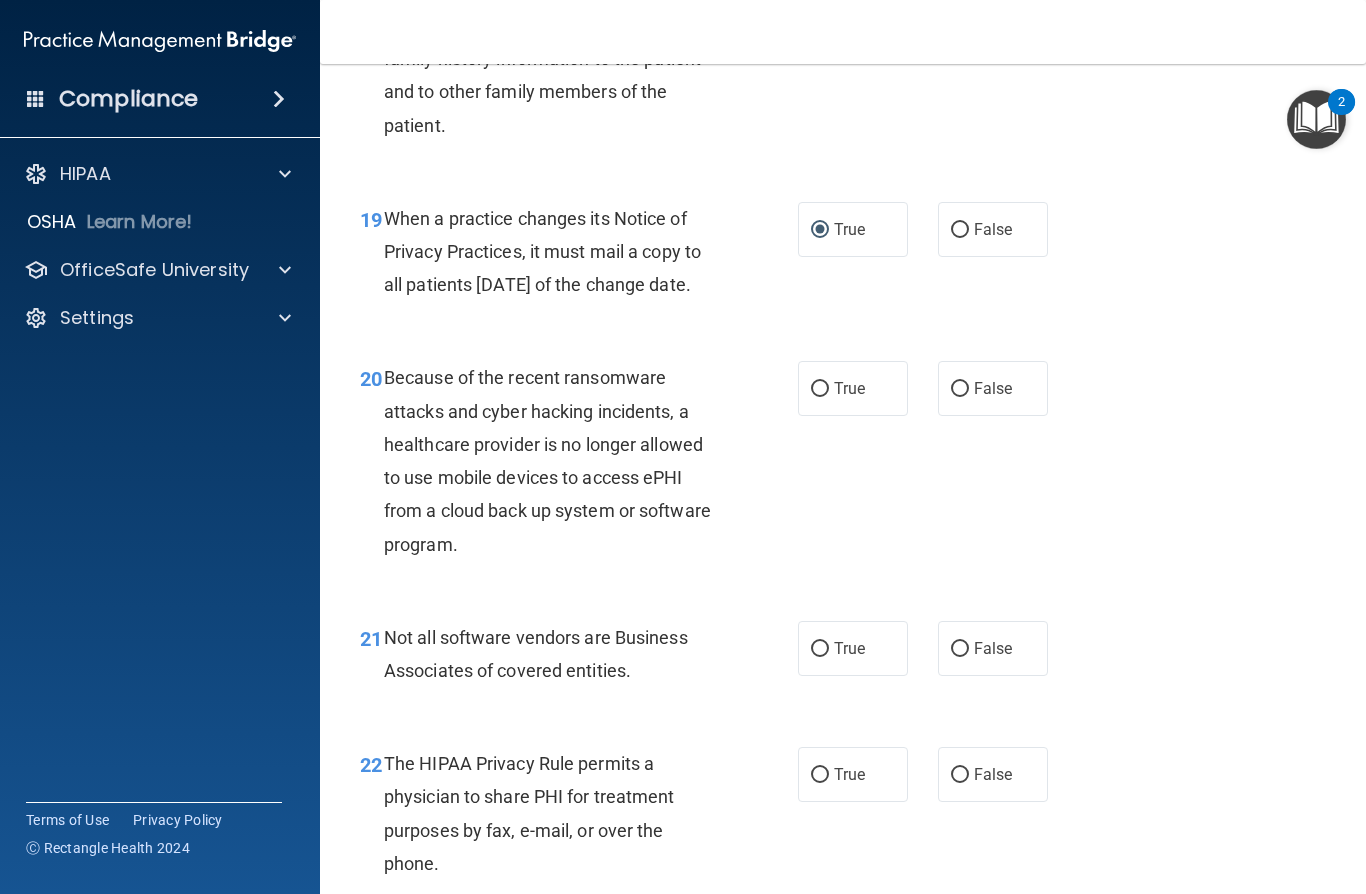 click on "True" at bounding box center [820, 389] 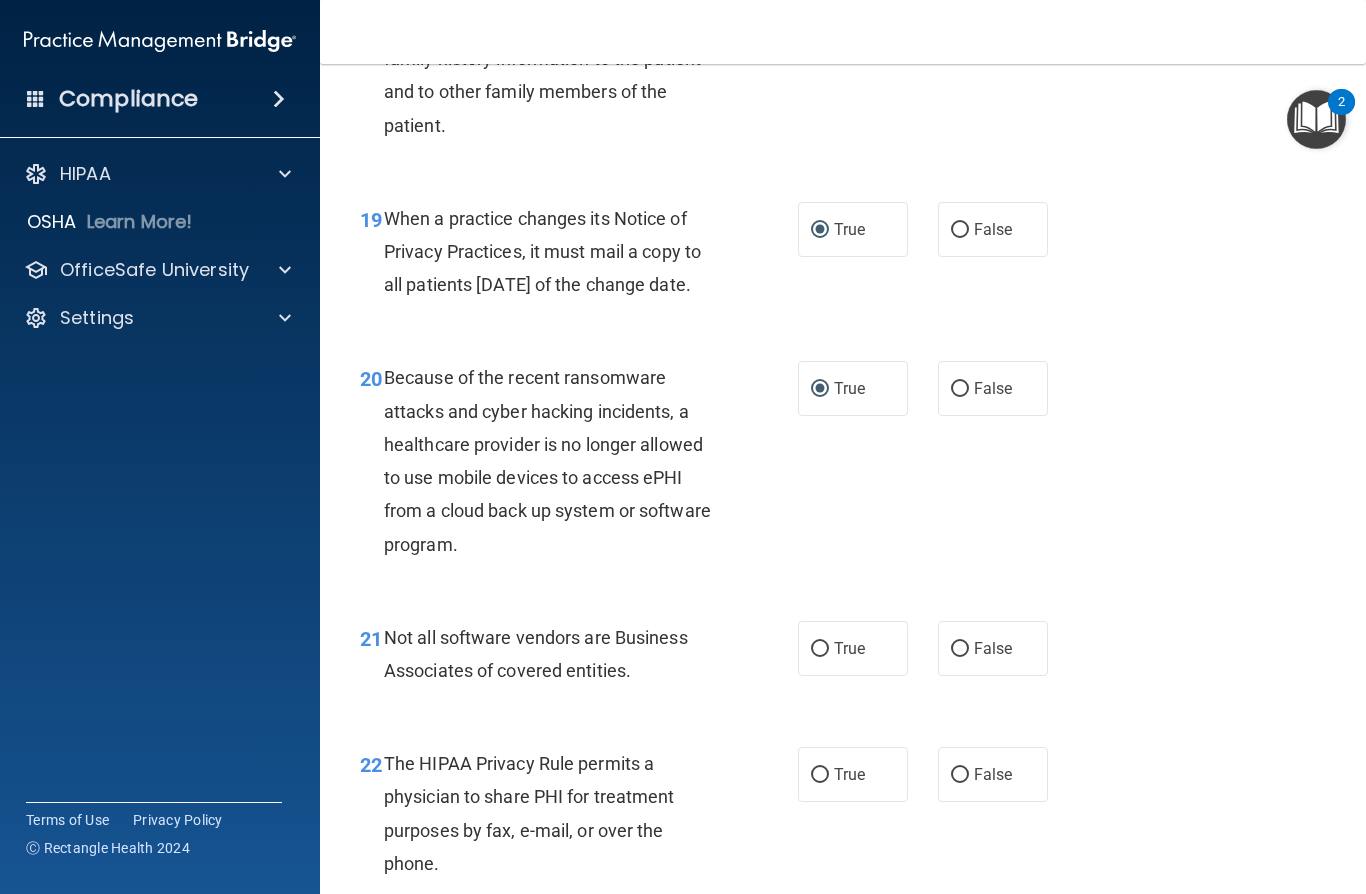 click on "True" at bounding box center (853, 388) 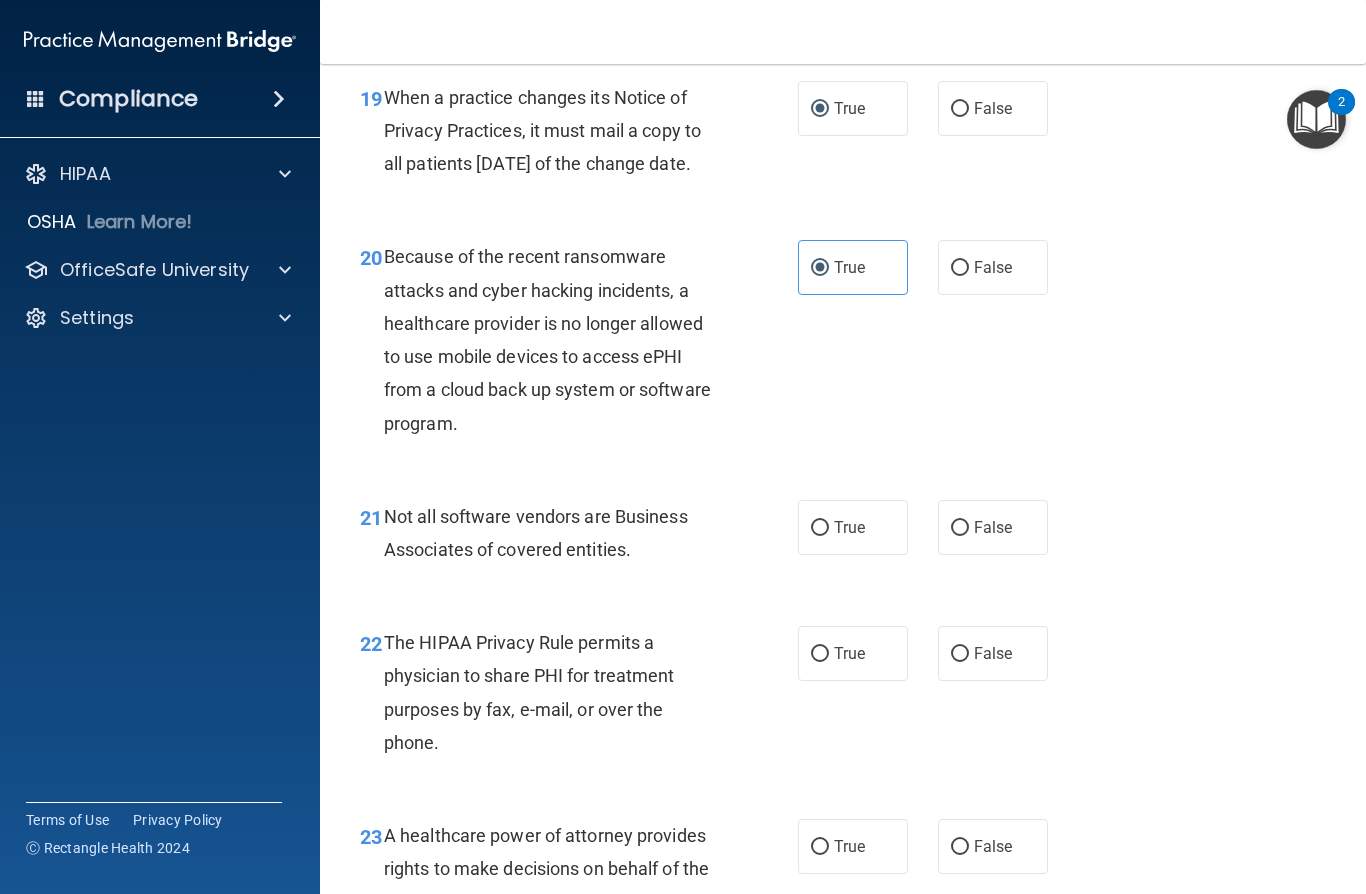 scroll, scrollTop: 3648, scrollLeft: 0, axis: vertical 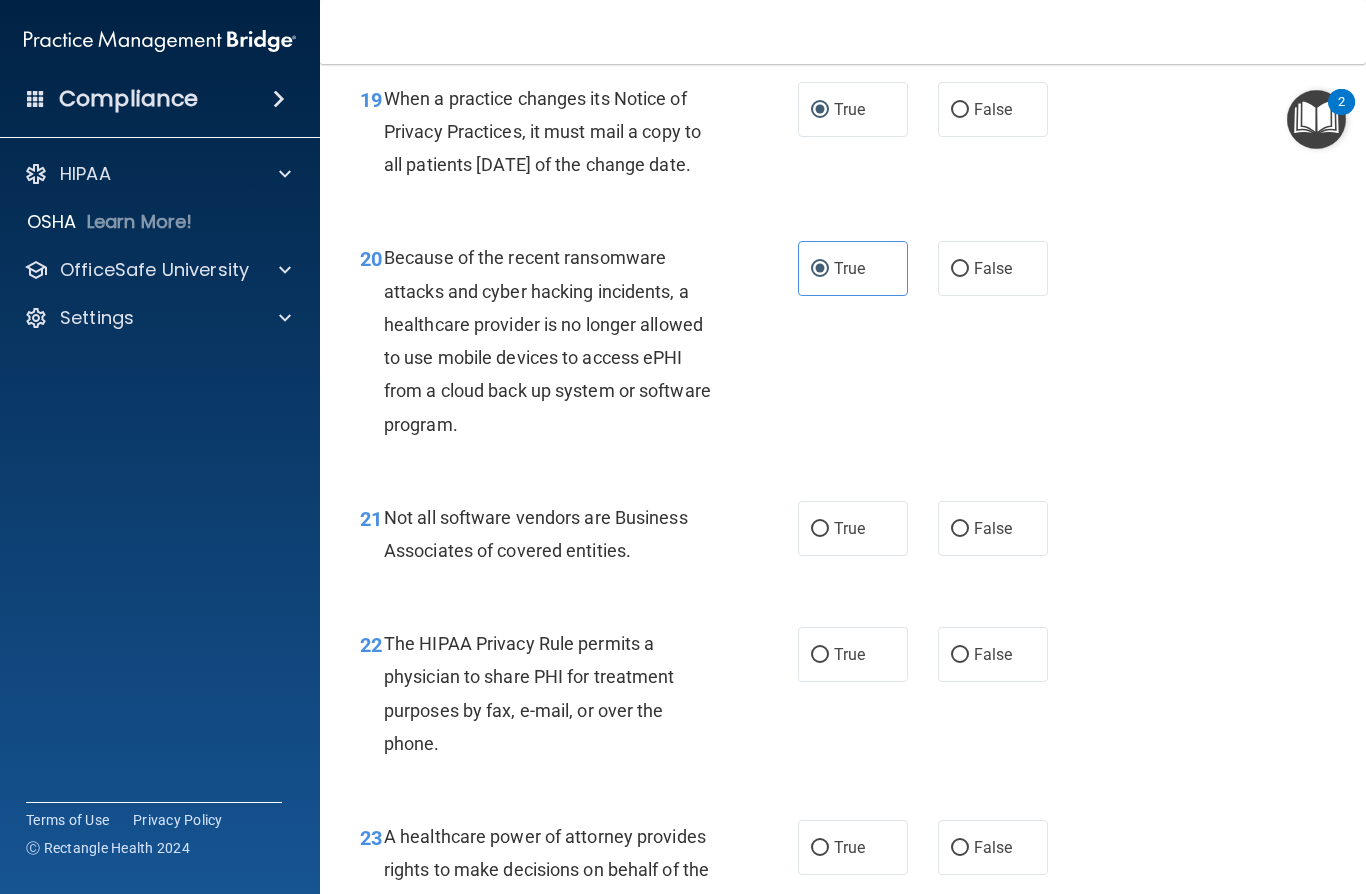 click on "True" at bounding box center (820, 529) 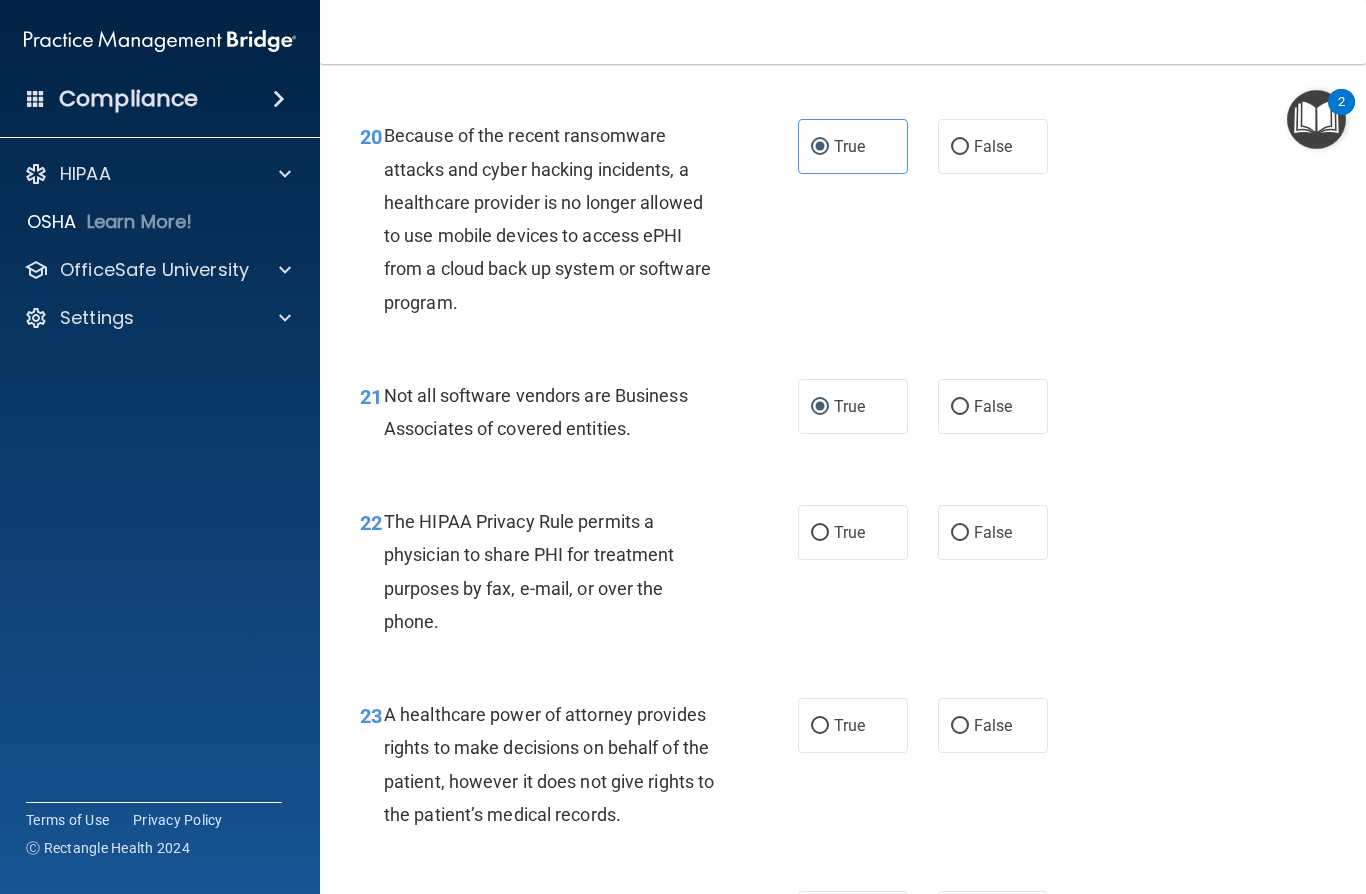 scroll, scrollTop: 3787, scrollLeft: 0, axis: vertical 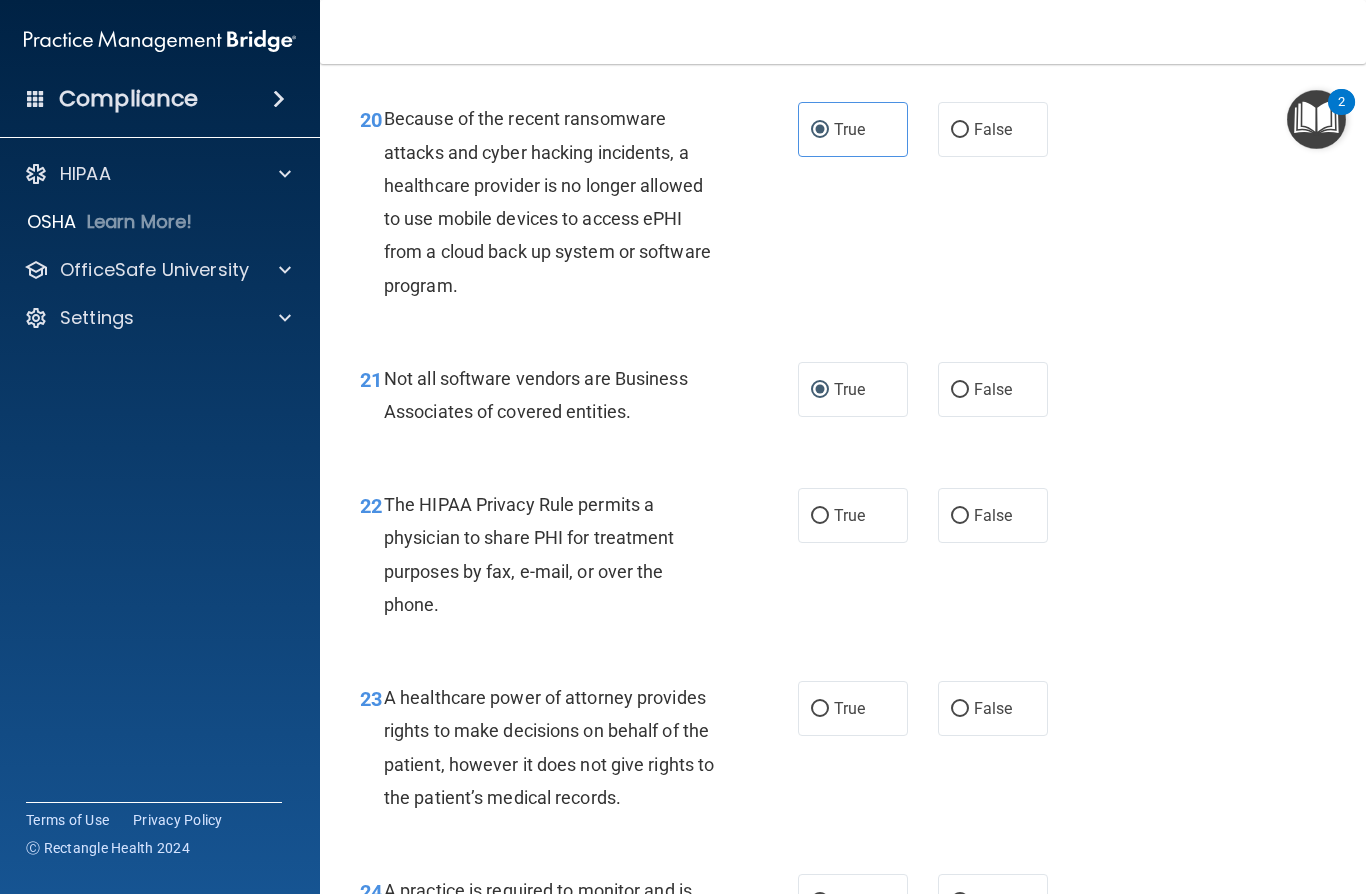 click on "True" at bounding box center [820, 516] 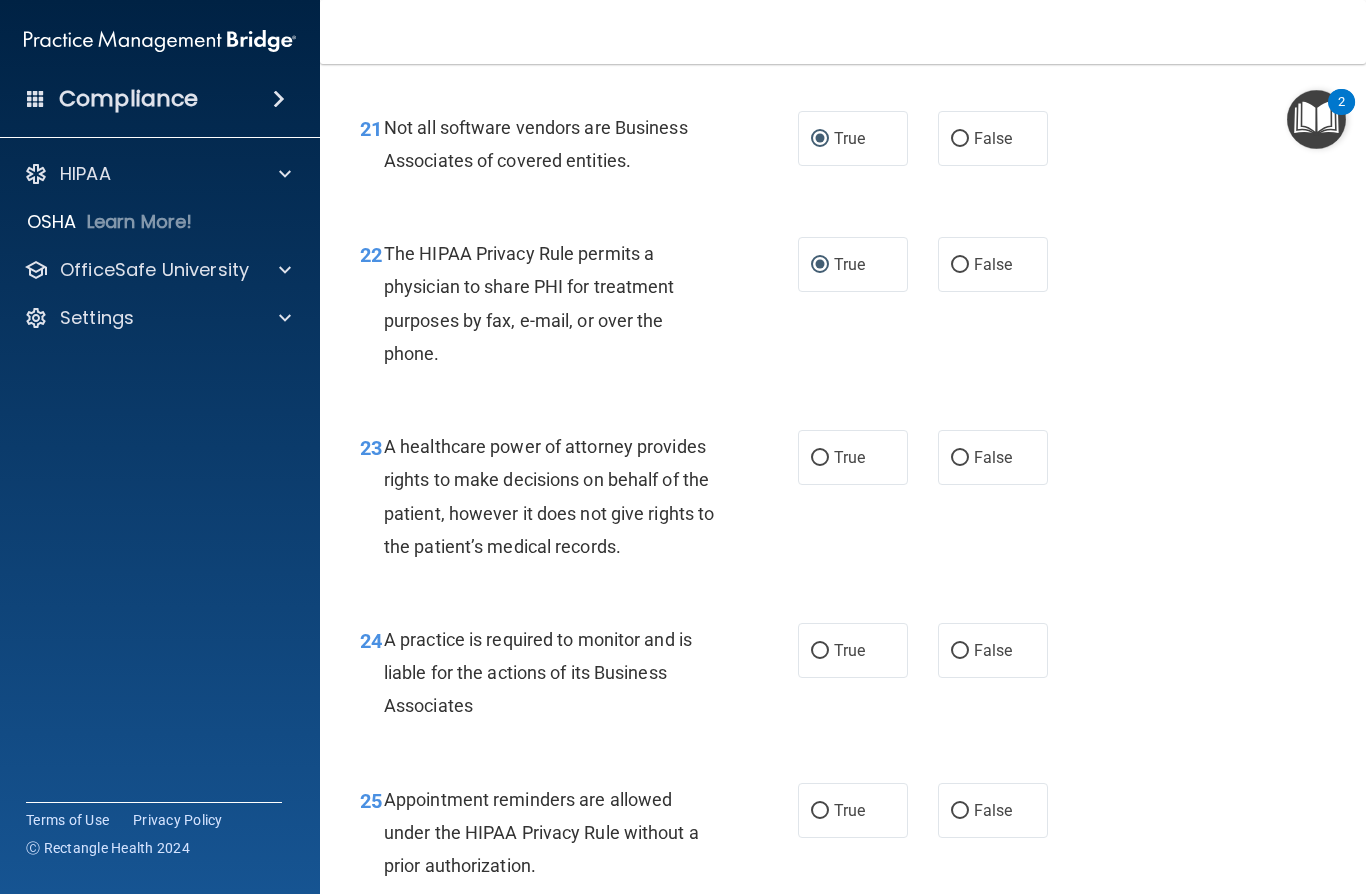 scroll, scrollTop: 4035, scrollLeft: 0, axis: vertical 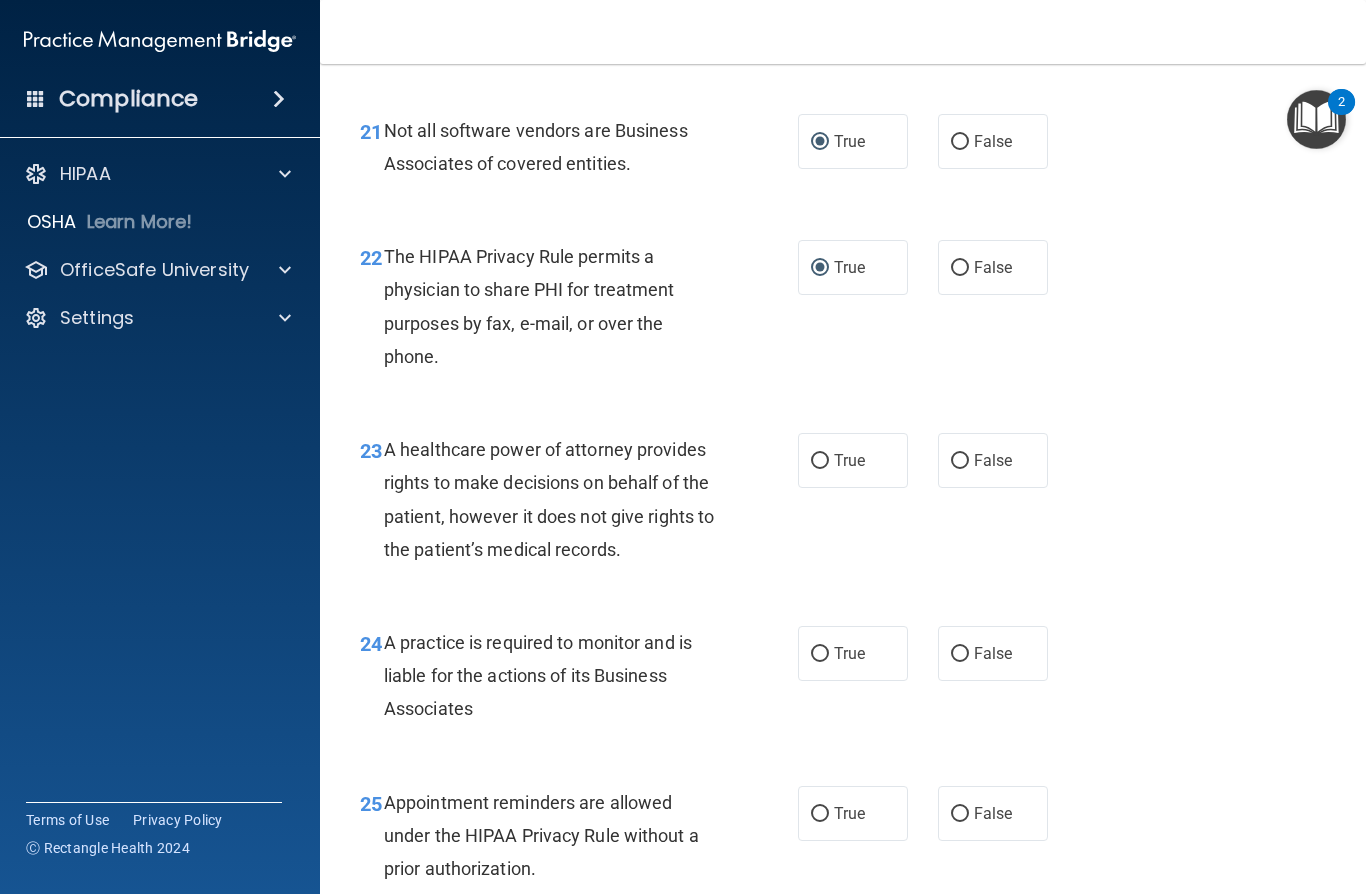 click on "True" at bounding box center (820, 461) 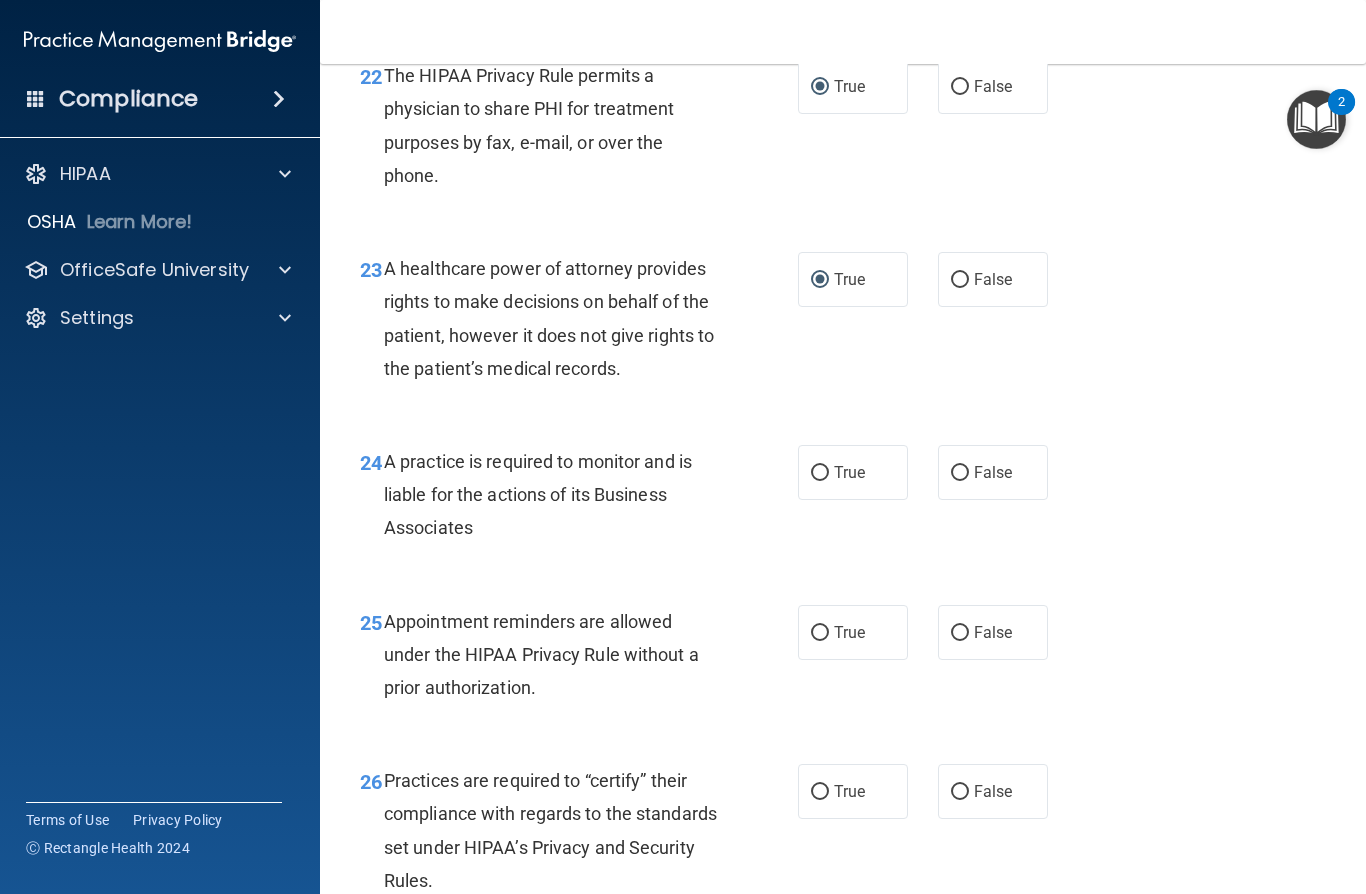 scroll, scrollTop: 4238, scrollLeft: 0, axis: vertical 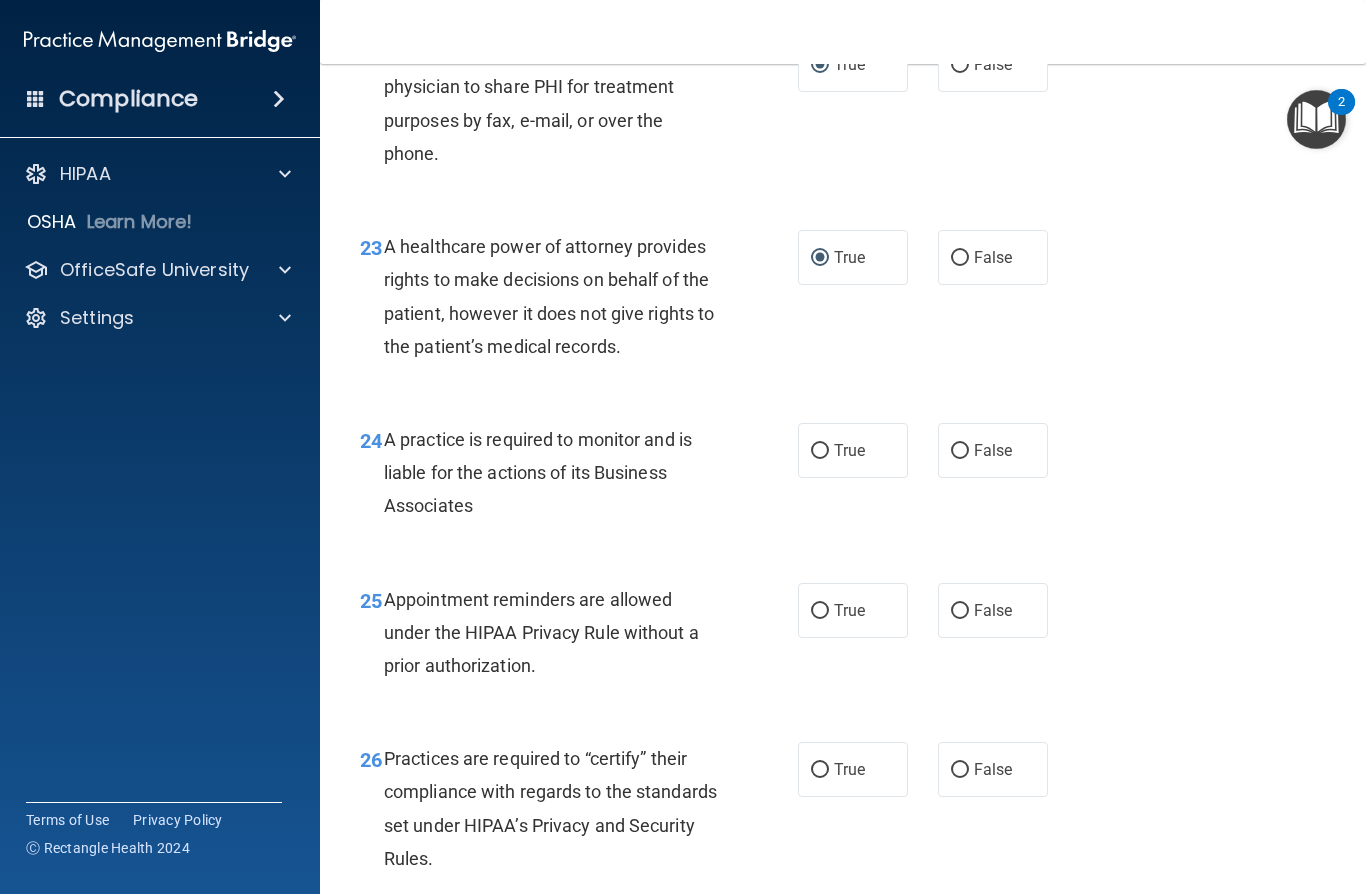 click on "True" at bounding box center (849, 450) 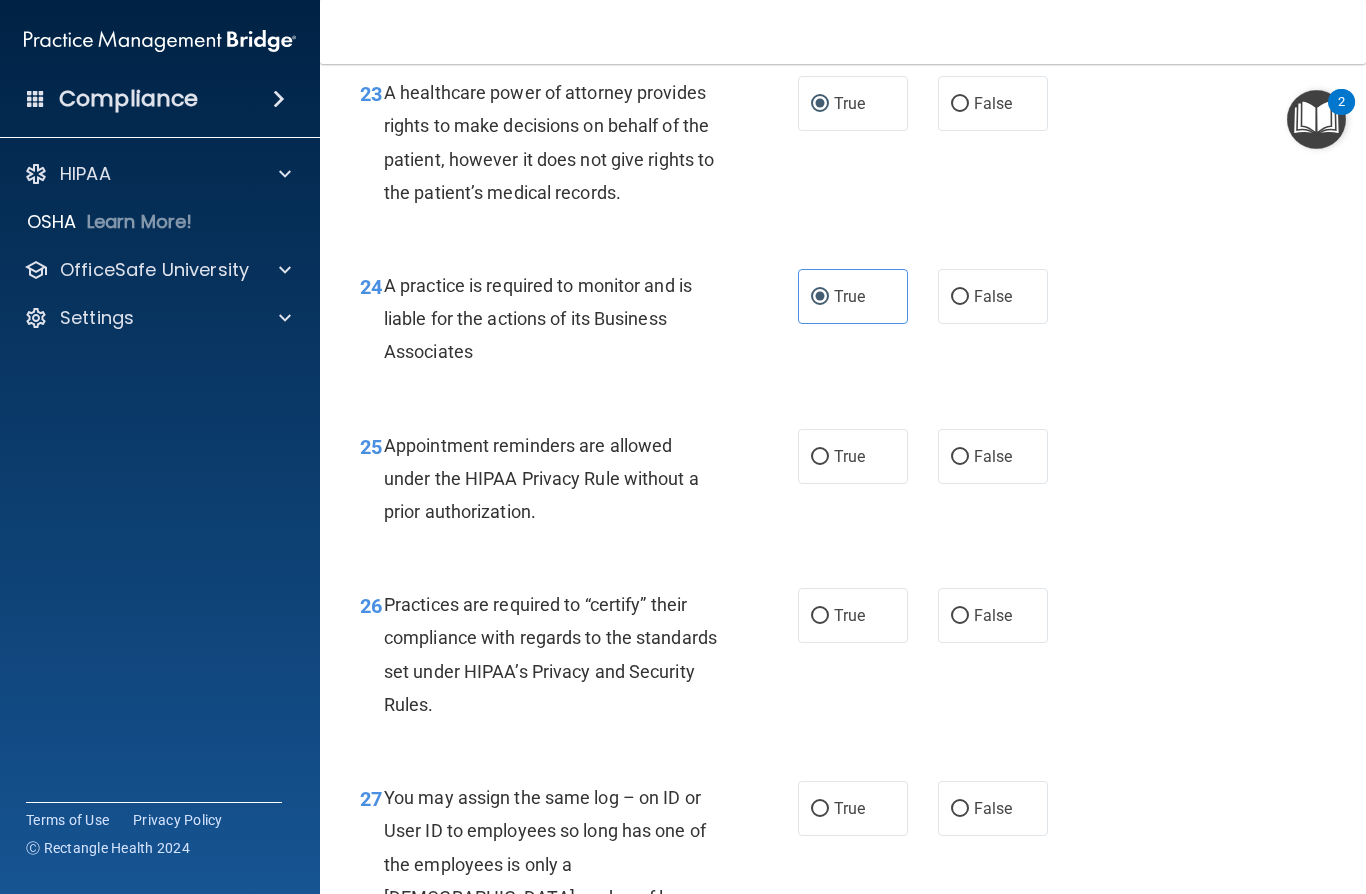 scroll, scrollTop: 4413, scrollLeft: 0, axis: vertical 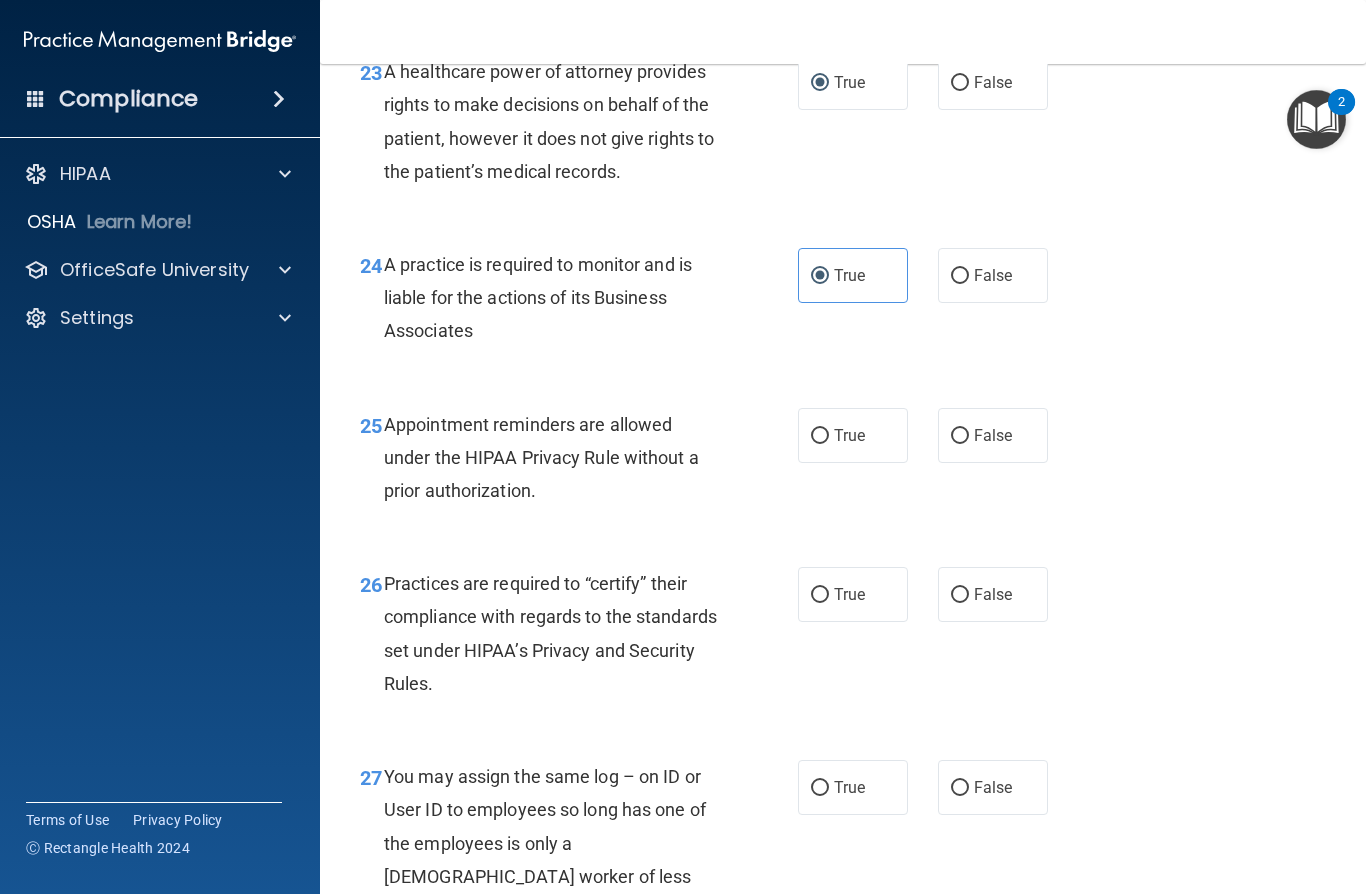 click on "True" at bounding box center [820, 436] 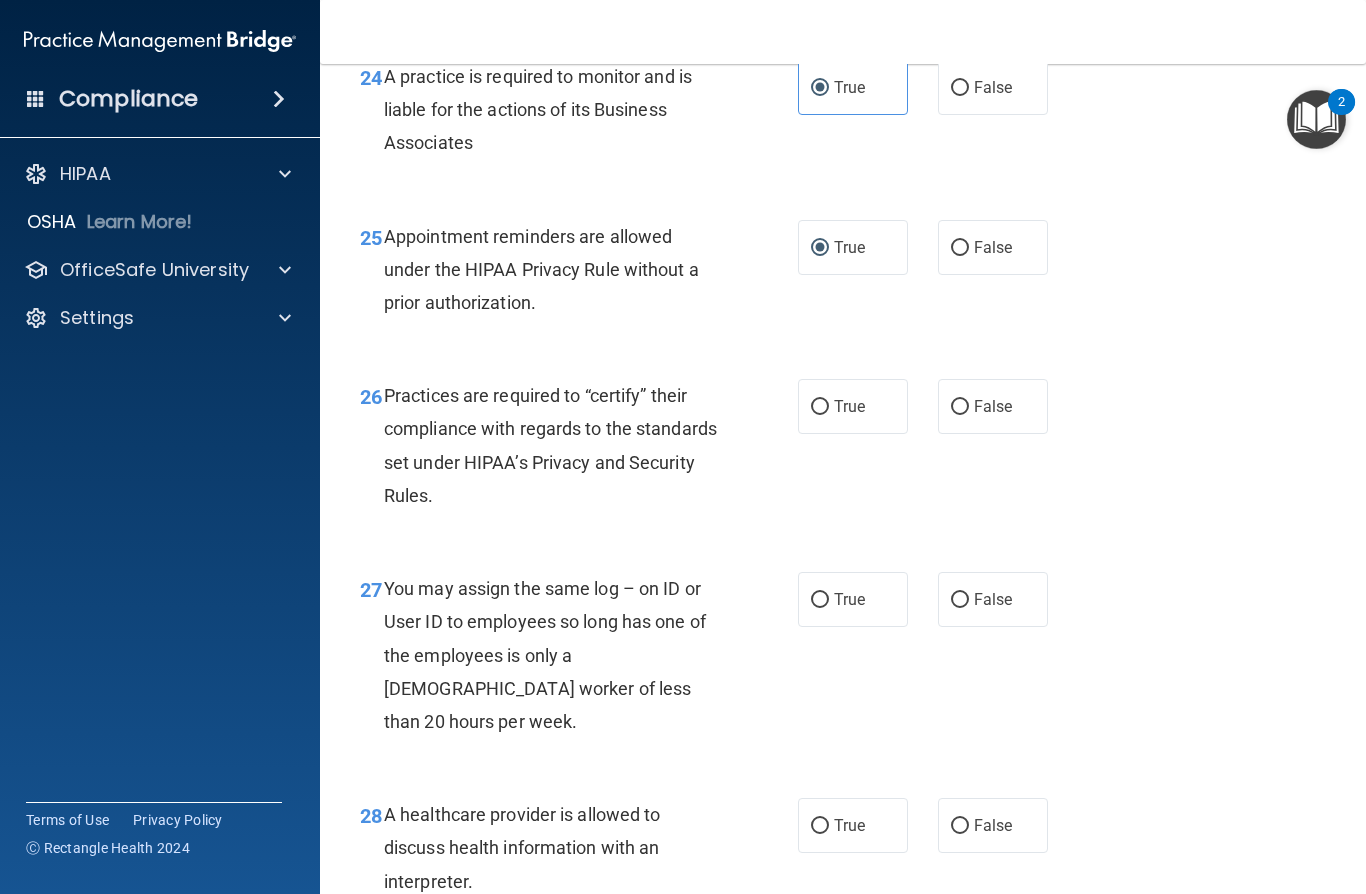 scroll, scrollTop: 4609, scrollLeft: 0, axis: vertical 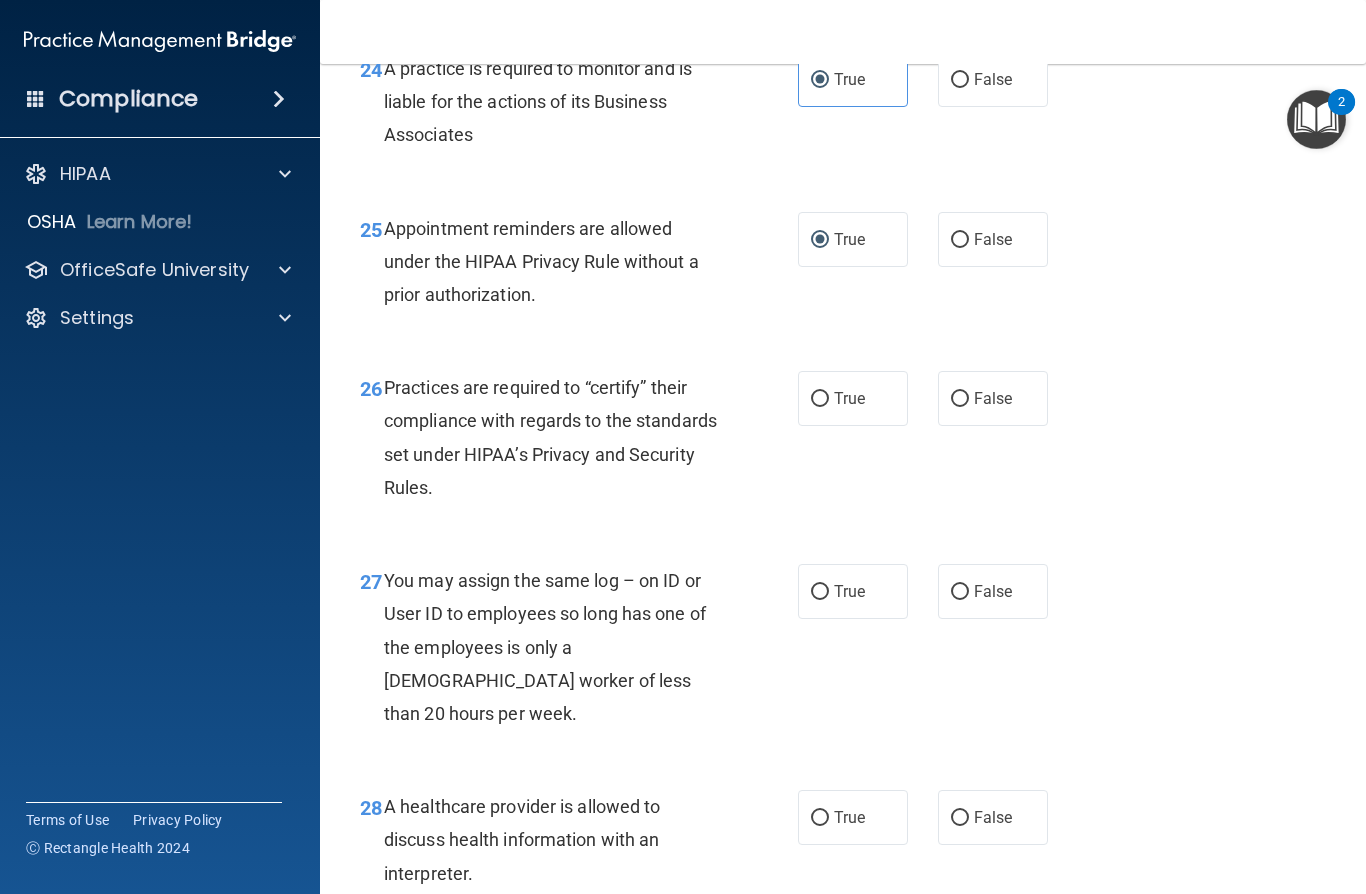 click on "True" at bounding box center (853, 398) 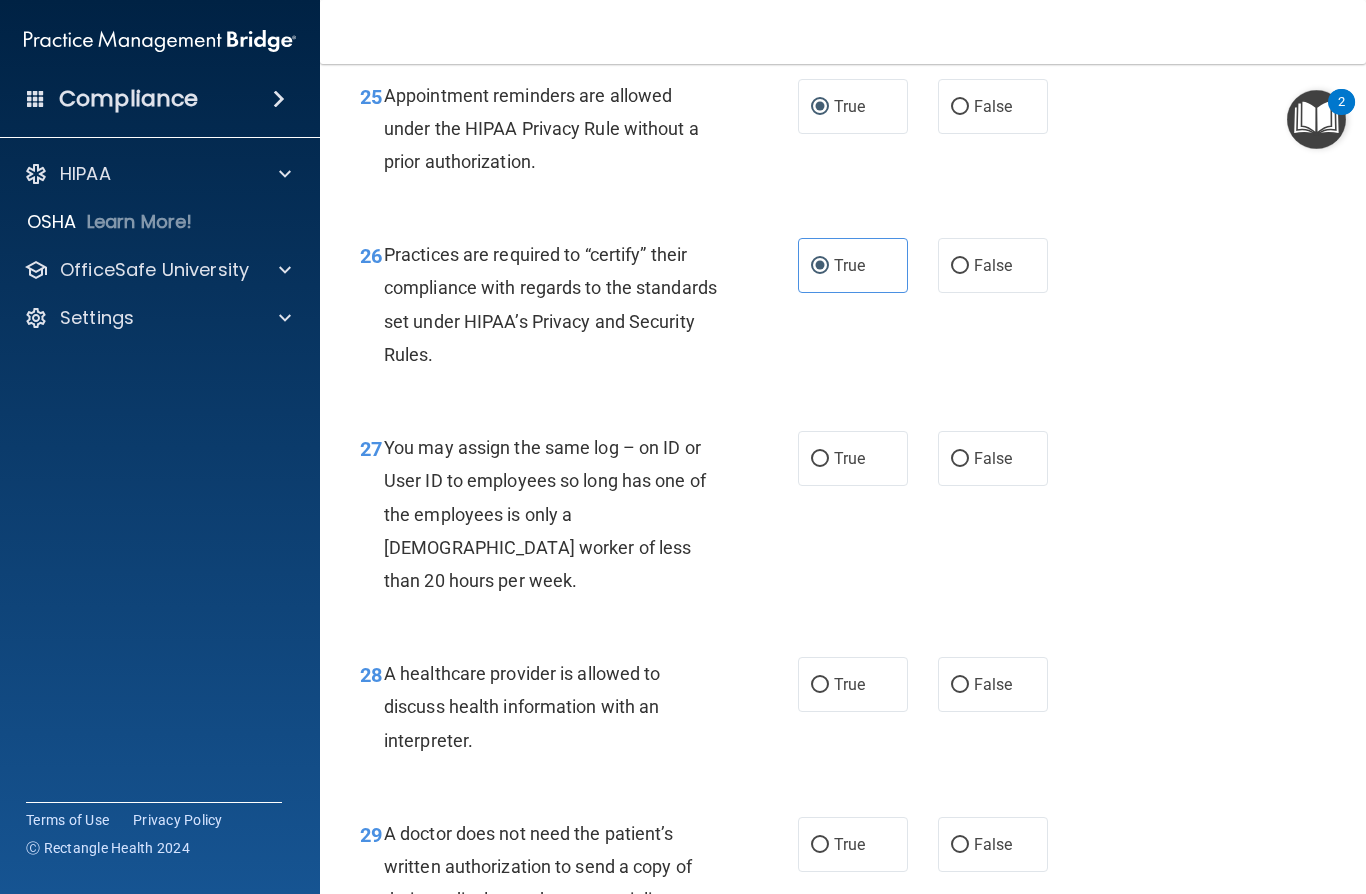 scroll, scrollTop: 4742, scrollLeft: 0, axis: vertical 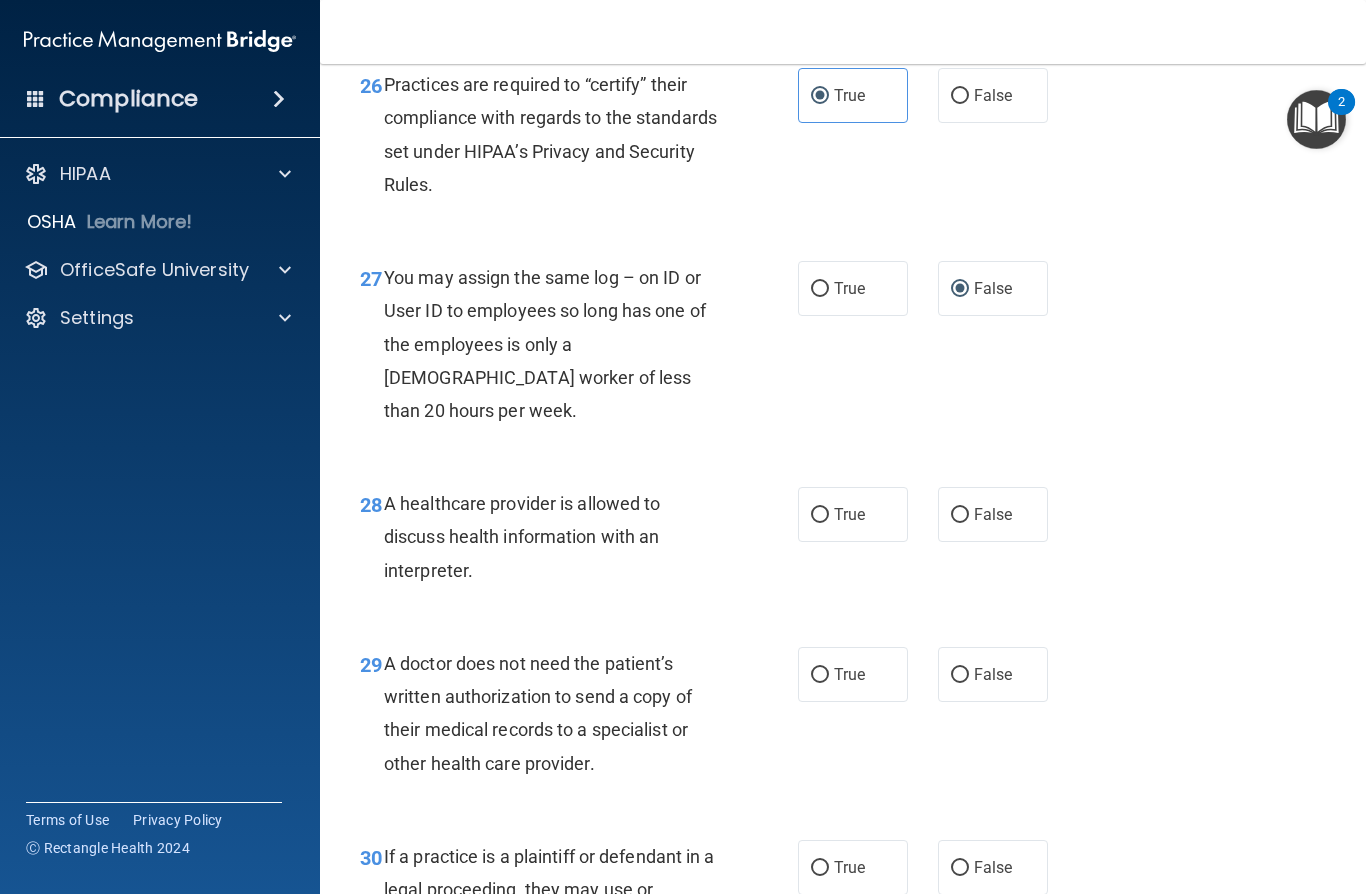 click on "True" at bounding box center (820, 515) 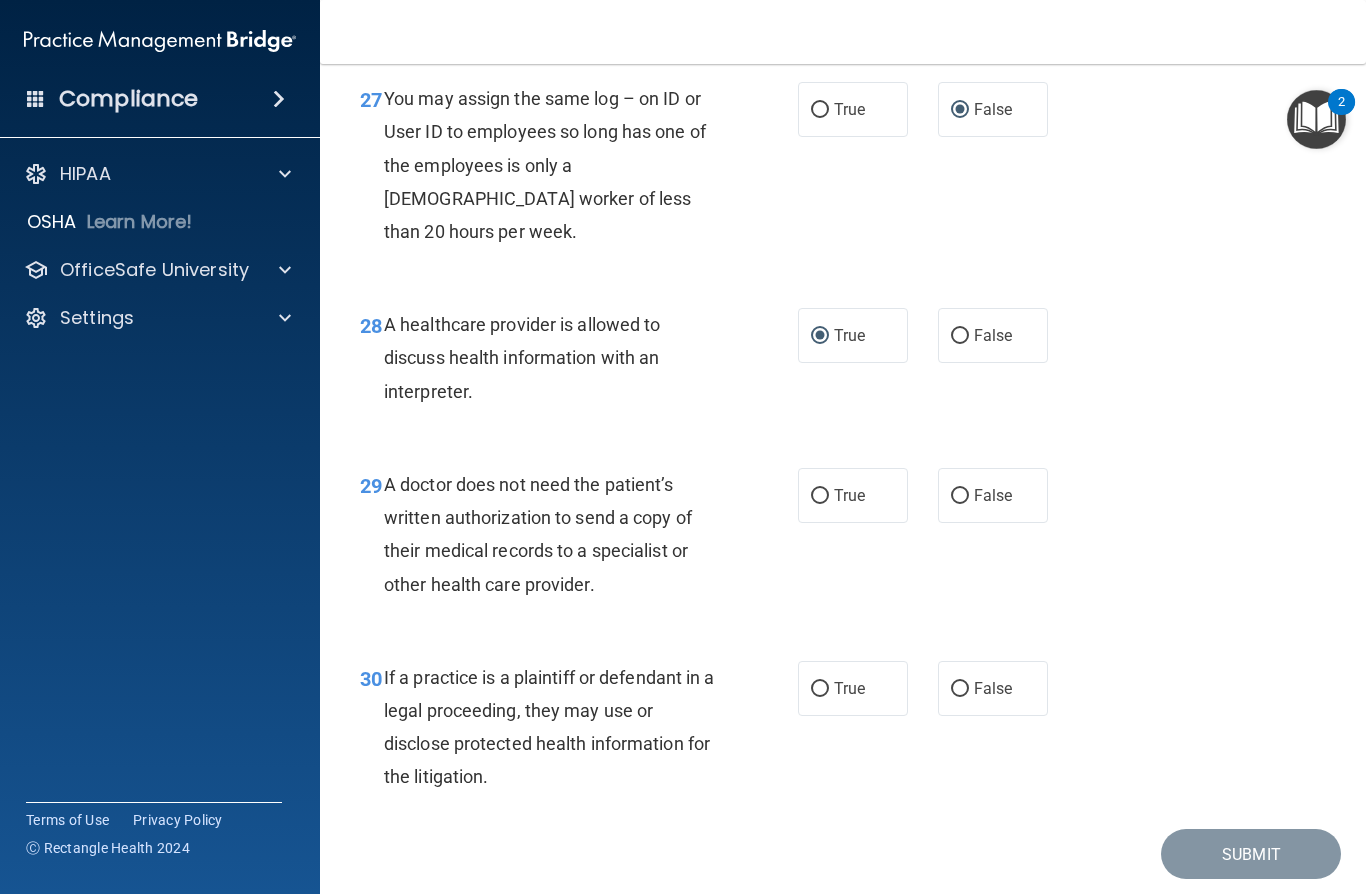 scroll, scrollTop: 5095, scrollLeft: 0, axis: vertical 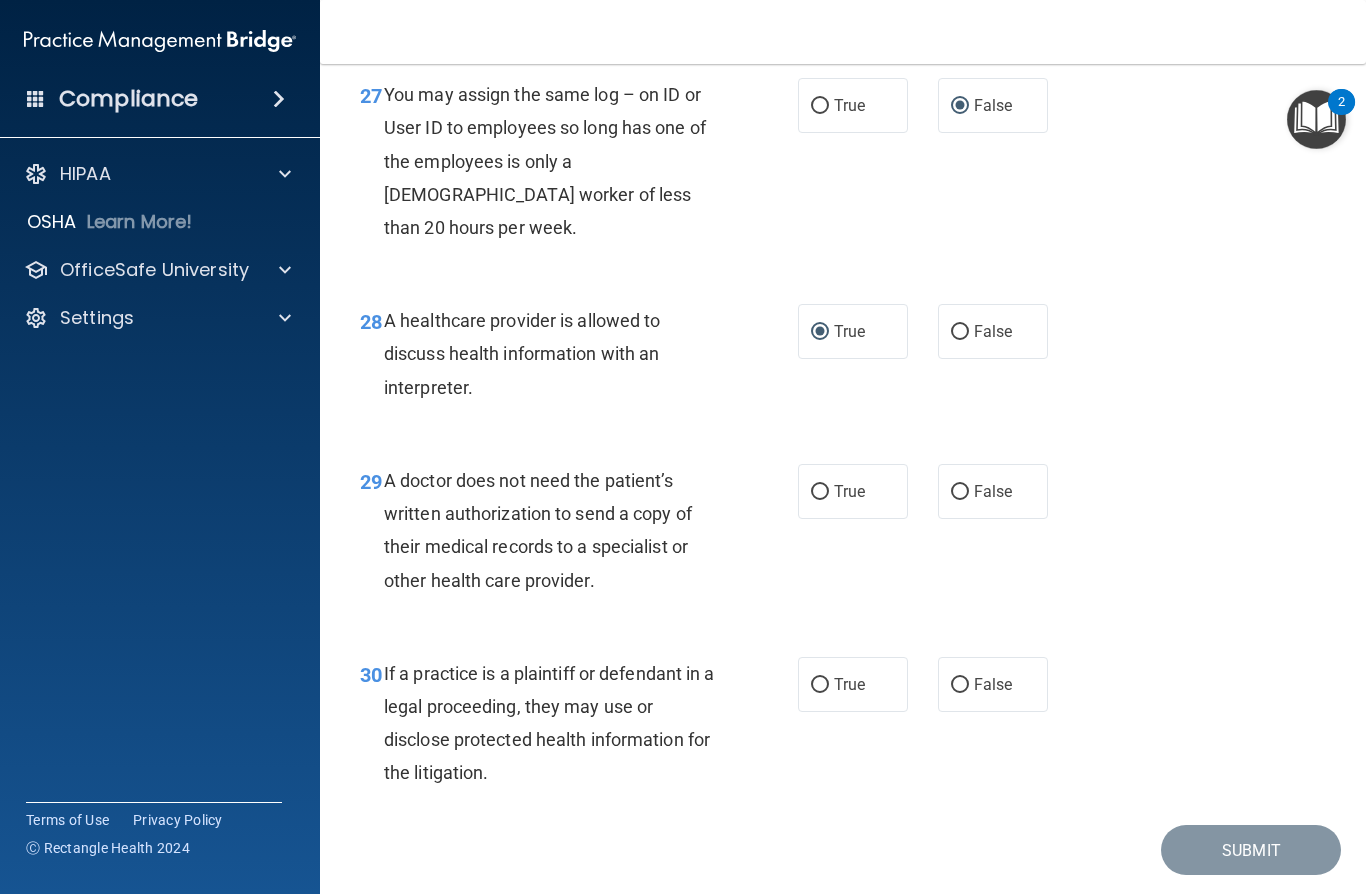 click on "True" at bounding box center (853, 331) 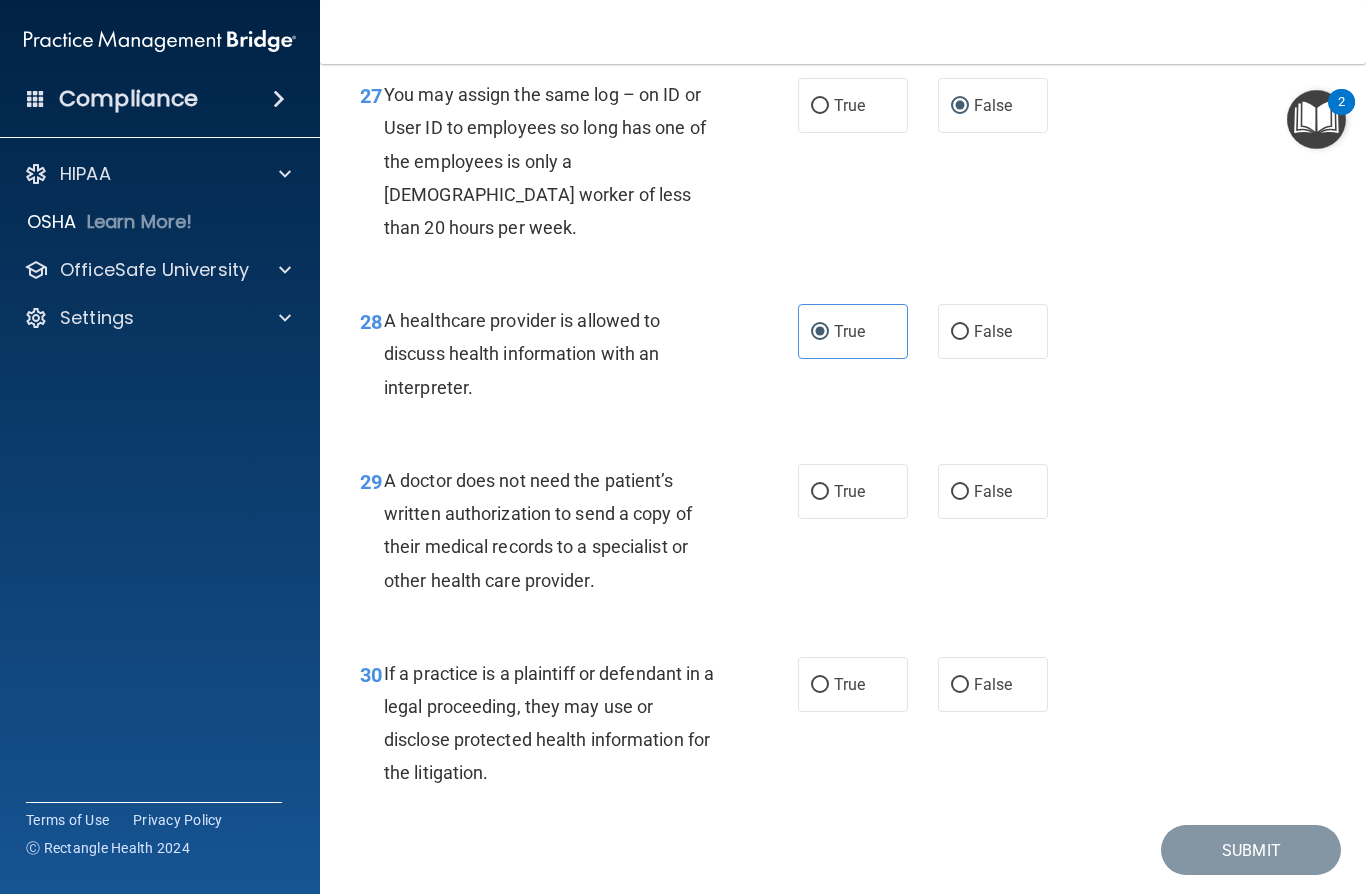 click on "False" at bounding box center (993, 331) 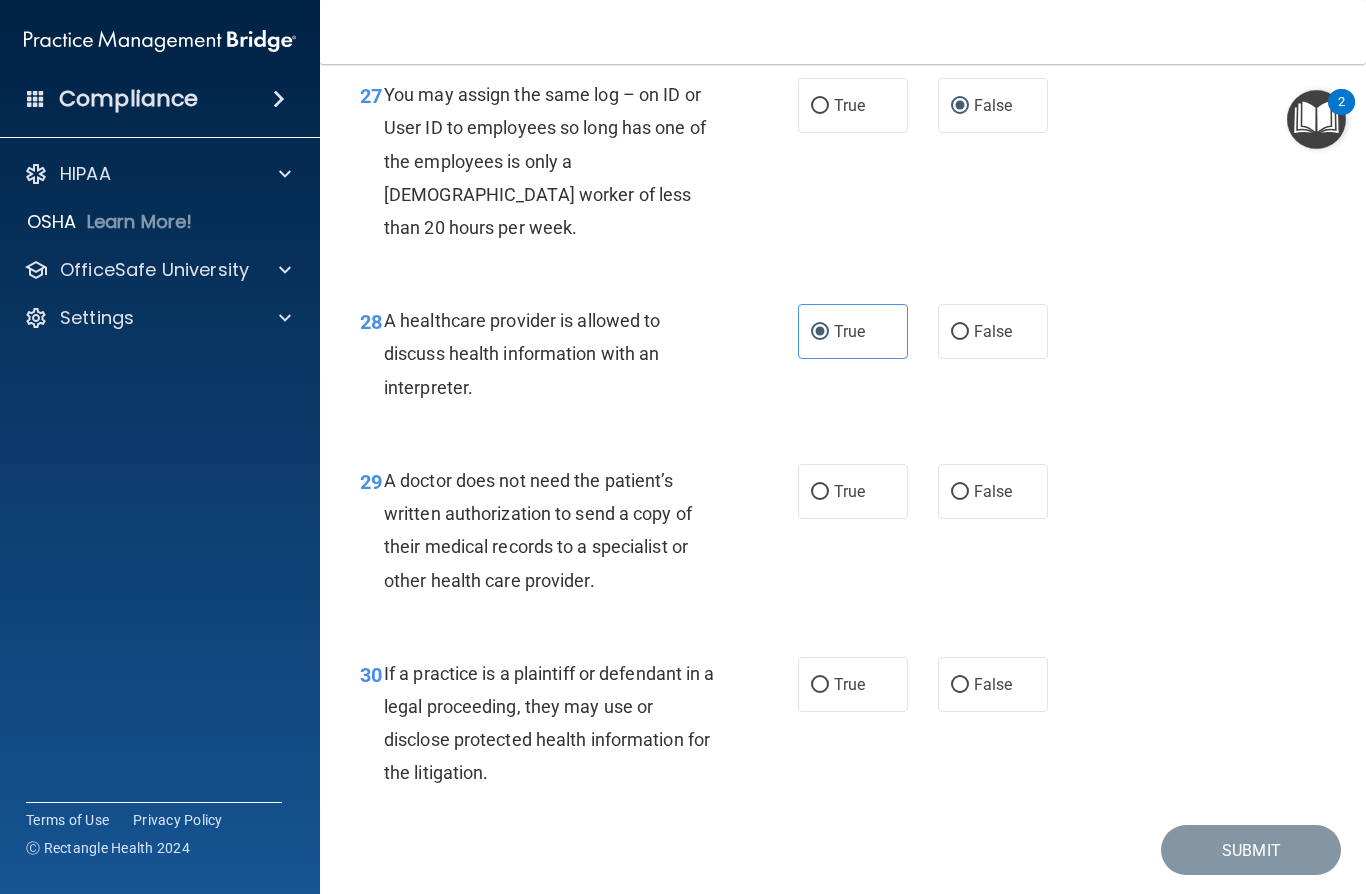 radio on "true" 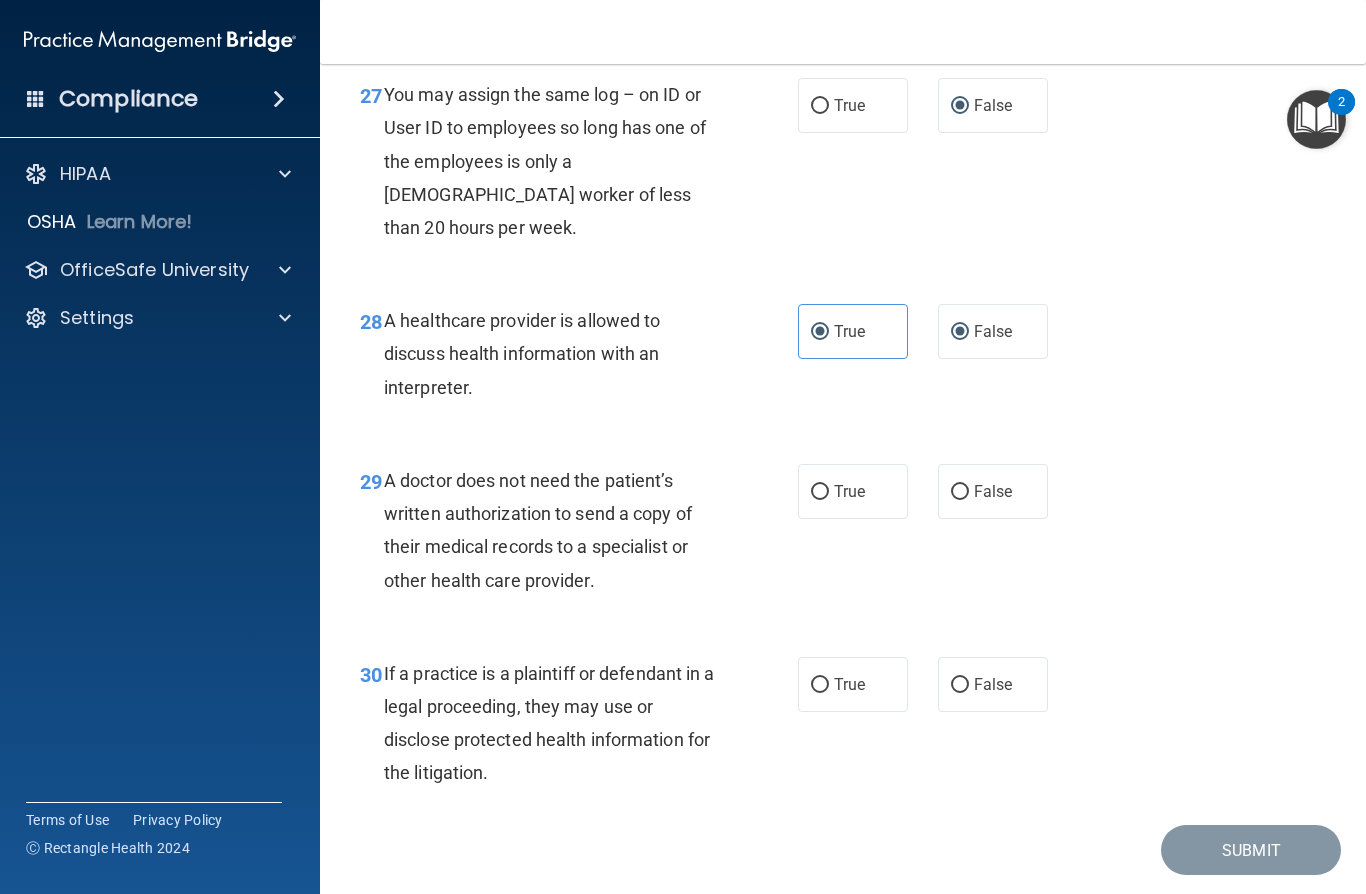 radio on "false" 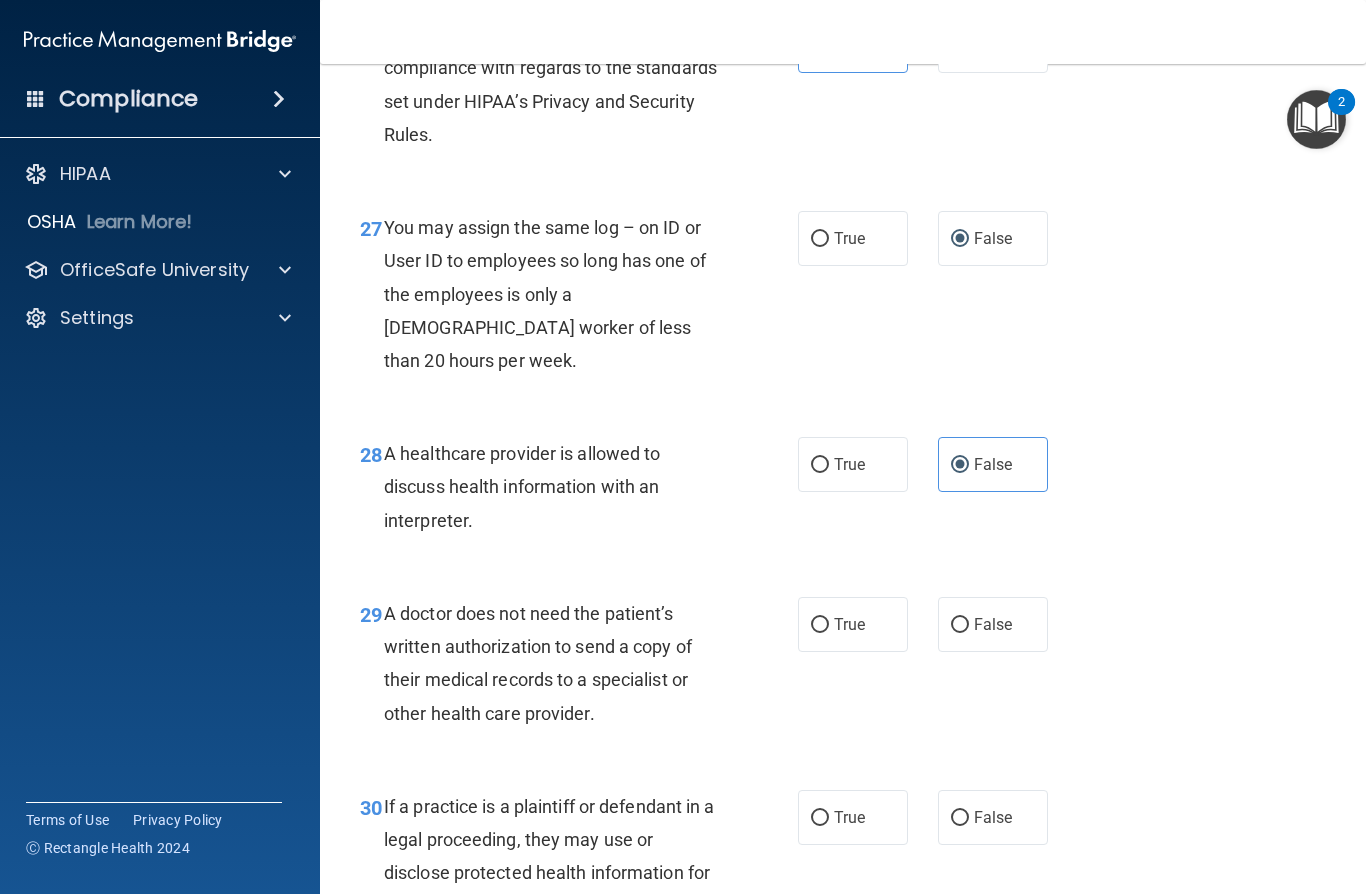 click on "False" at bounding box center (960, 625) 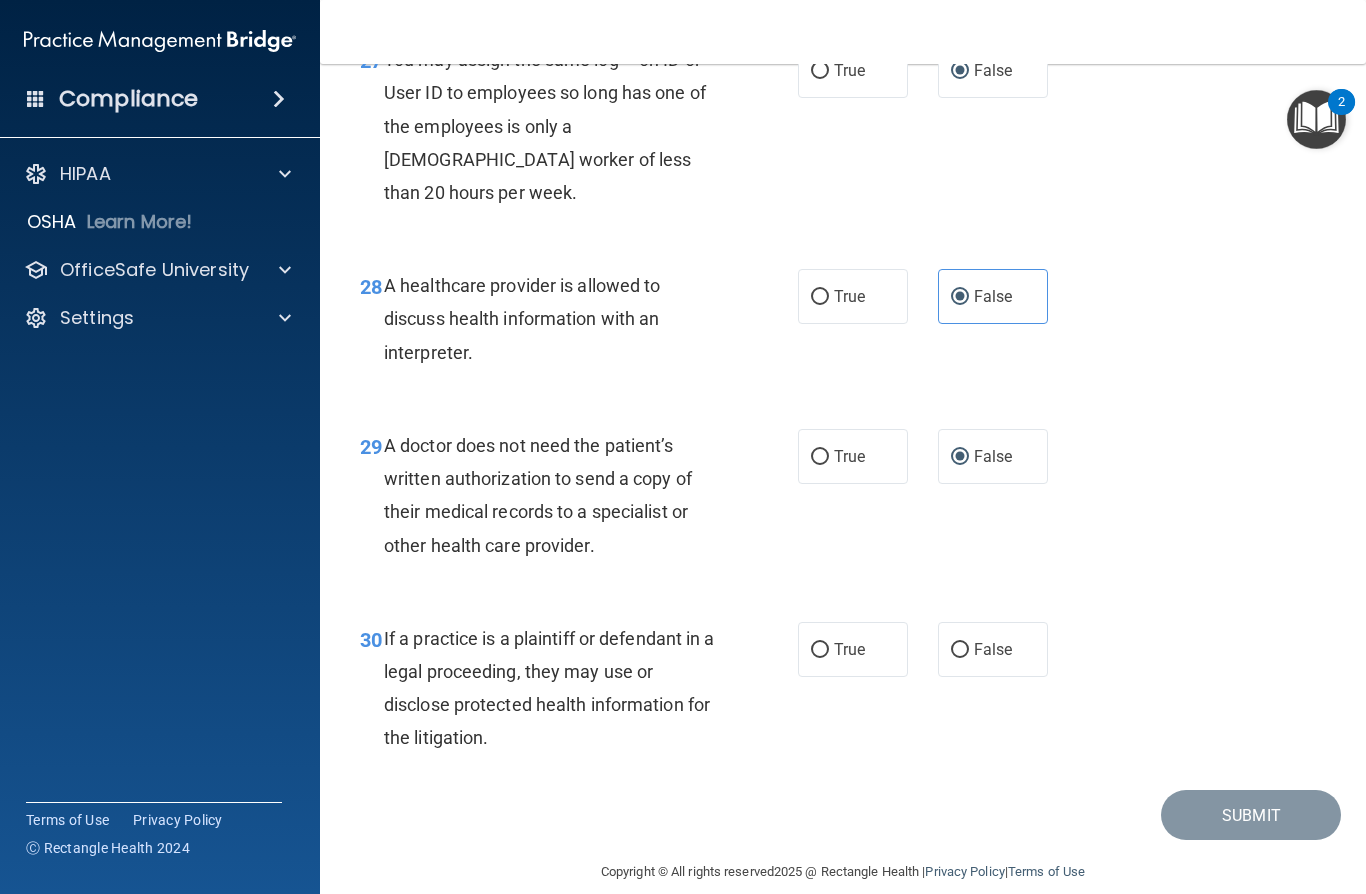 scroll, scrollTop: 5129, scrollLeft: 0, axis: vertical 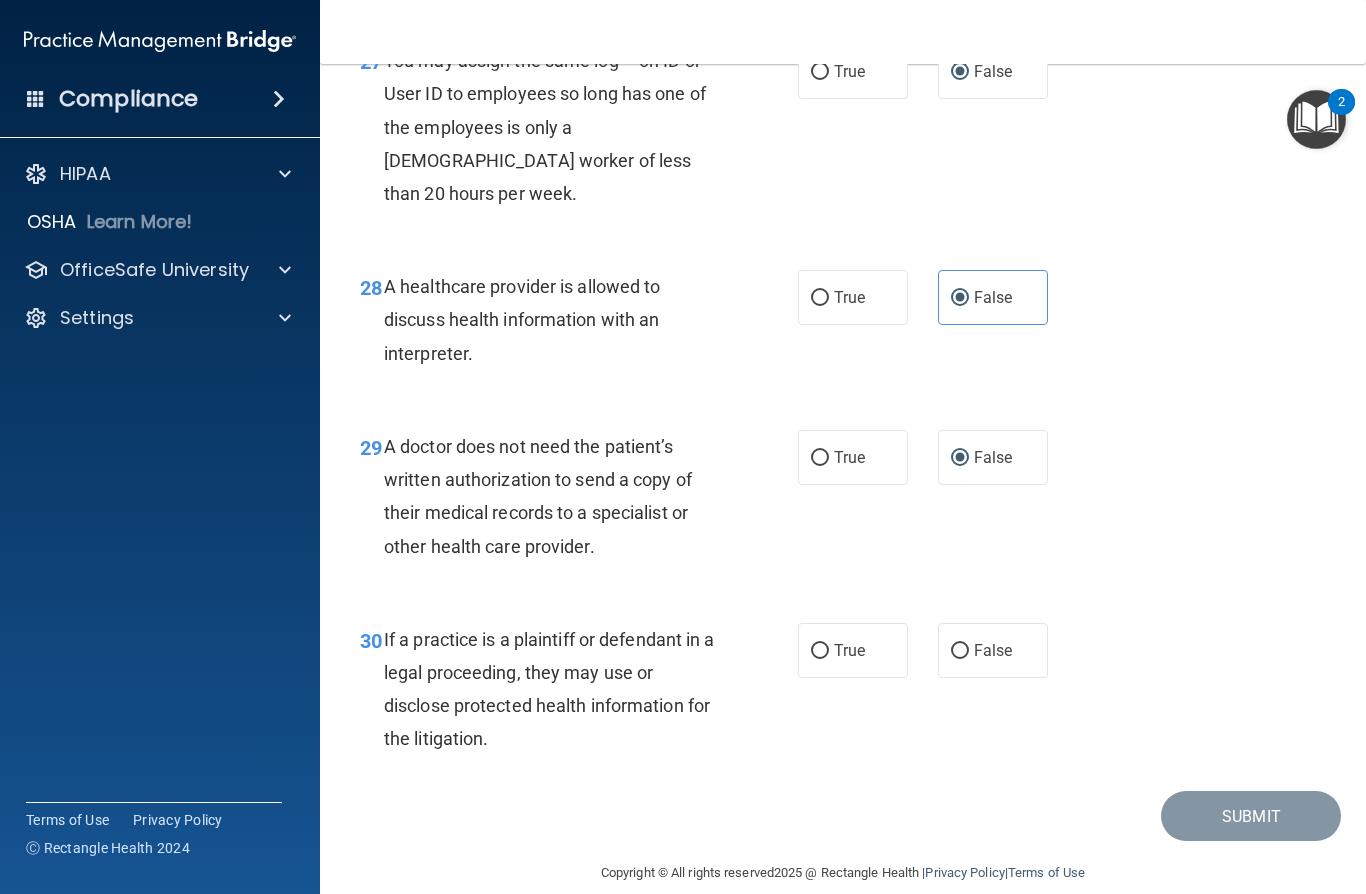 click on "True" at bounding box center (820, 651) 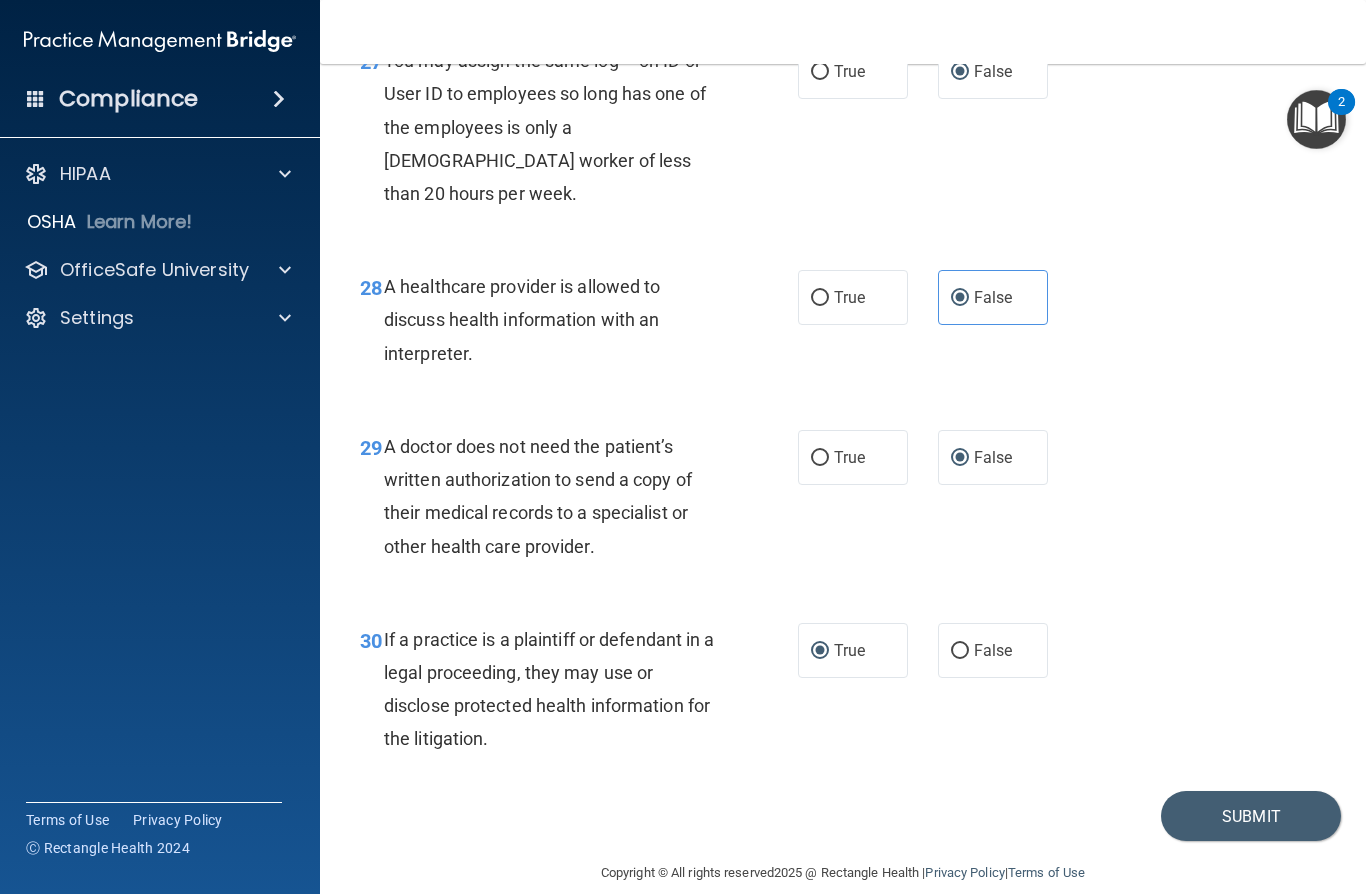 click on "Submit" at bounding box center (1251, 816) 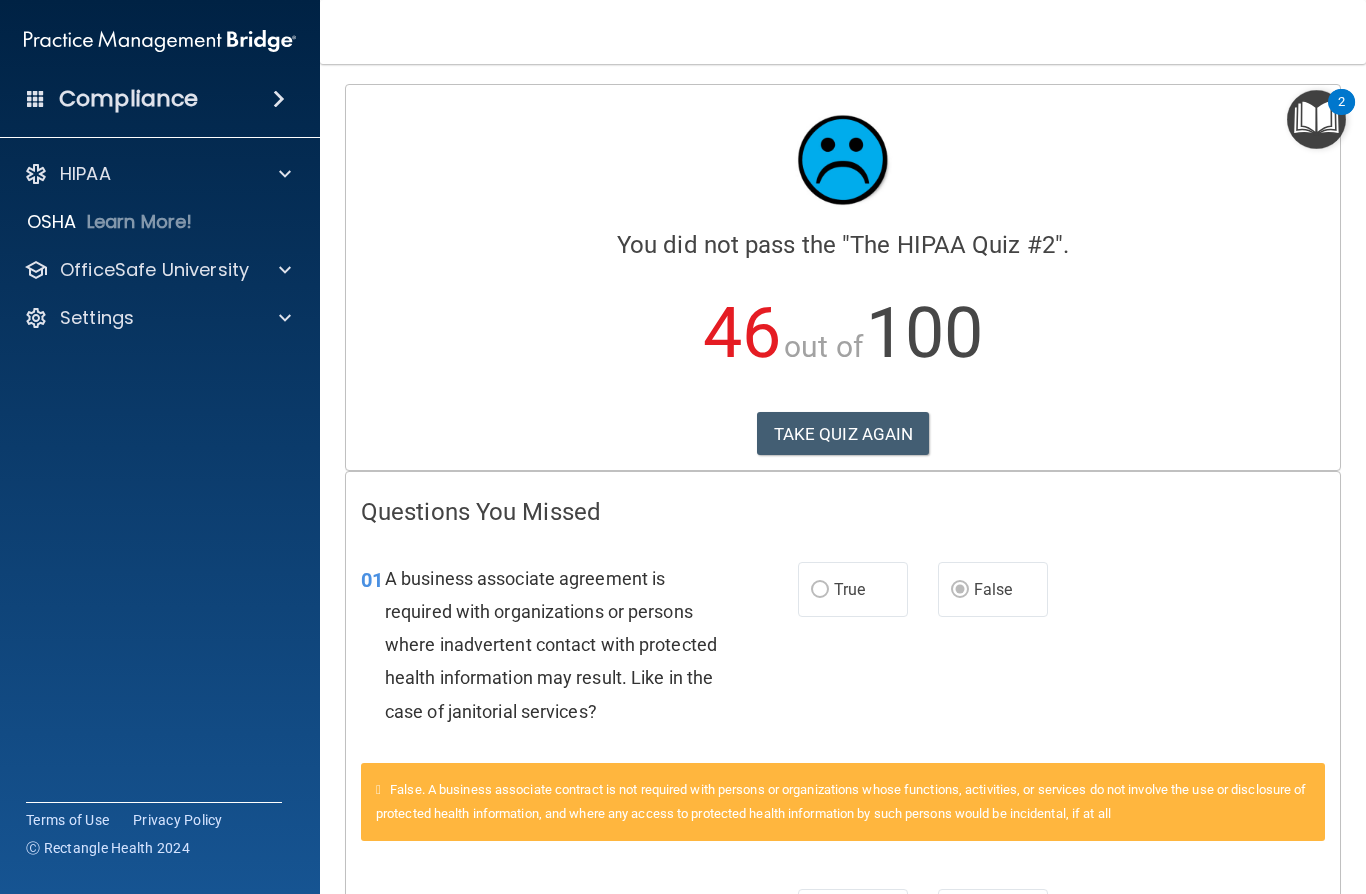 scroll, scrollTop: 0, scrollLeft: 0, axis: both 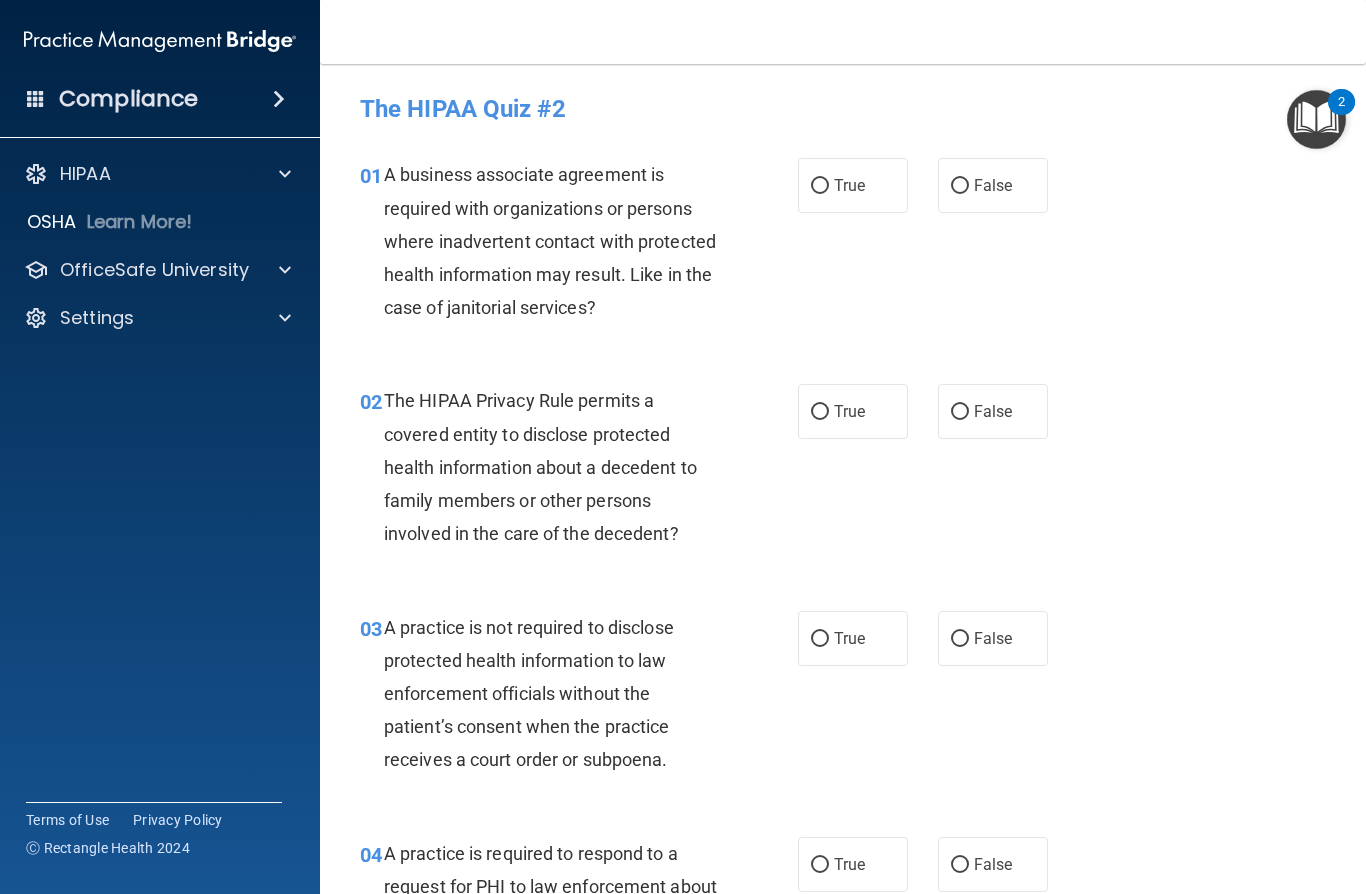 click on "False" at bounding box center (993, 185) 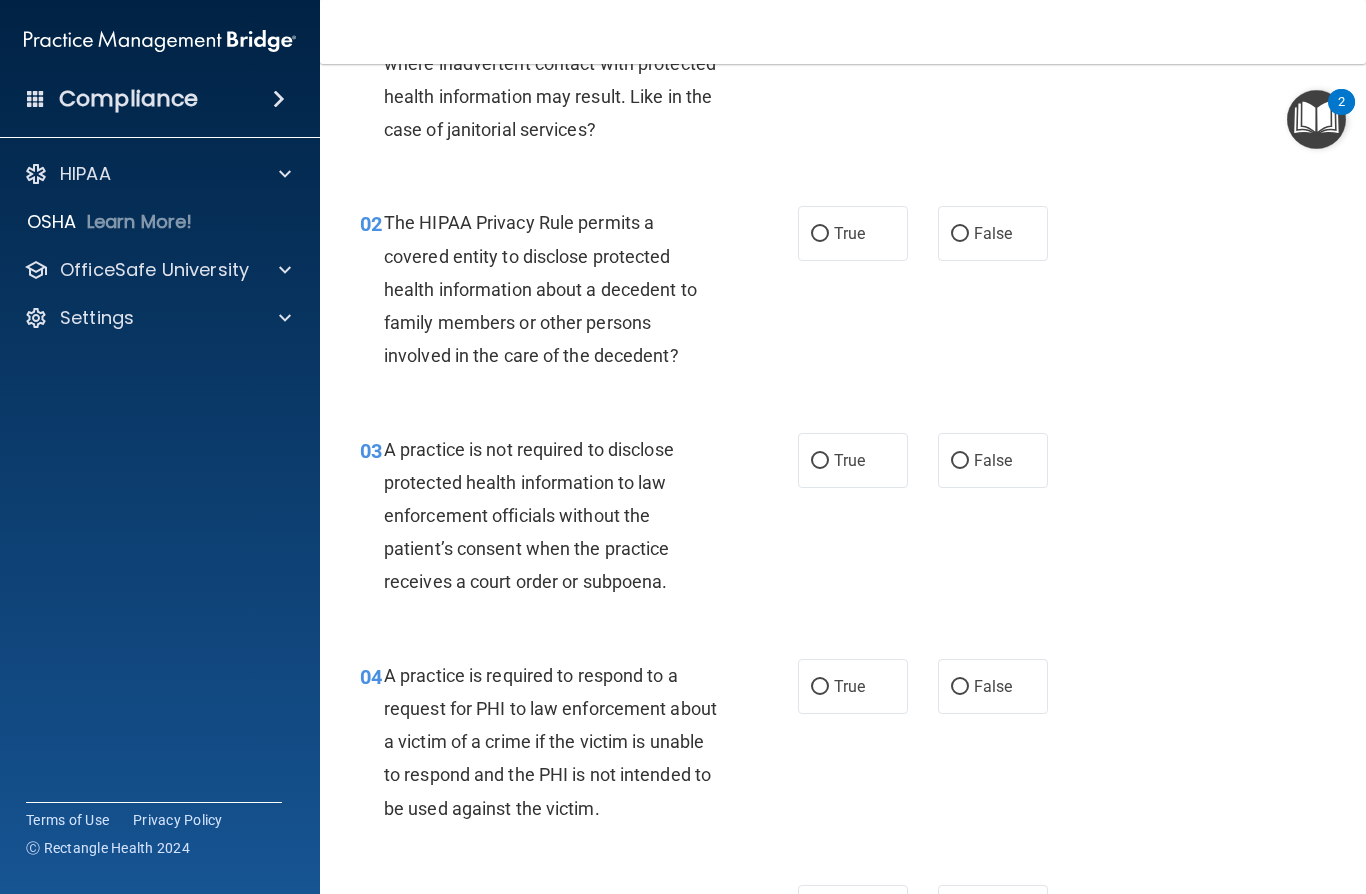 scroll, scrollTop: 177, scrollLeft: 0, axis: vertical 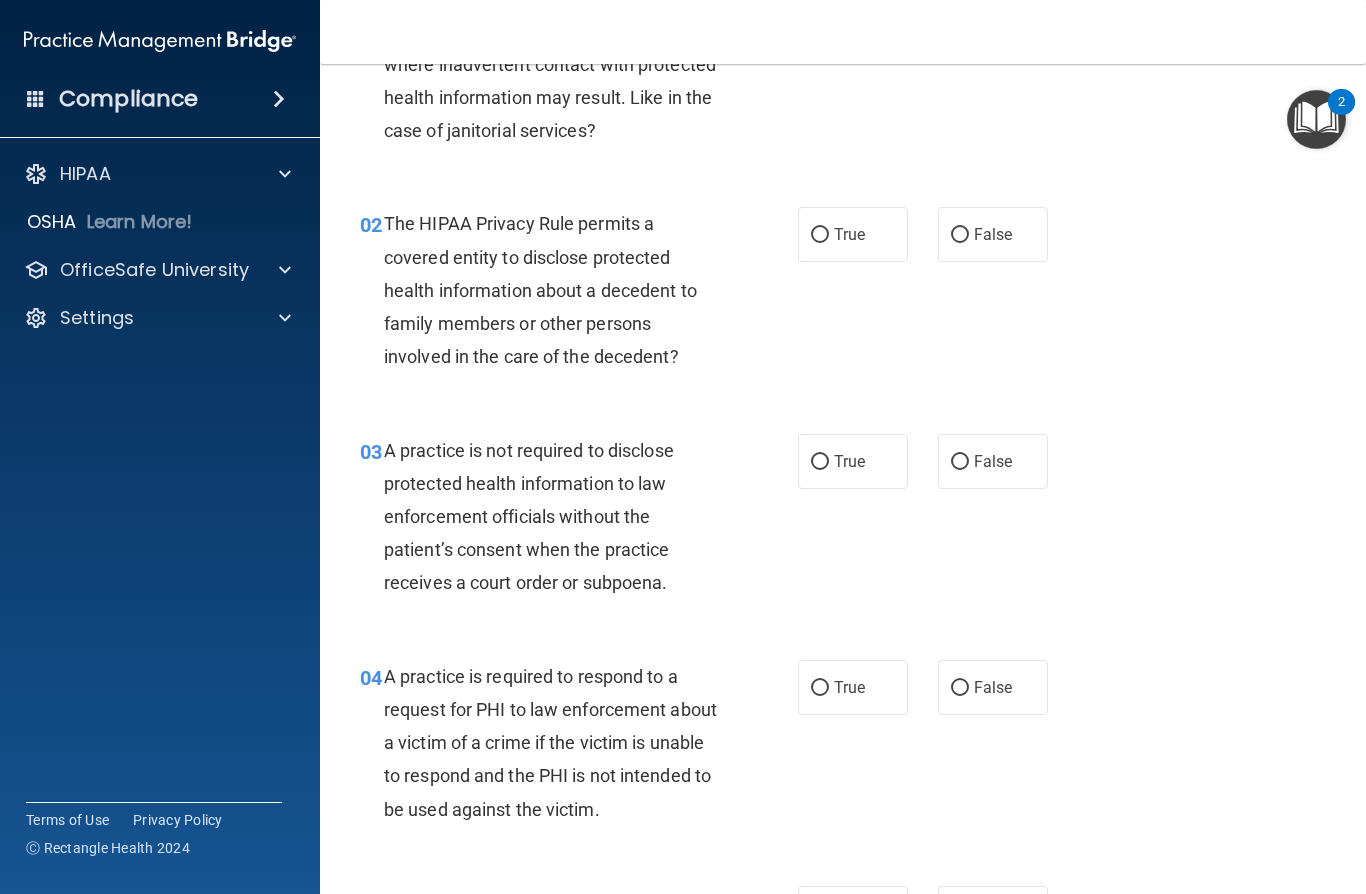 click on "True" at bounding box center [853, 234] 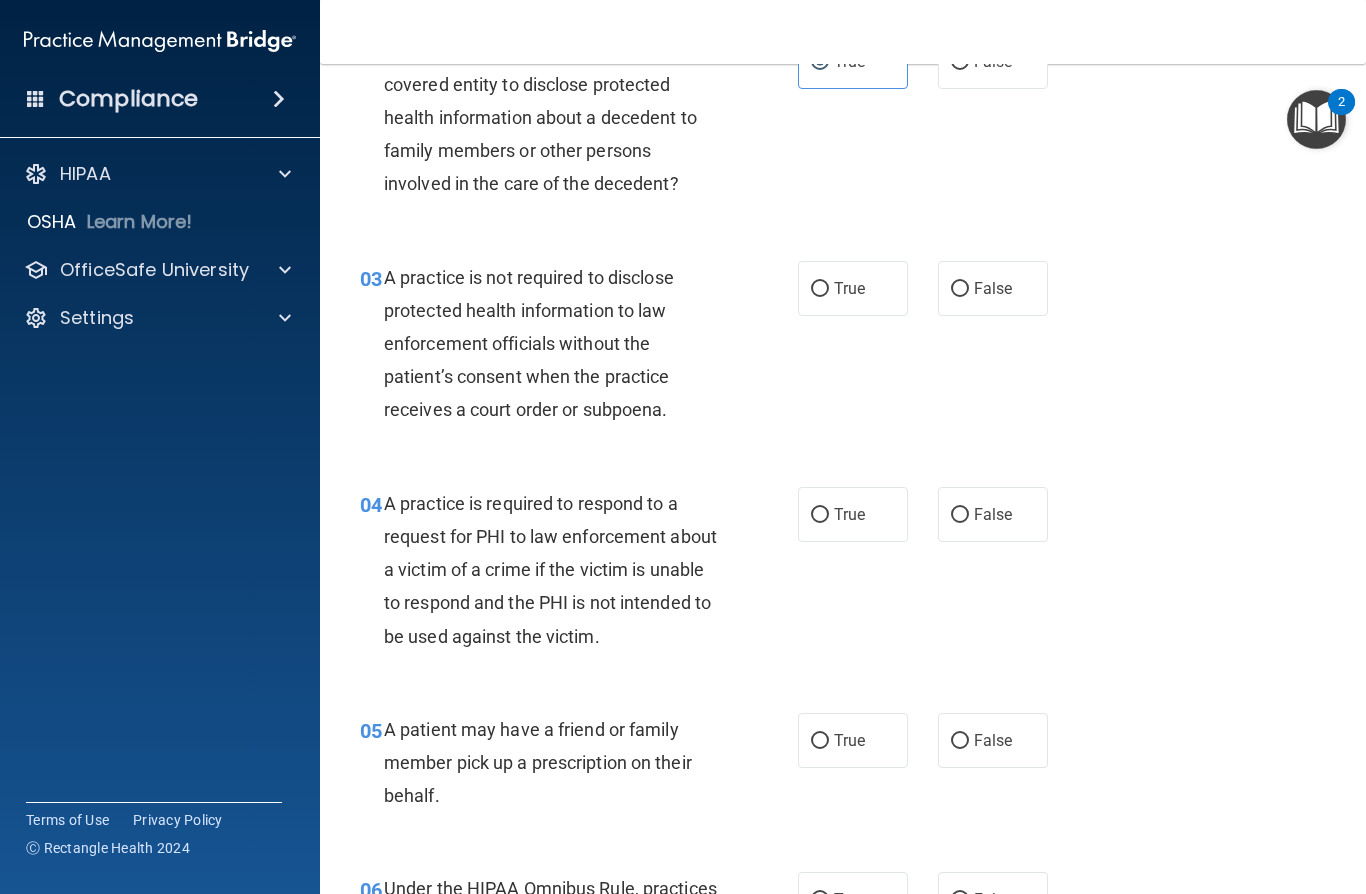 scroll, scrollTop: 358, scrollLeft: 0, axis: vertical 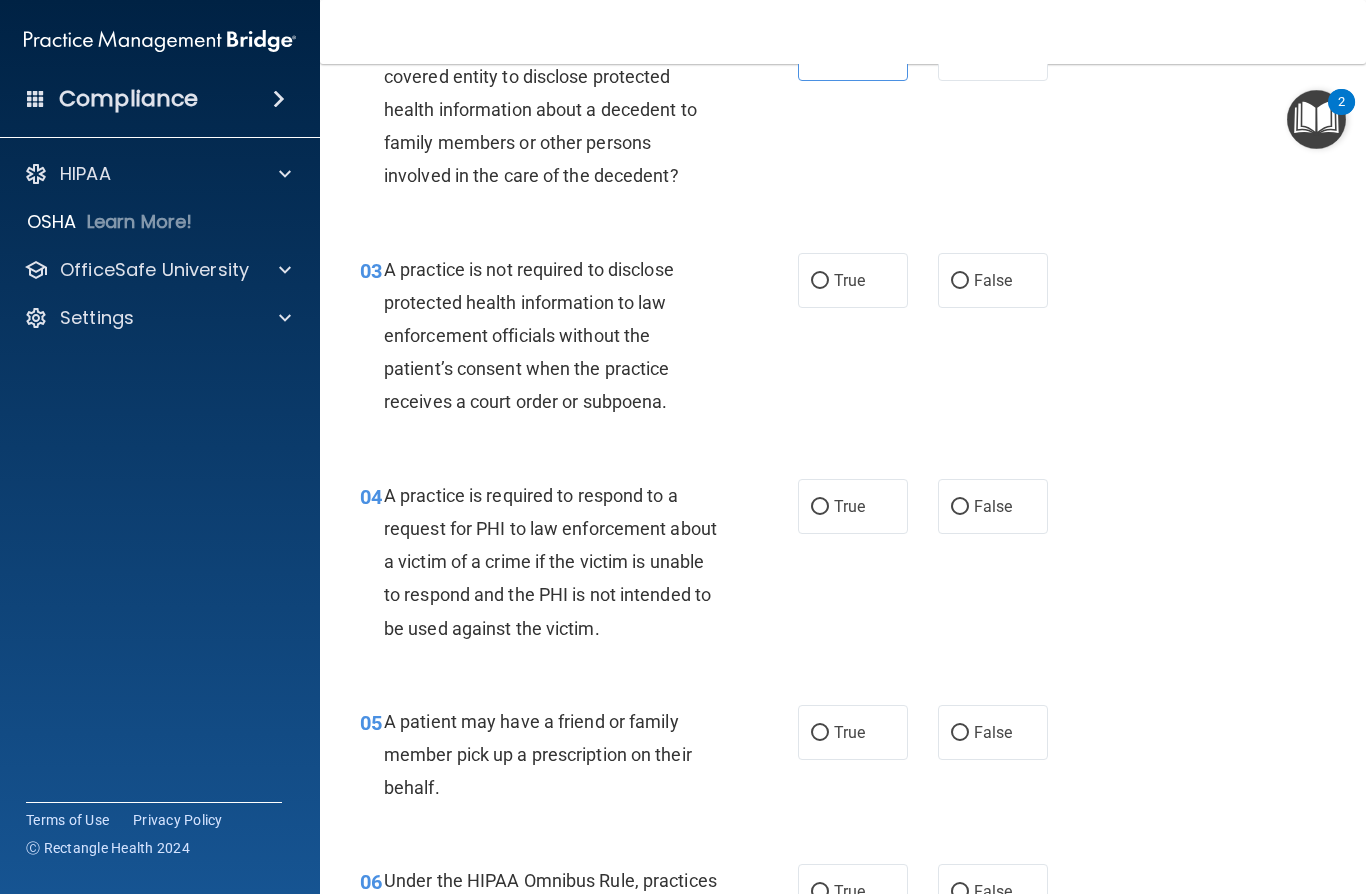 click on "03       A practice is not required to disclose protected health information to law enforcement officials without the patient’s consent when the practice receives  a court order or subpoena." at bounding box center (579, 341) 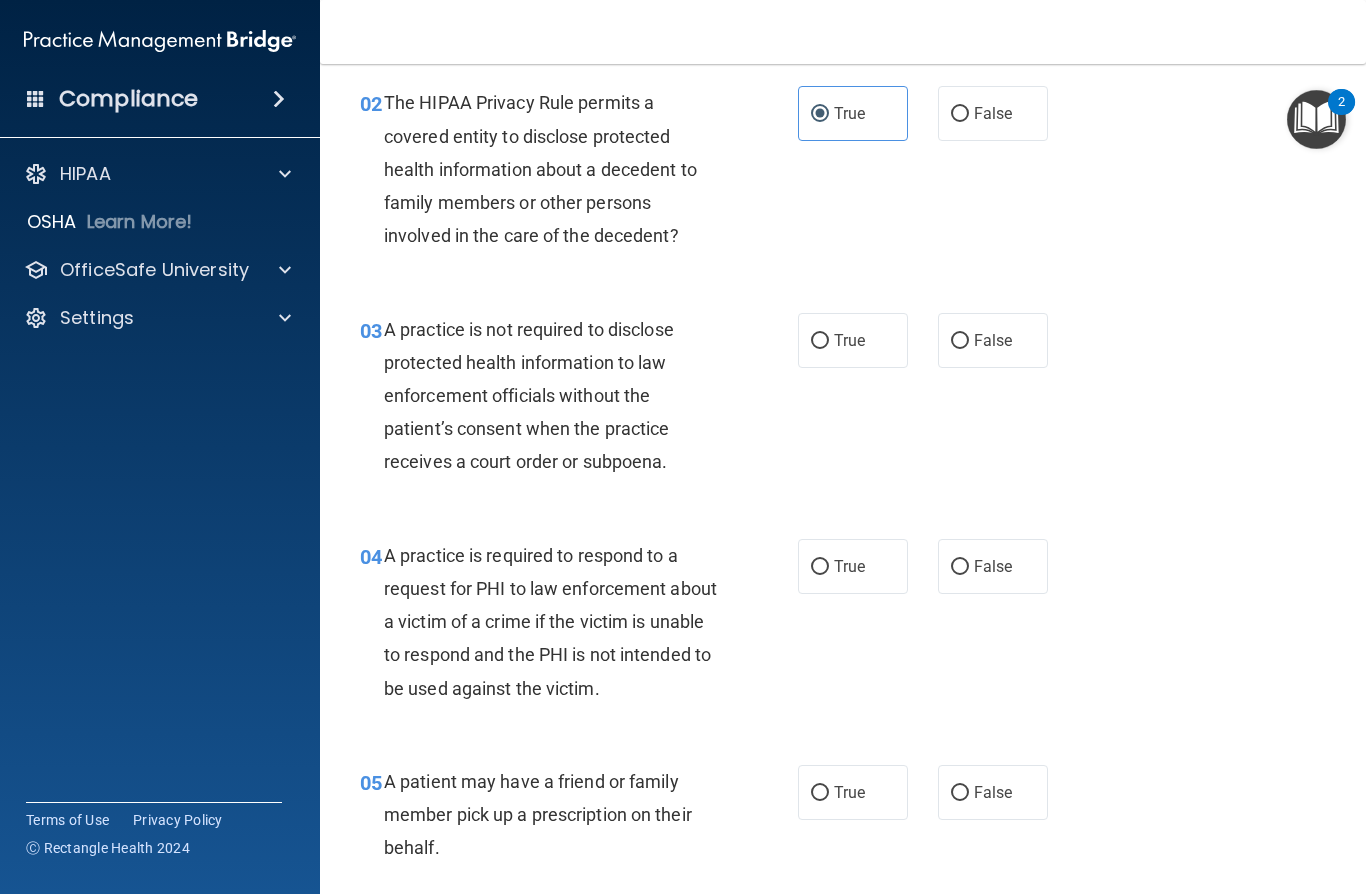 scroll, scrollTop: 285, scrollLeft: 0, axis: vertical 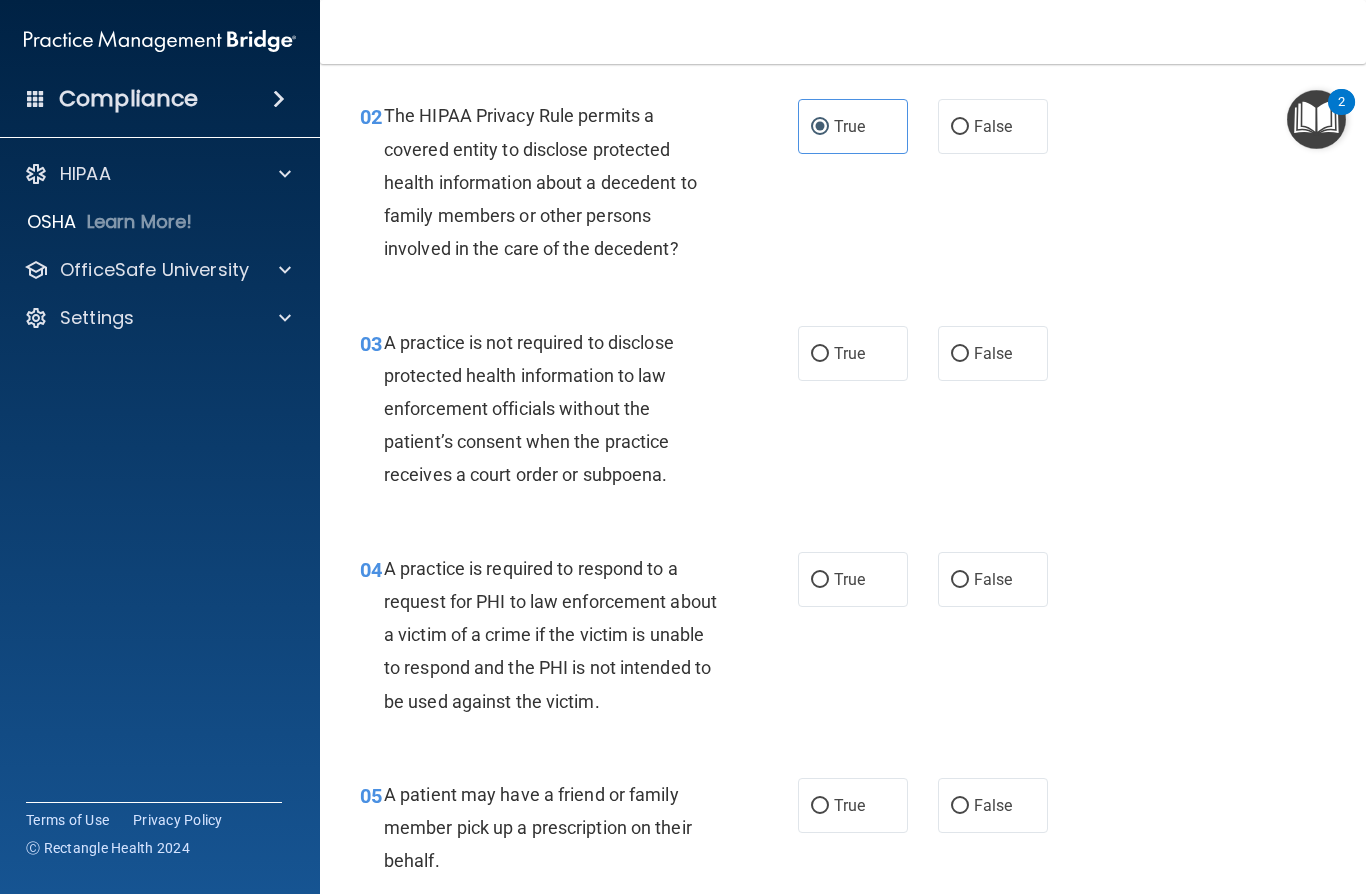 click on "False" at bounding box center [993, 353] 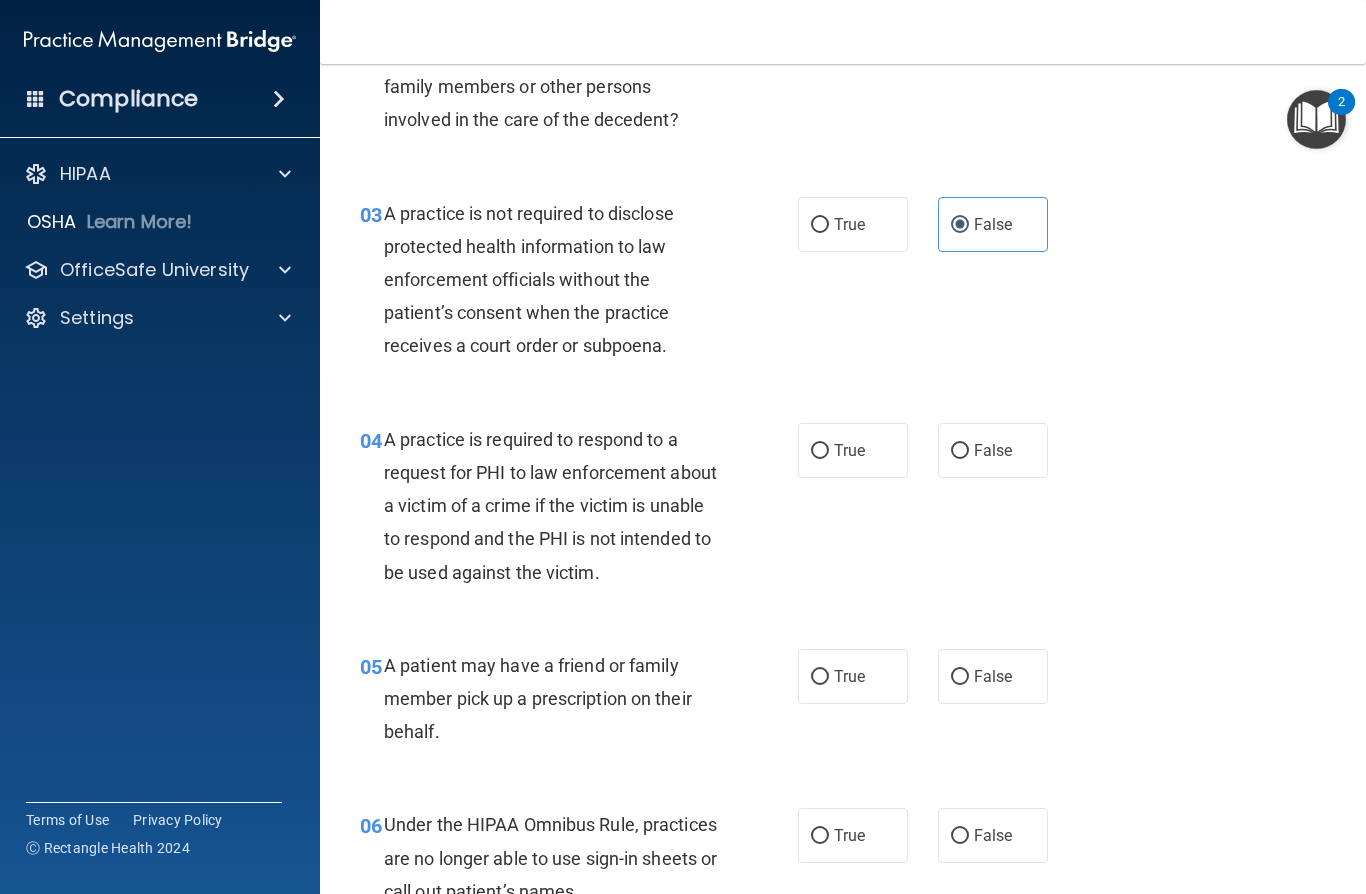 scroll, scrollTop: 551, scrollLeft: 0, axis: vertical 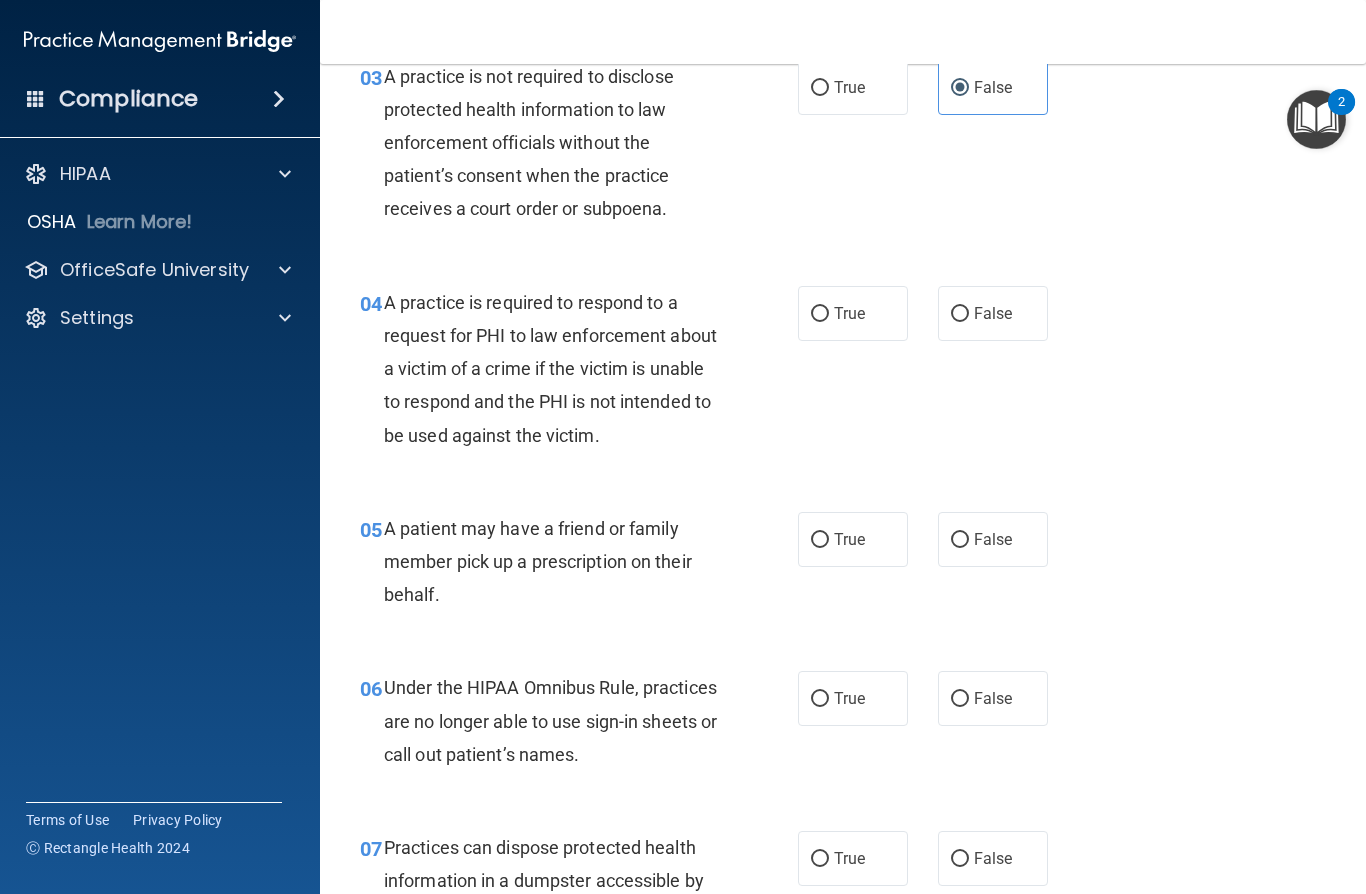 click on "False" at bounding box center [993, 313] 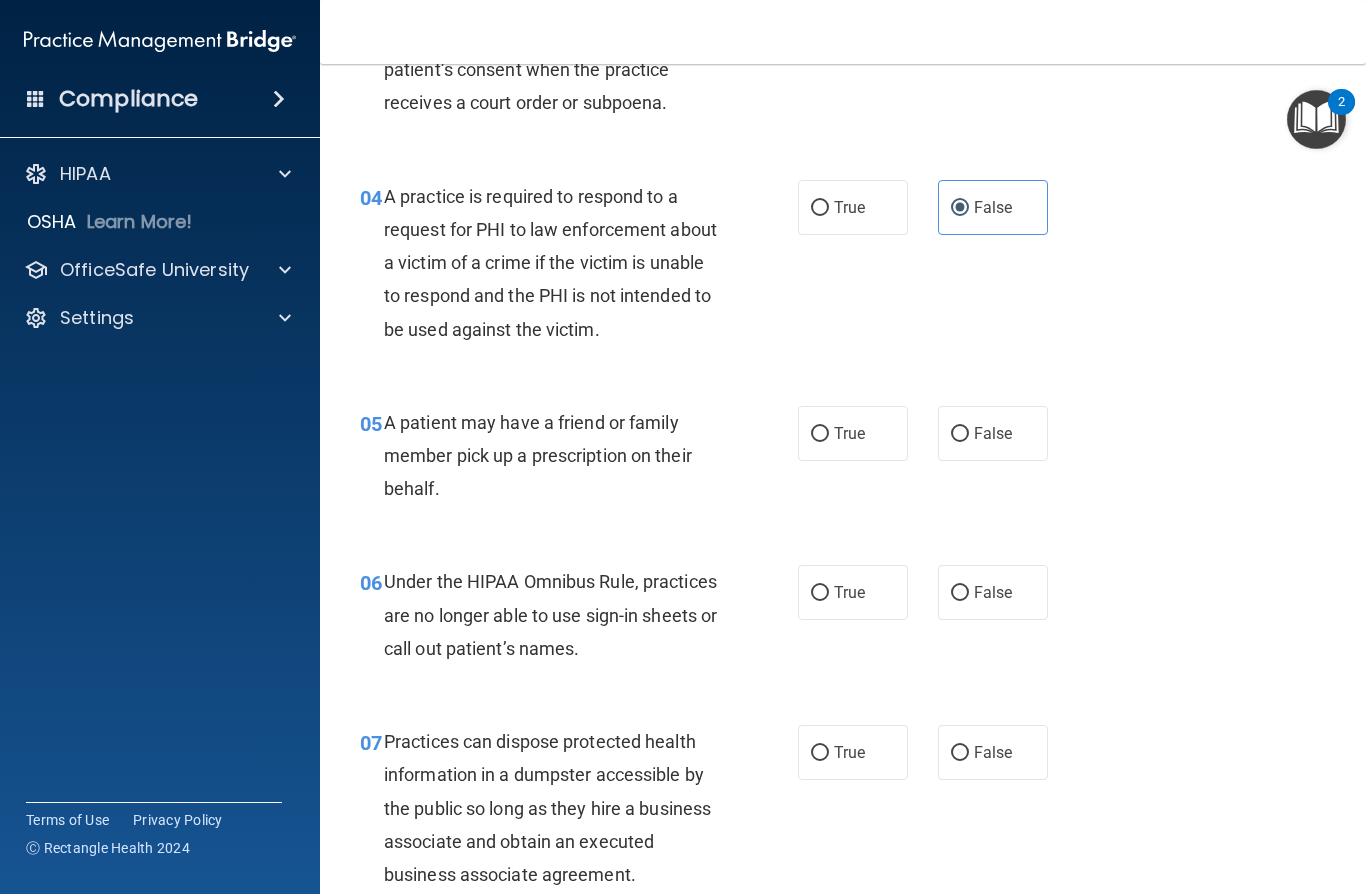 scroll, scrollTop: 660, scrollLeft: 0, axis: vertical 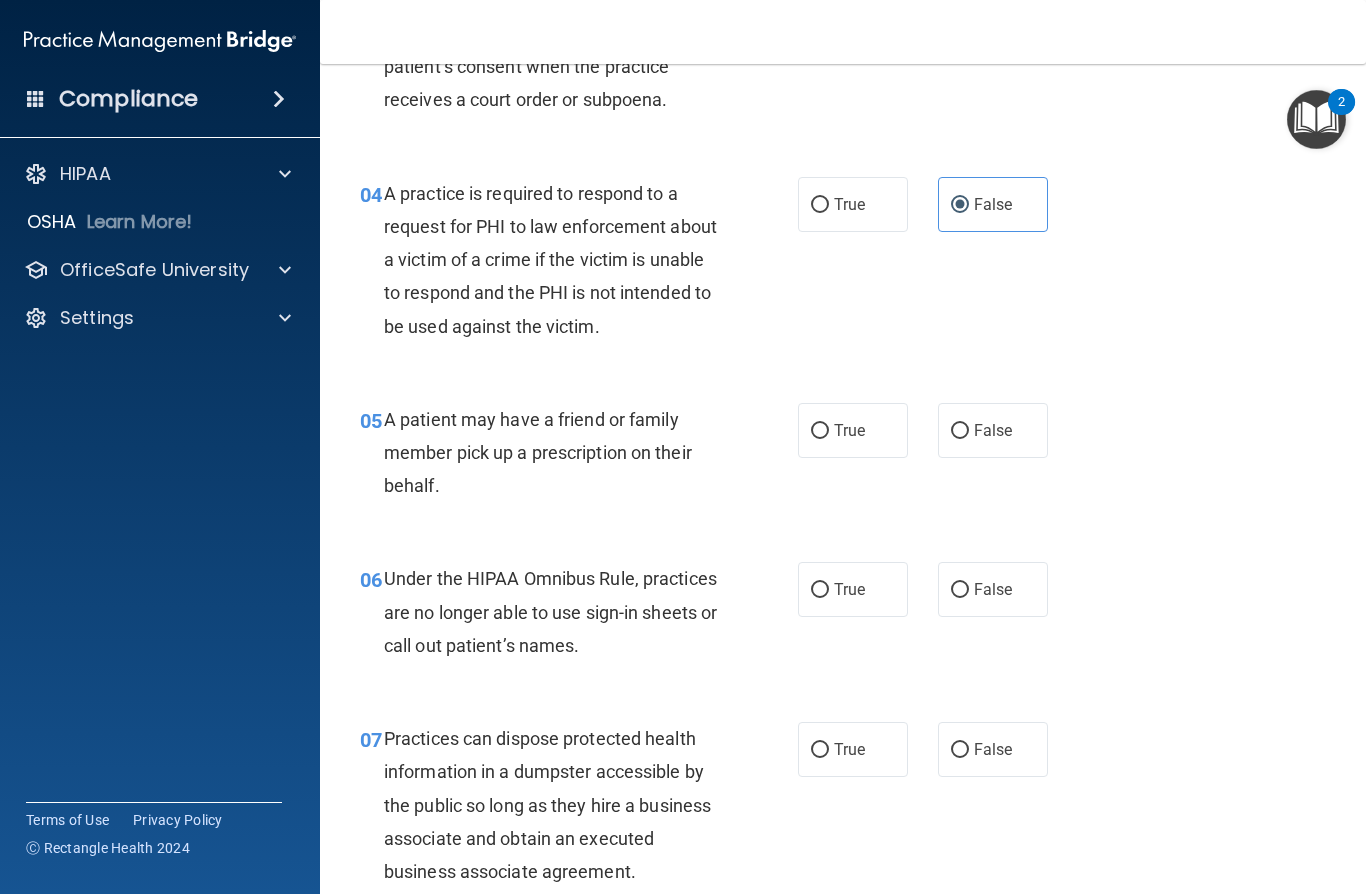 click on "True" at bounding box center (820, 431) 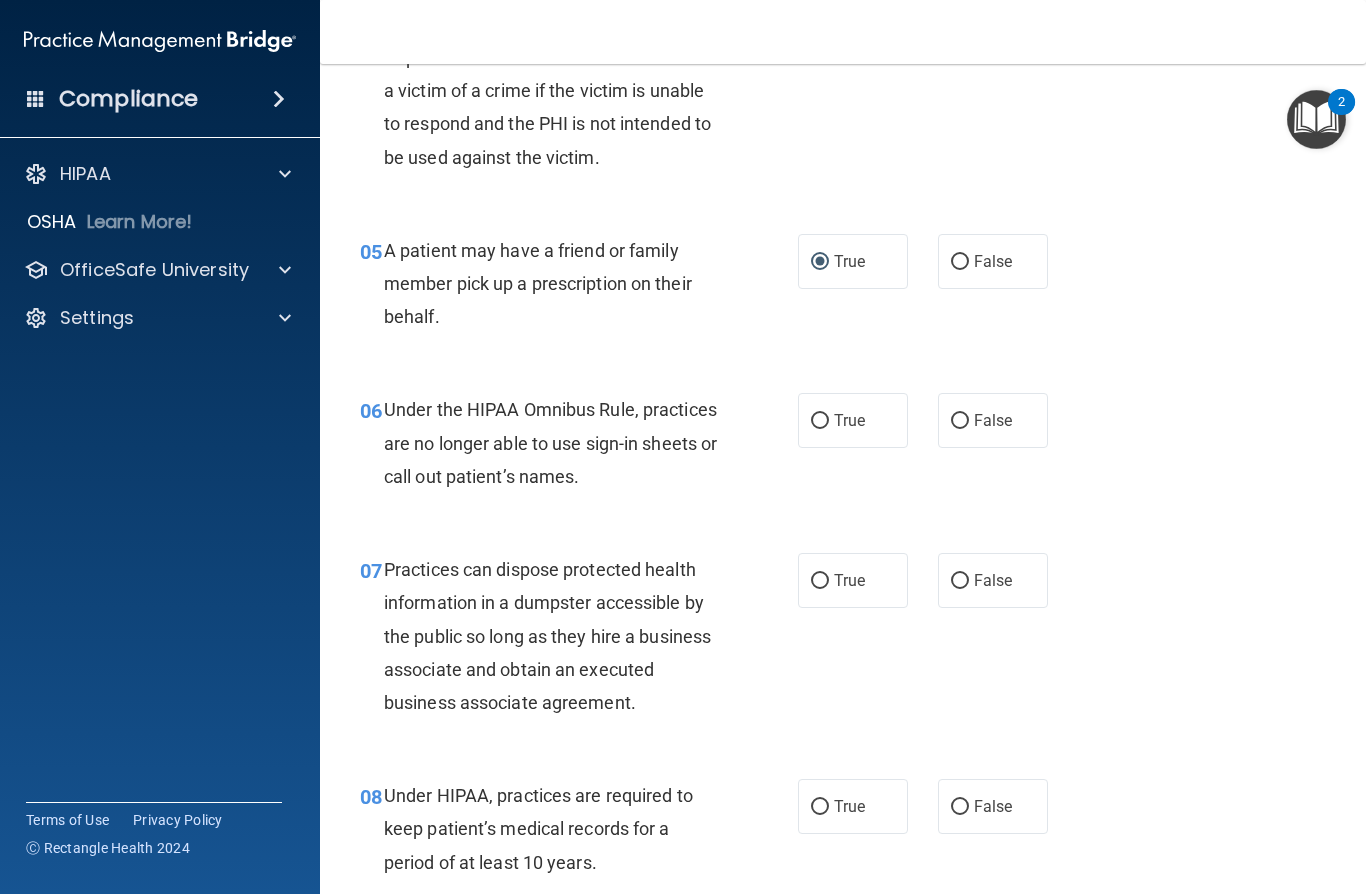 scroll, scrollTop: 830, scrollLeft: 0, axis: vertical 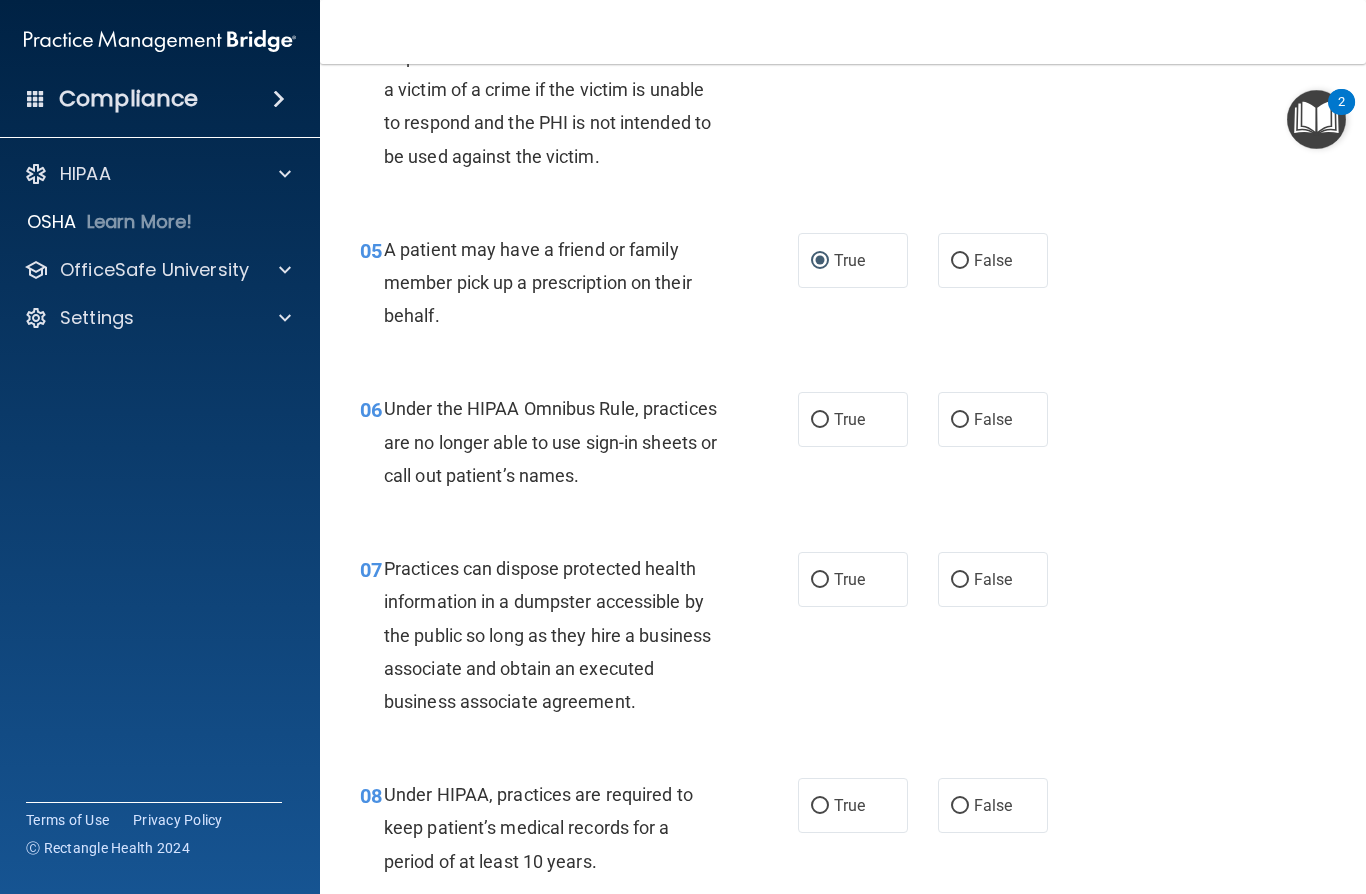 click on "False" at bounding box center [960, 420] 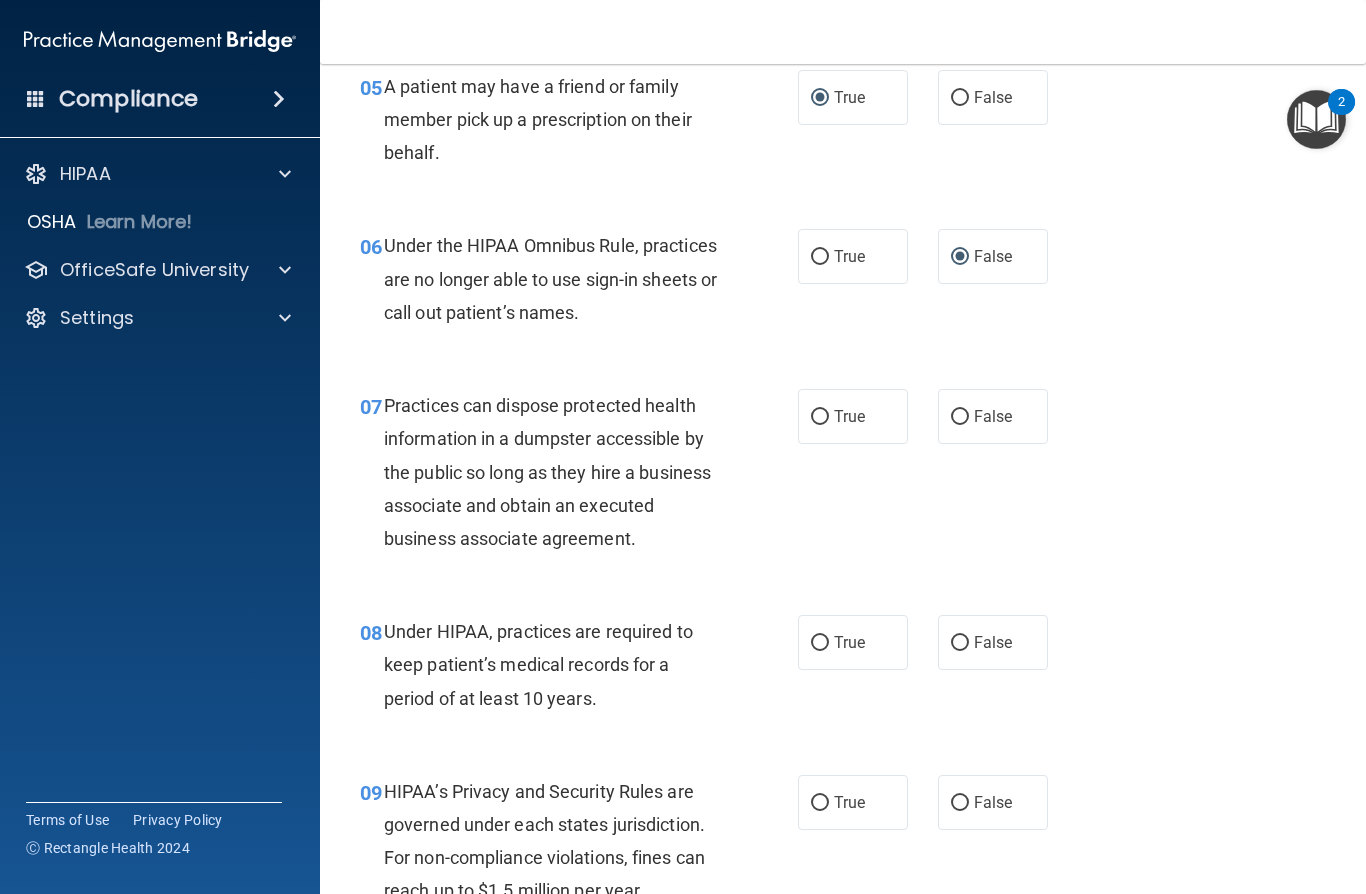 scroll, scrollTop: 1001, scrollLeft: 0, axis: vertical 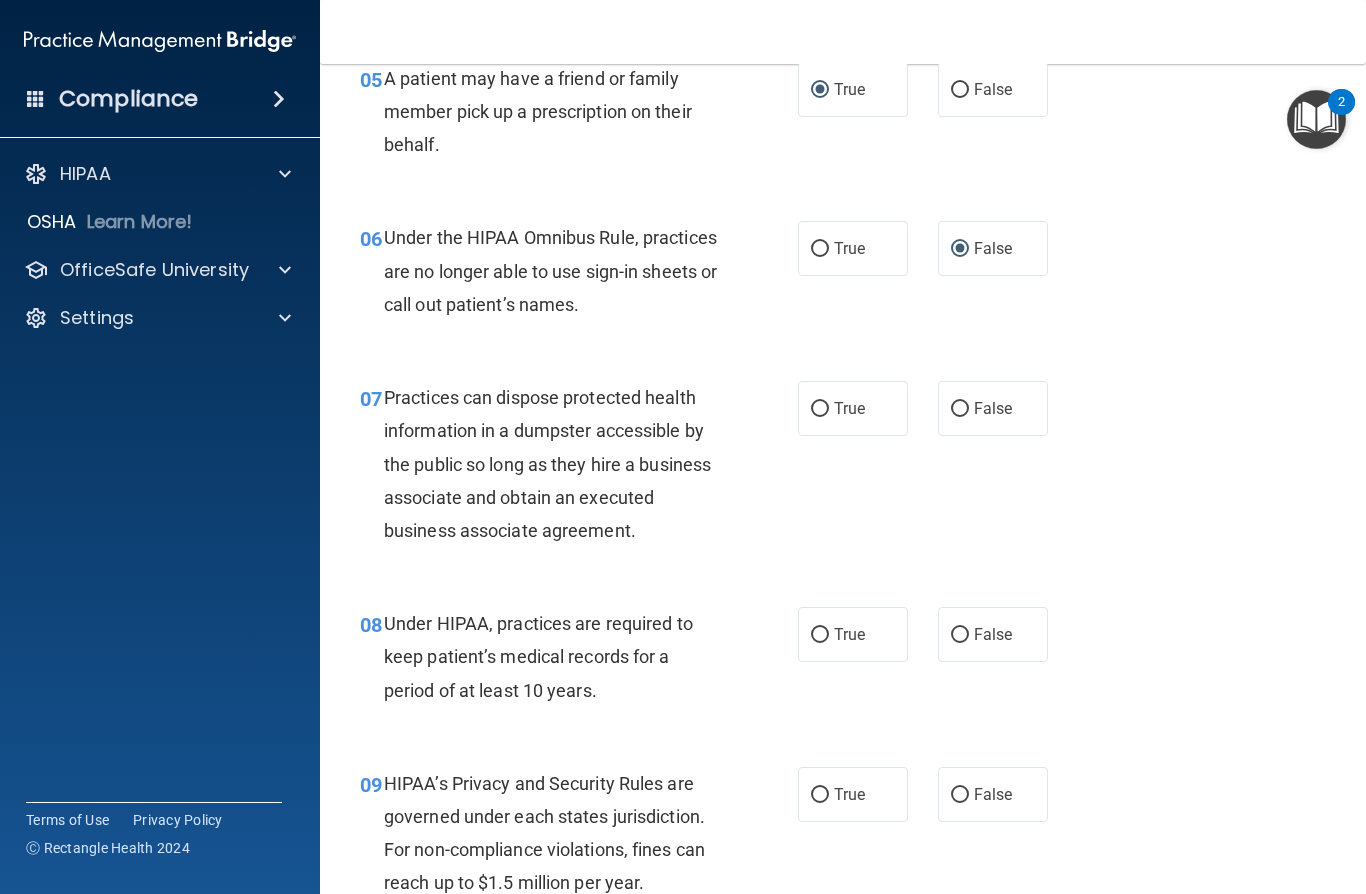 click on "False" at bounding box center [960, 409] 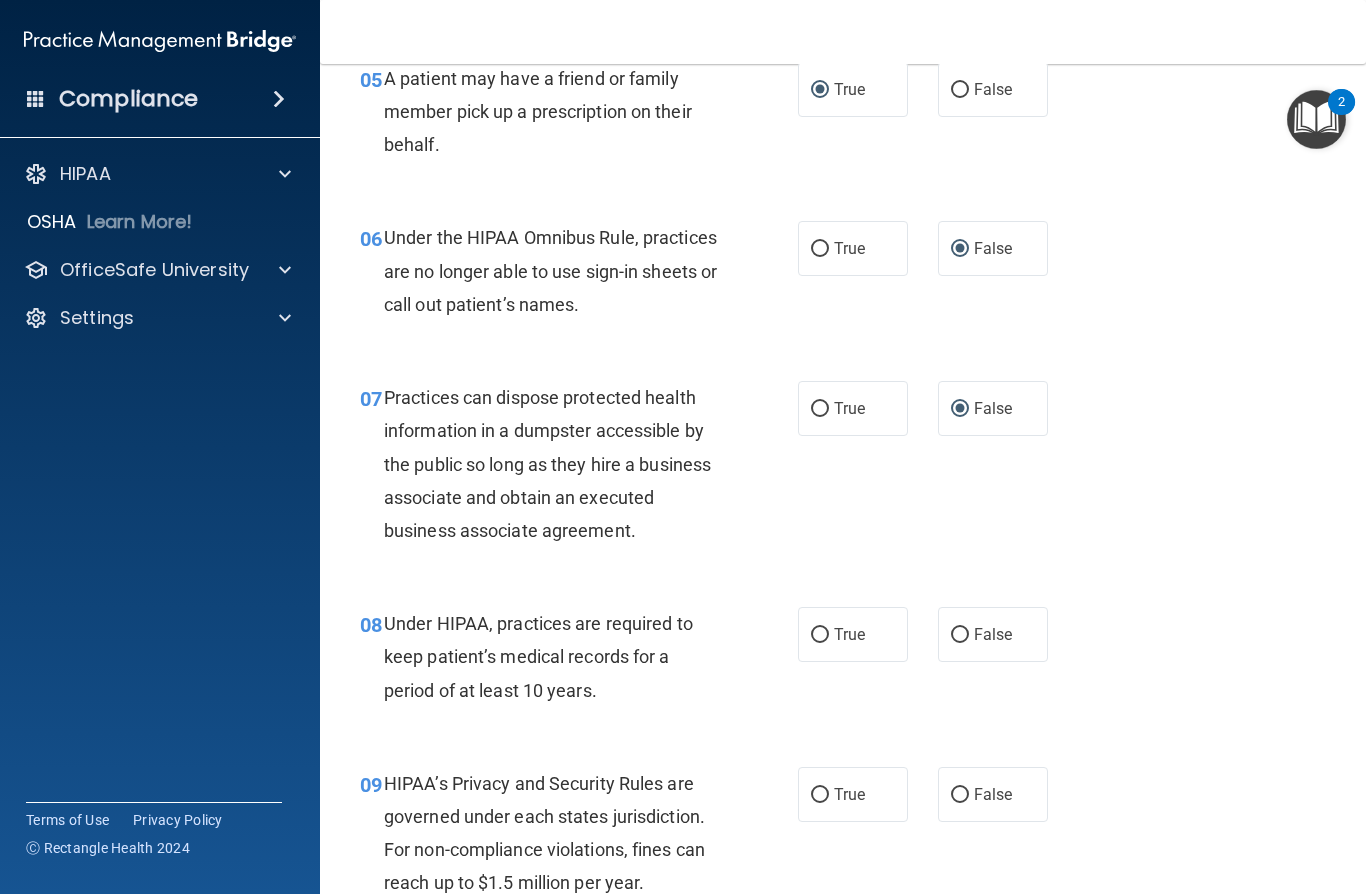 click on "False" at bounding box center (993, 634) 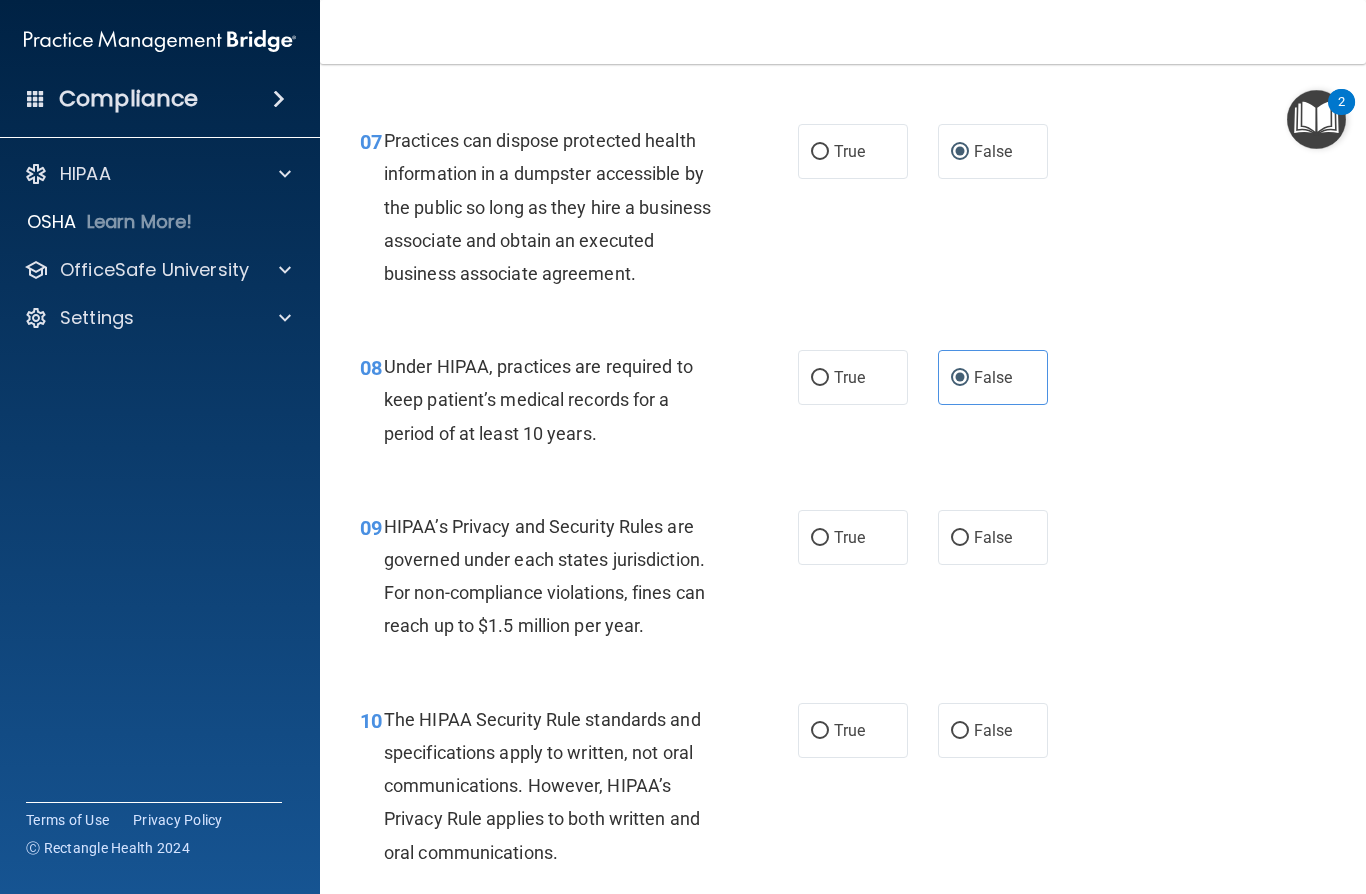 scroll, scrollTop: 1272, scrollLeft: 0, axis: vertical 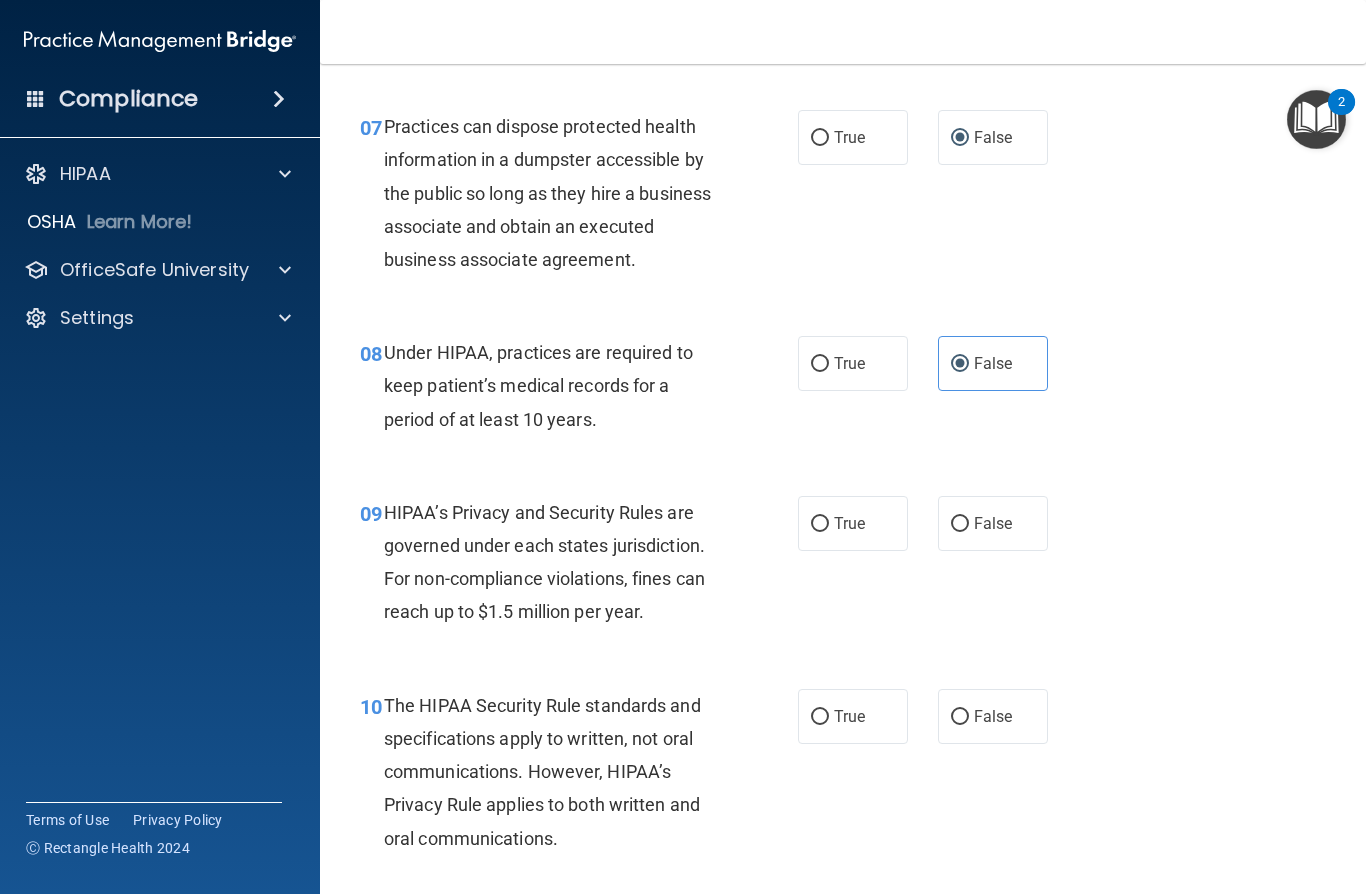 click on "True" at bounding box center [853, 523] 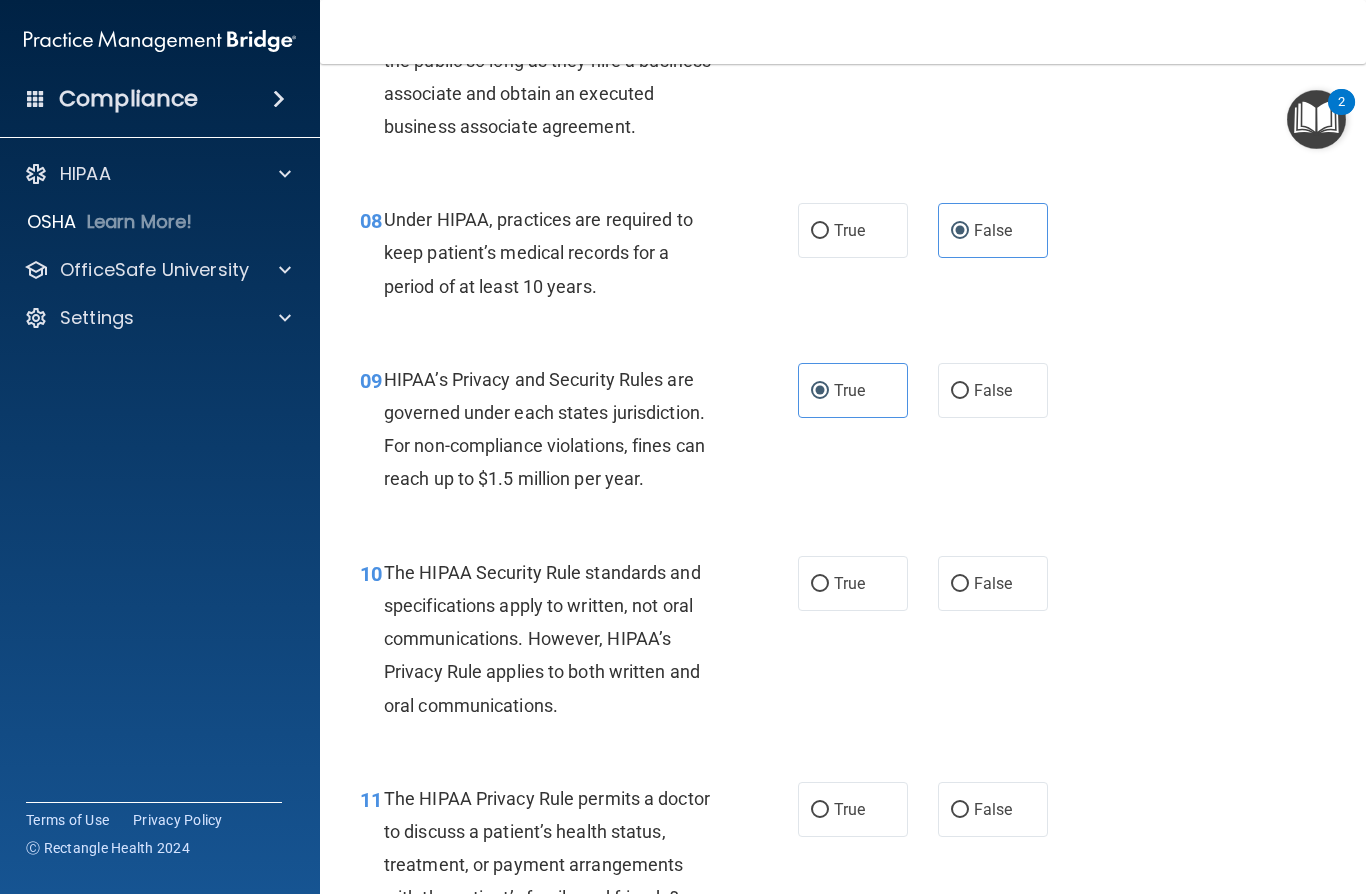 scroll, scrollTop: 1410, scrollLeft: 0, axis: vertical 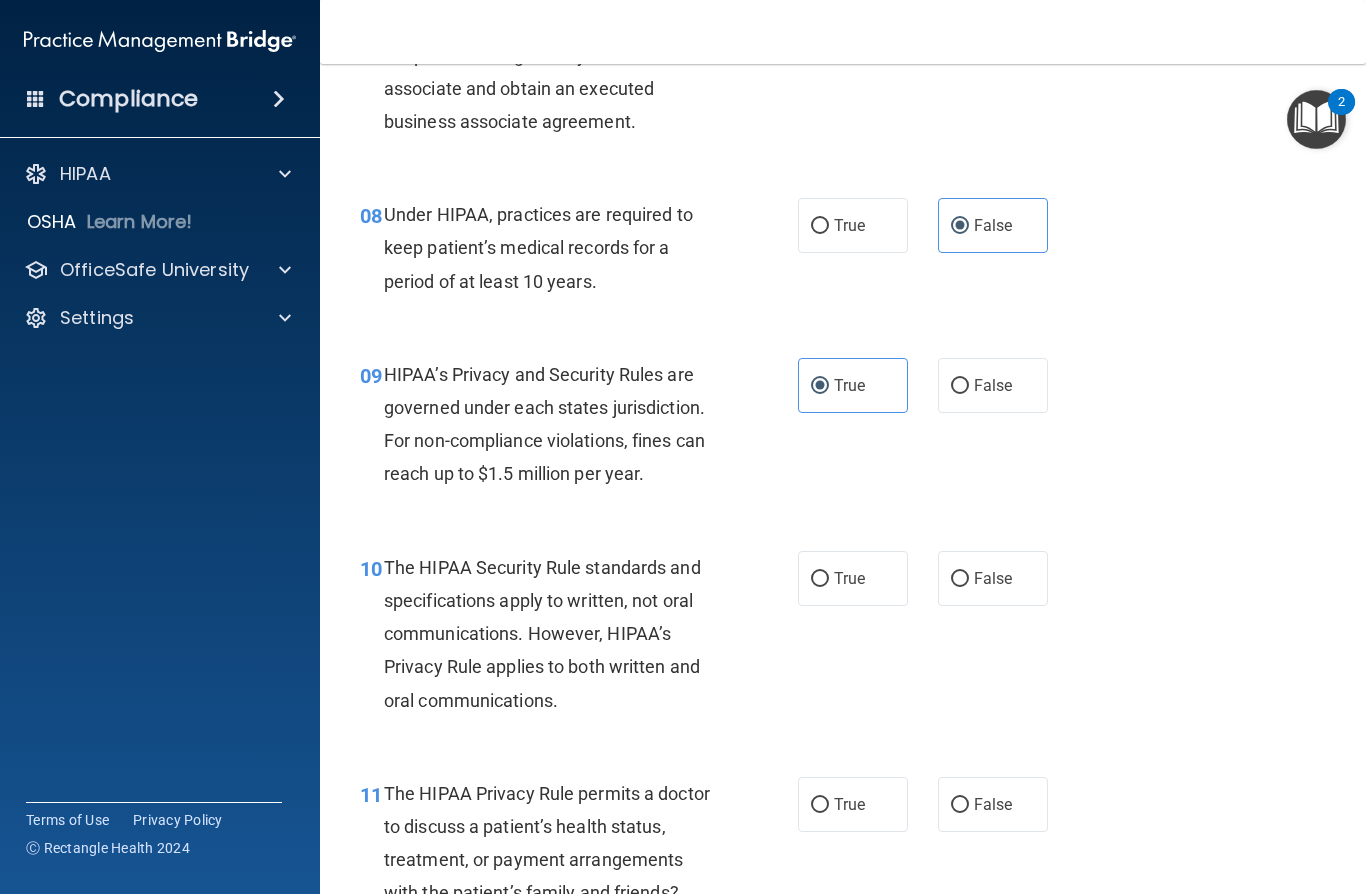 click on "True" at bounding box center (820, 386) 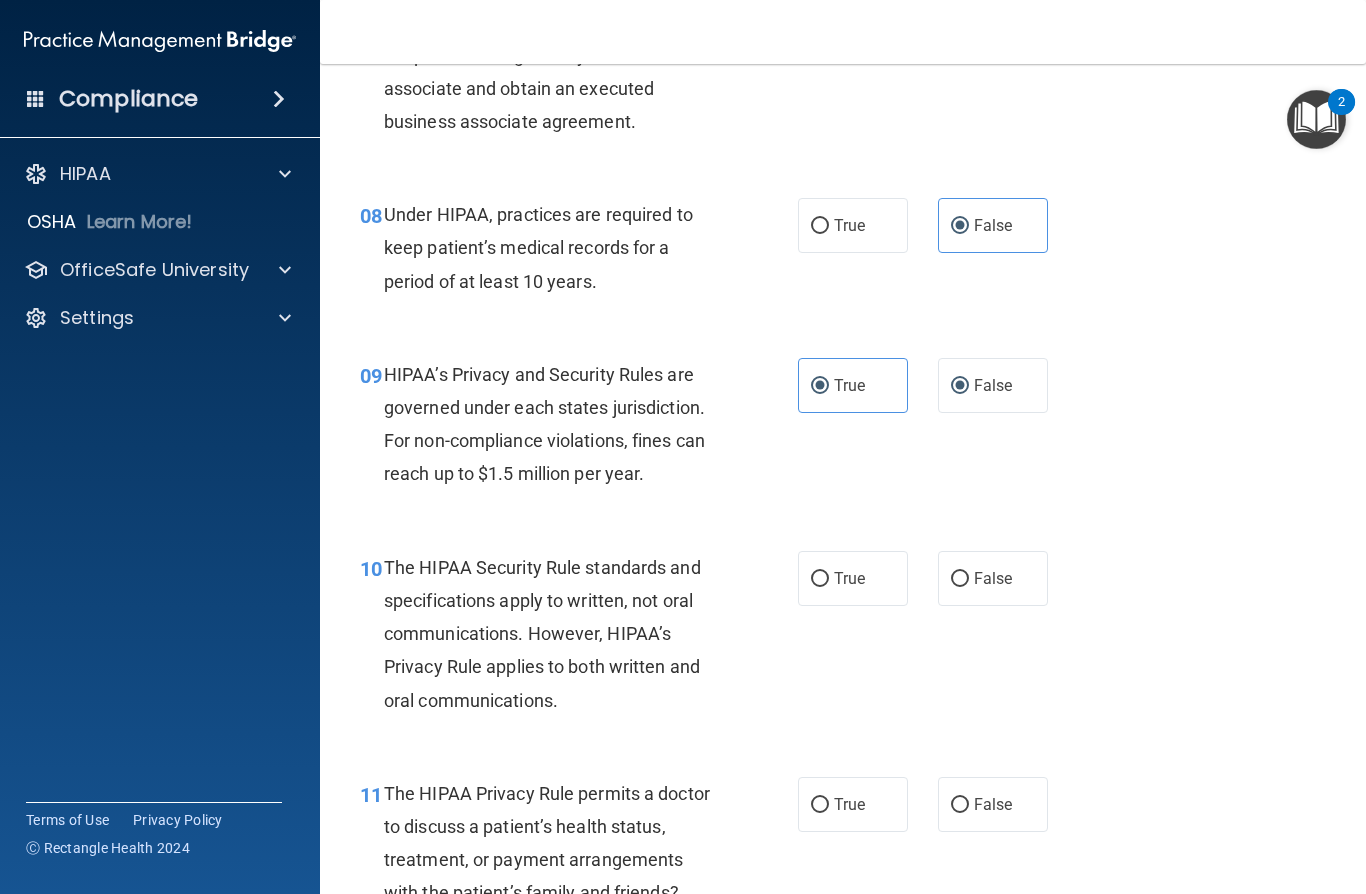 radio on "false" 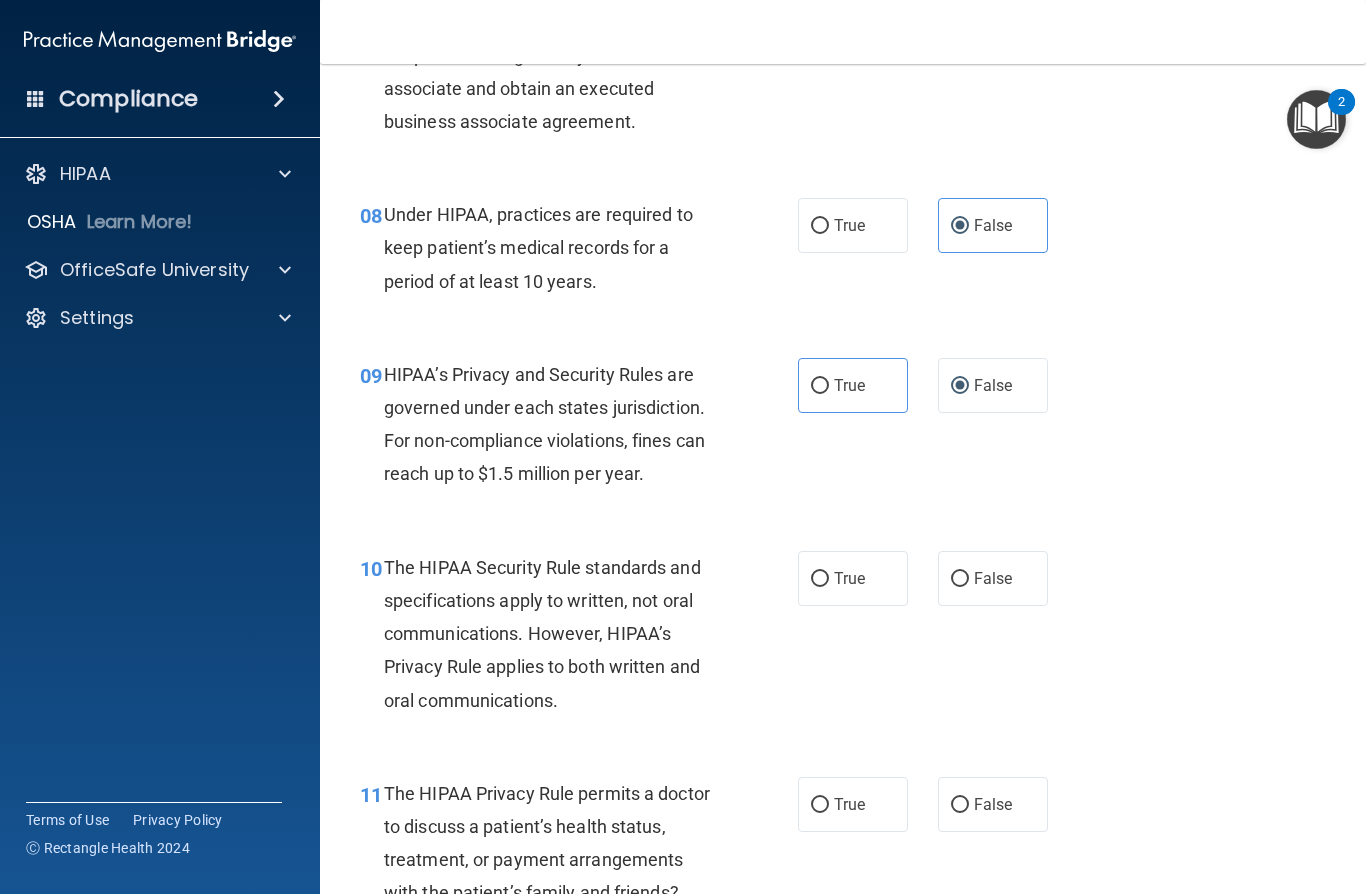 click on "False" at bounding box center [960, 579] 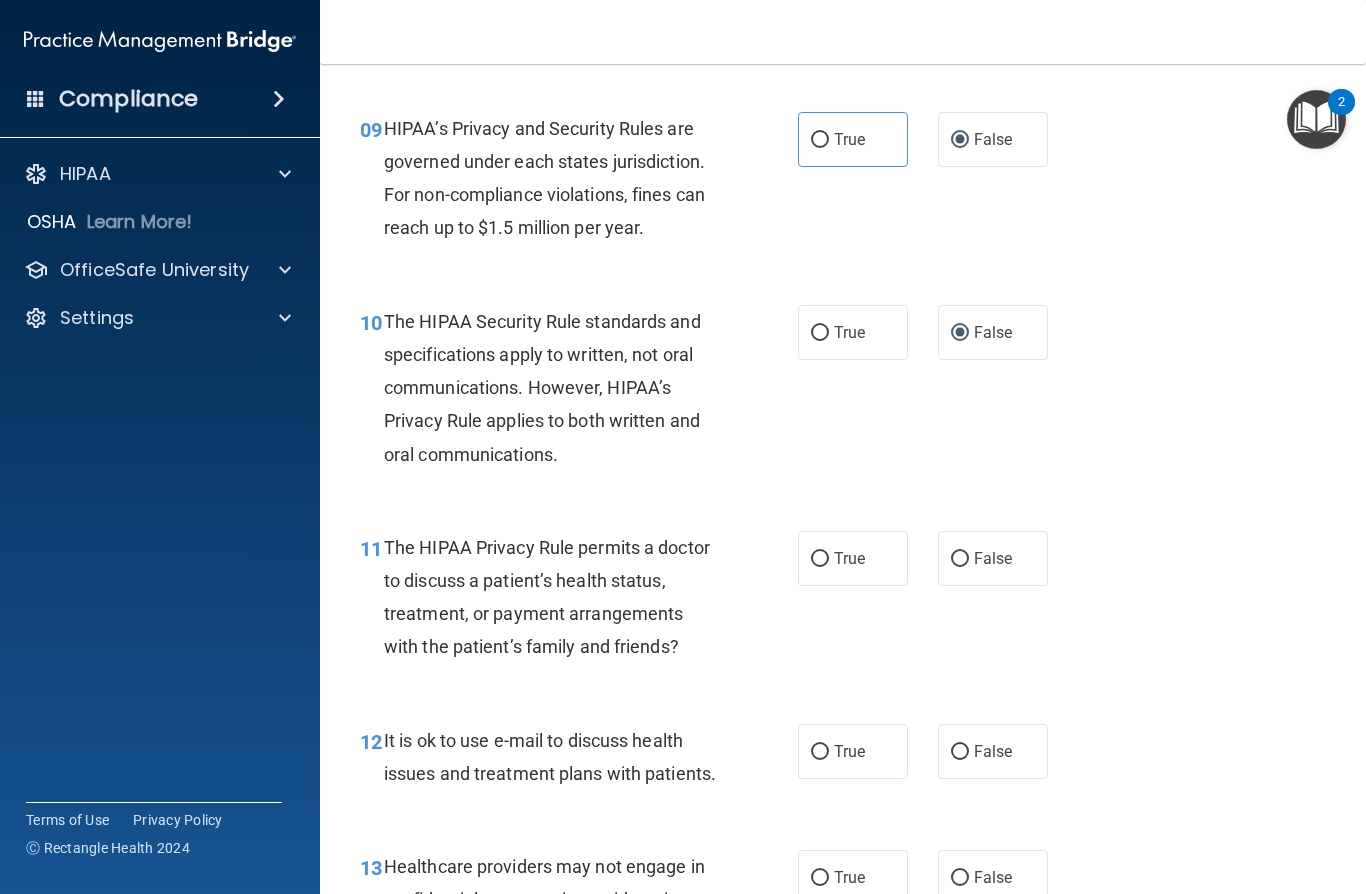 scroll, scrollTop: 1673, scrollLeft: 0, axis: vertical 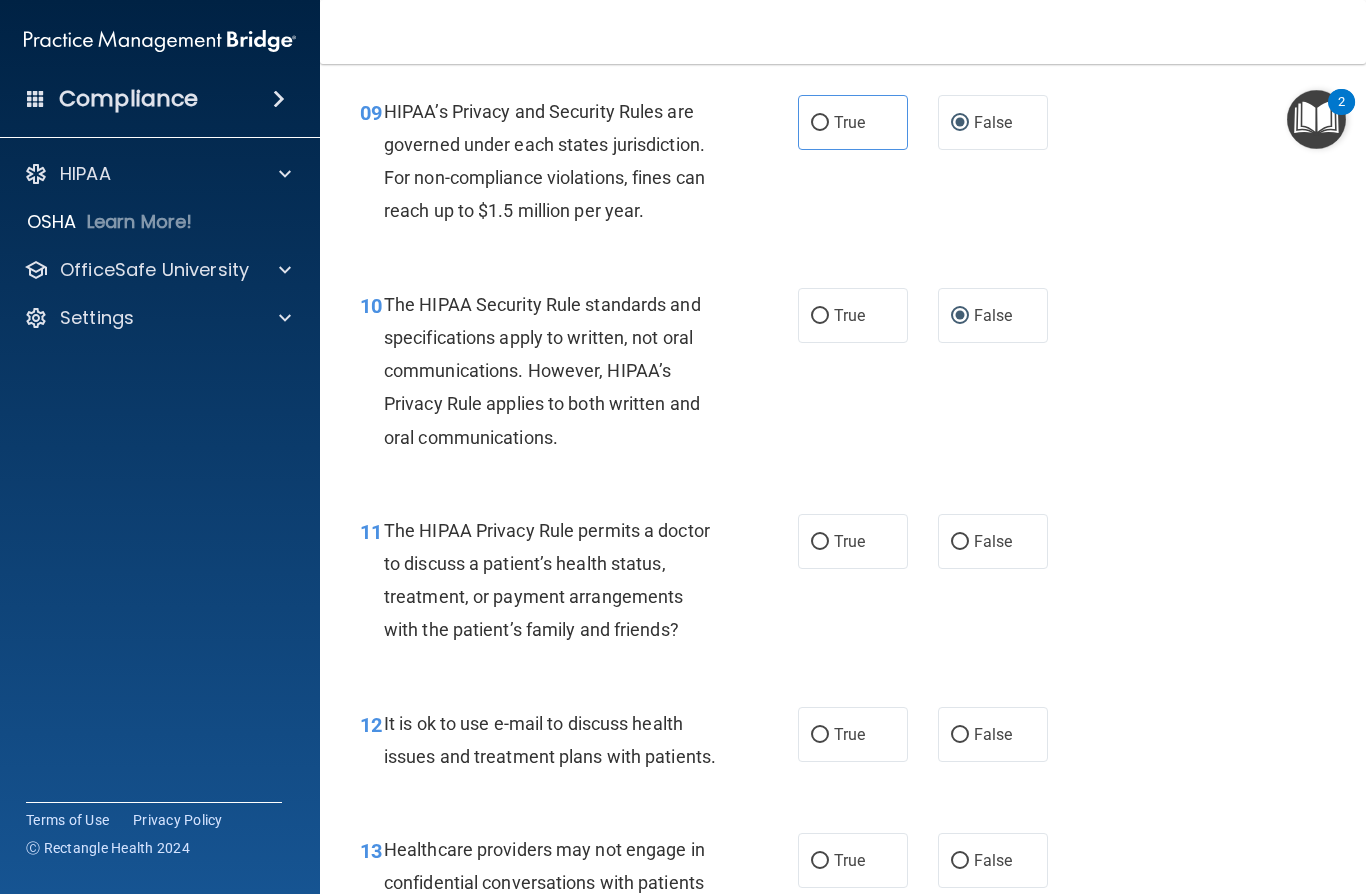 click on "True" at bounding box center [820, 542] 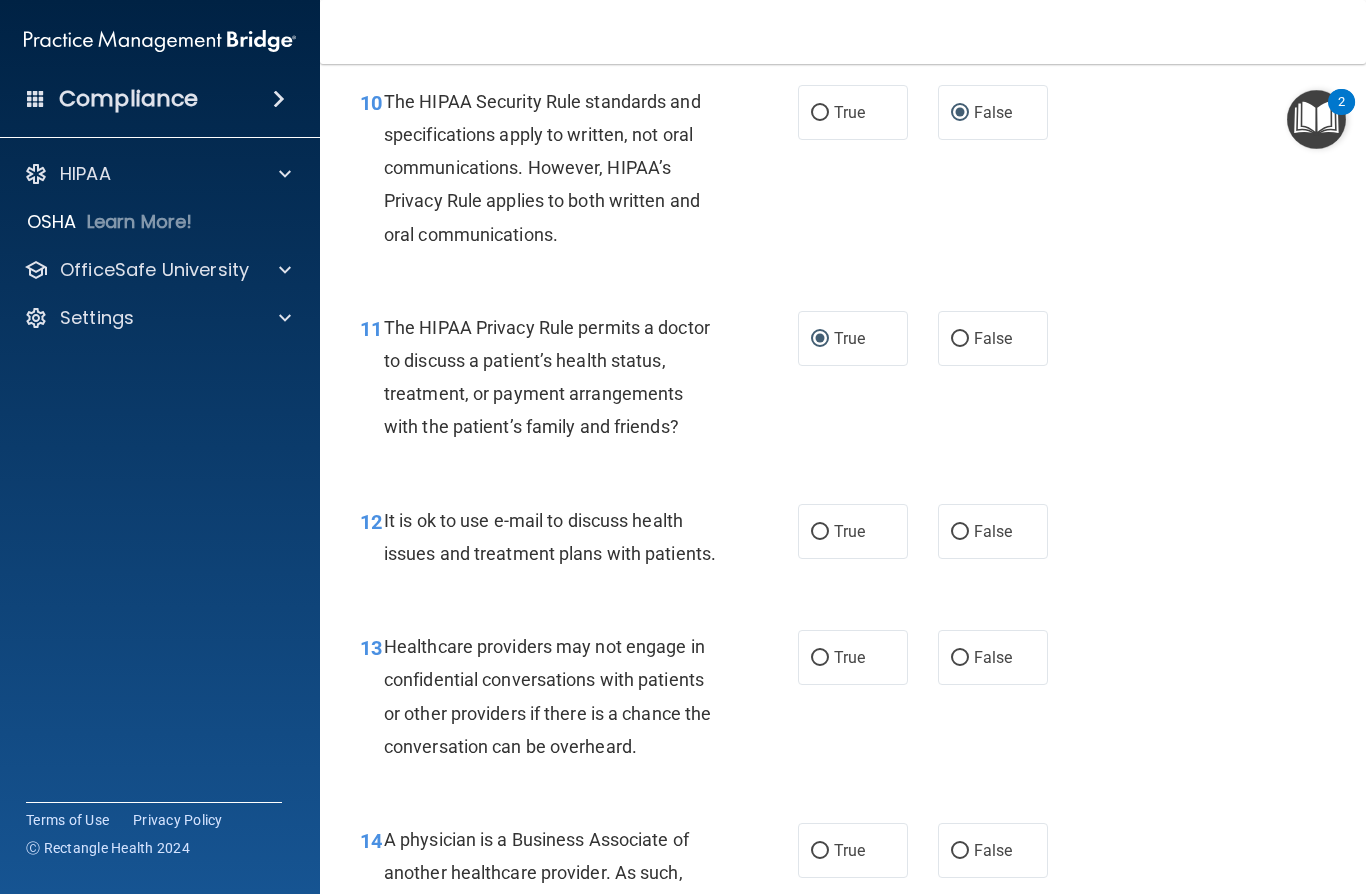 scroll, scrollTop: 1925, scrollLeft: 0, axis: vertical 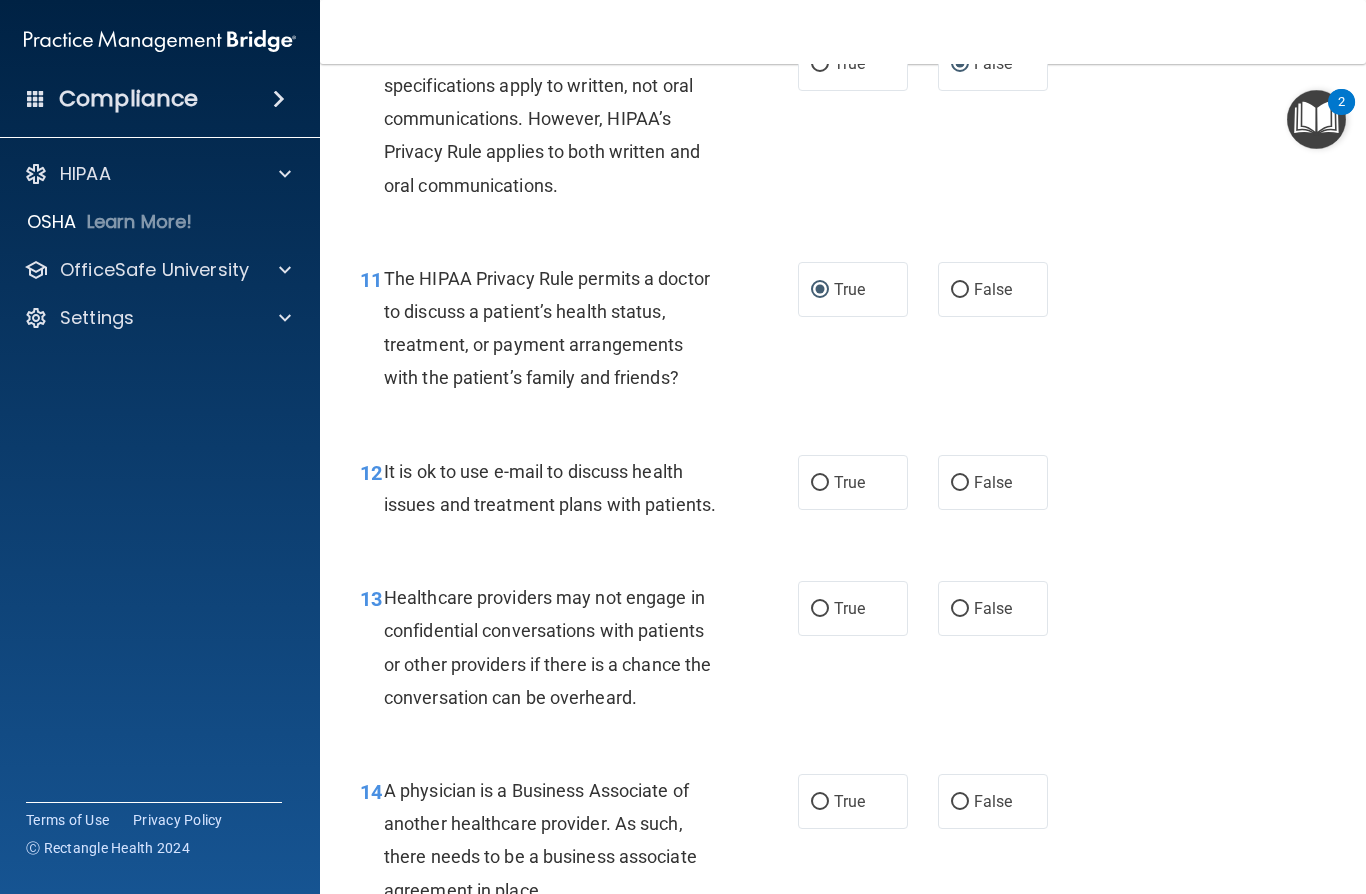 click on "True" at bounding box center (849, 482) 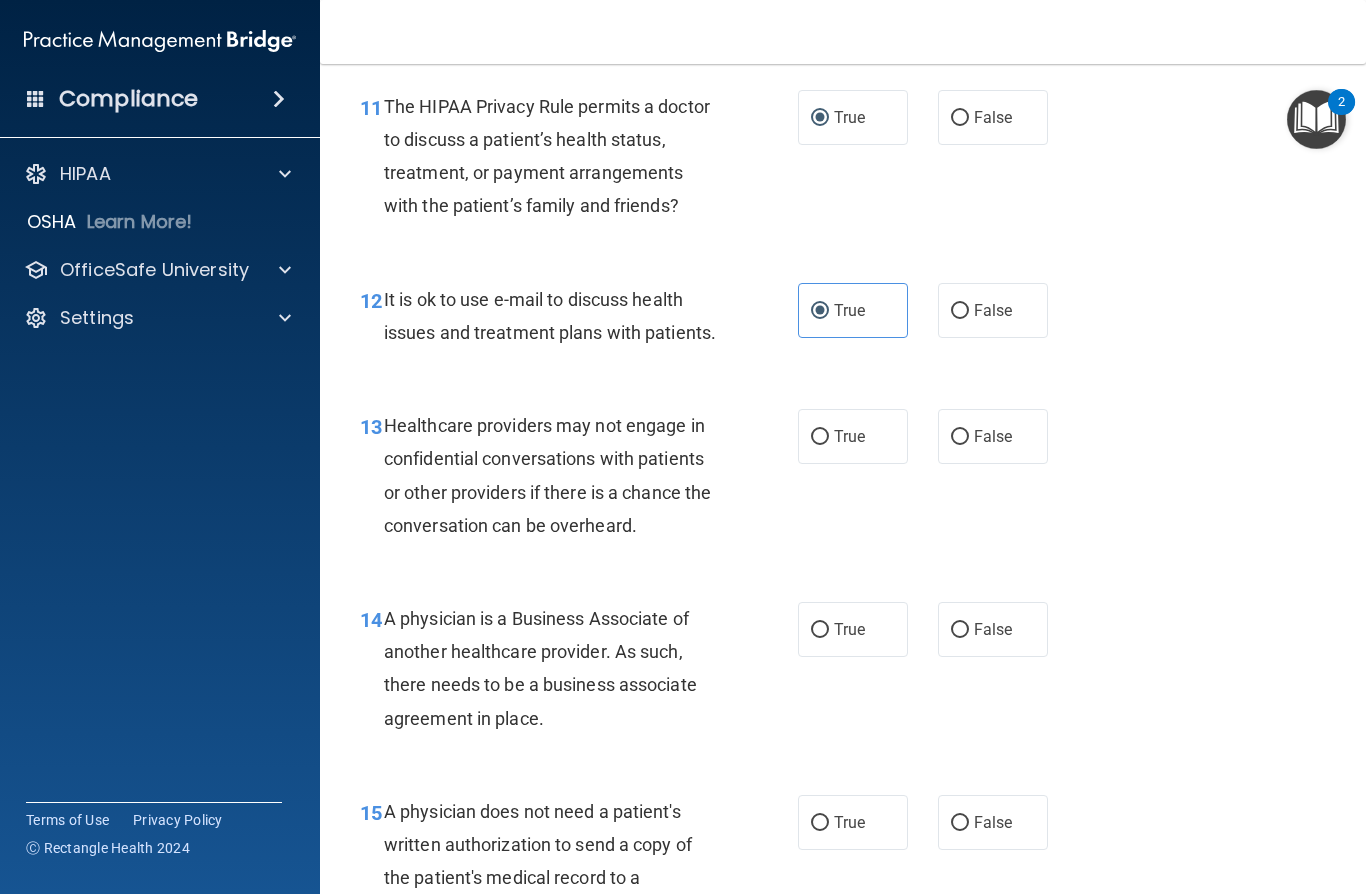 scroll, scrollTop: 2104, scrollLeft: 0, axis: vertical 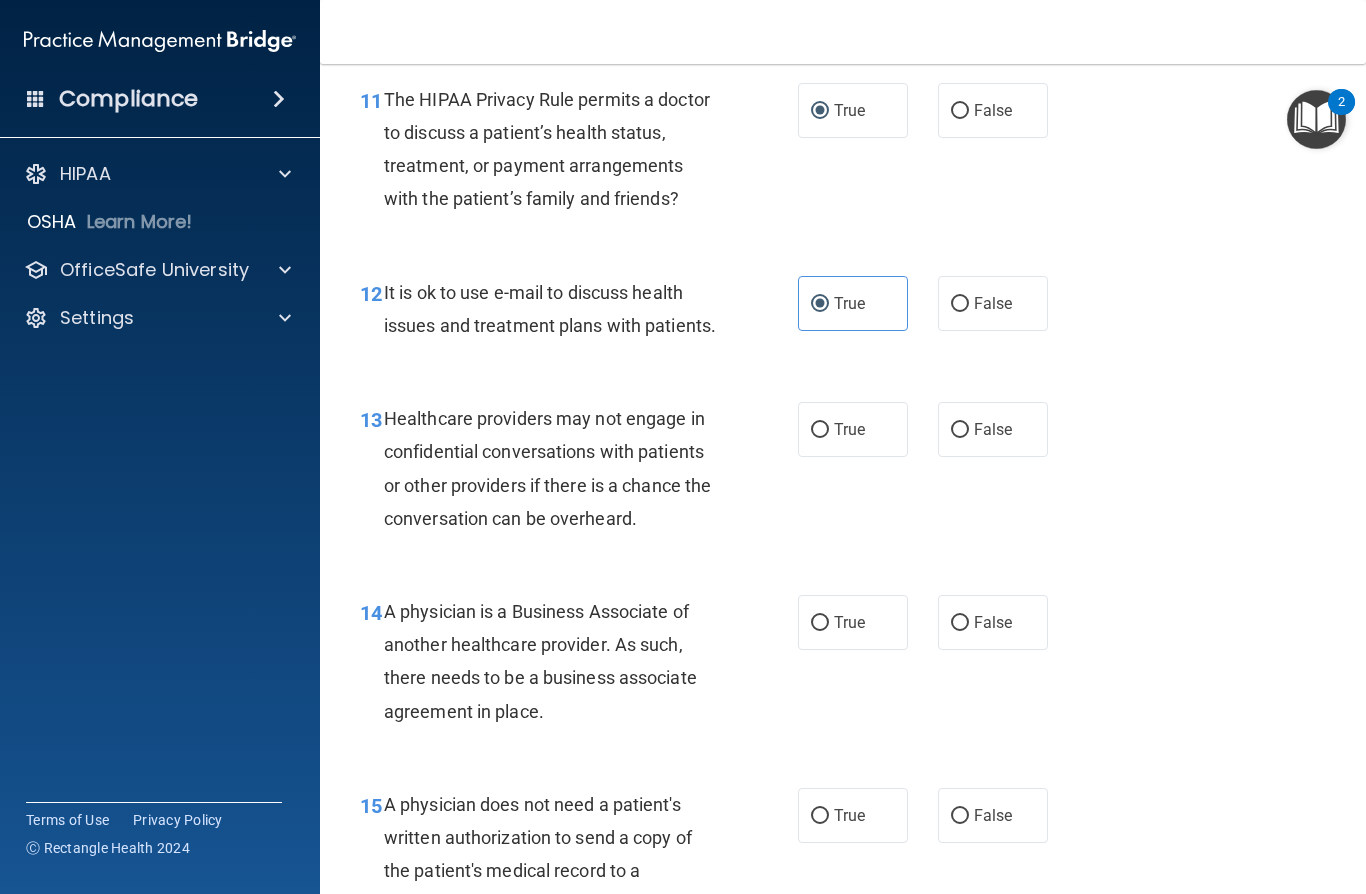 click on "False" at bounding box center (960, 430) 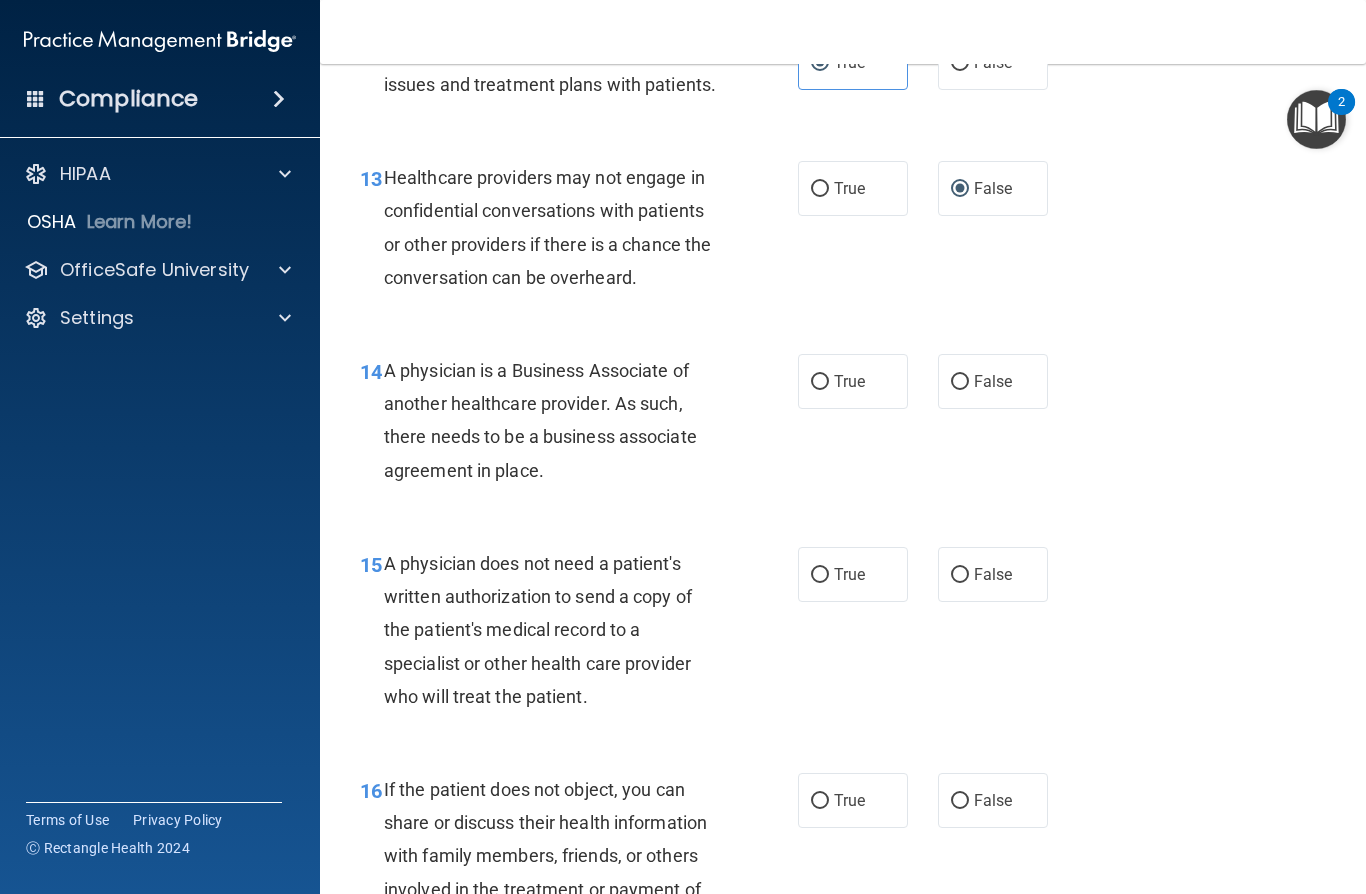 scroll, scrollTop: 2346, scrollLeft: 0, axis: vertical 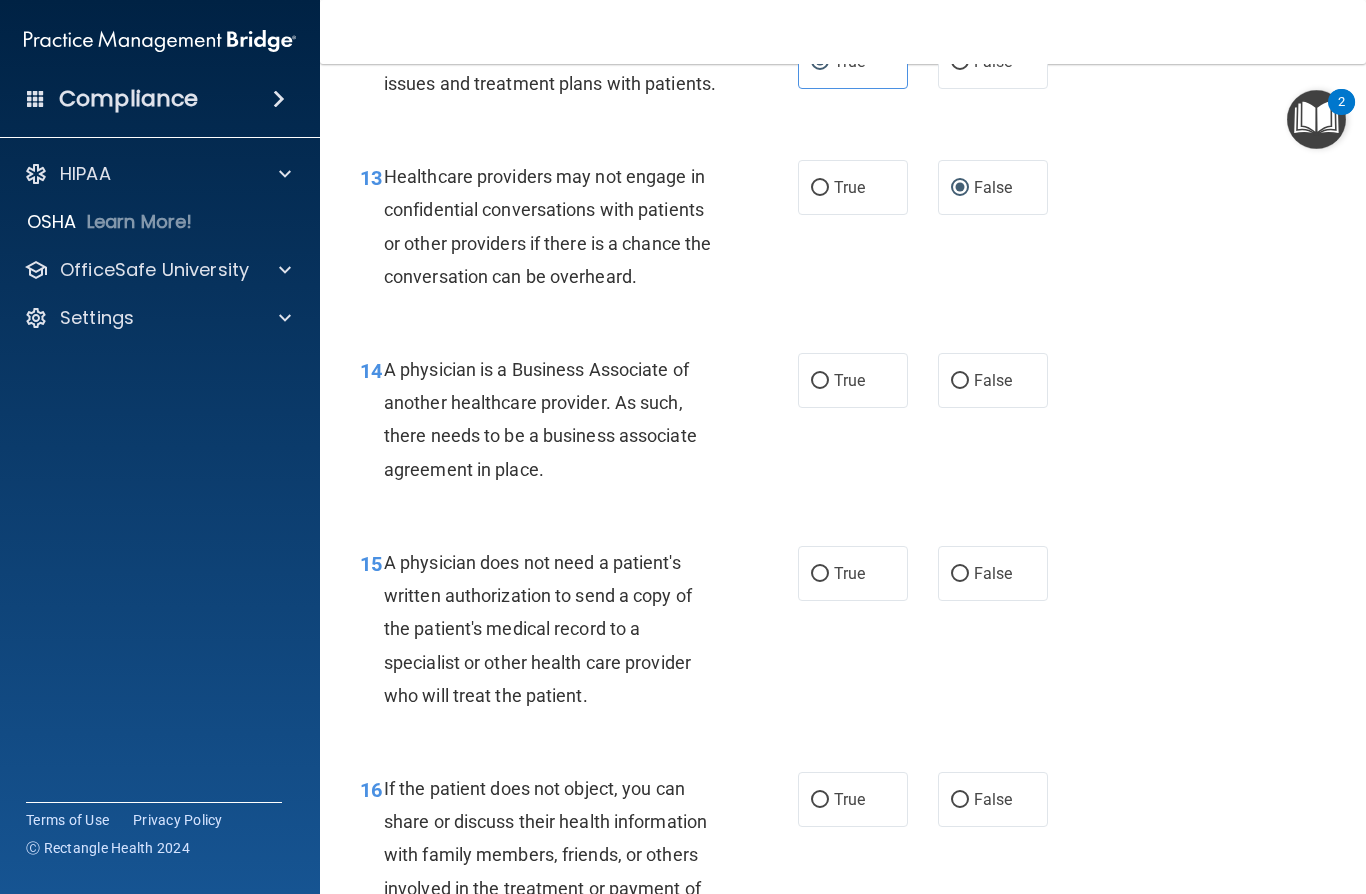 click on "False" at bounding box center (960, 381) 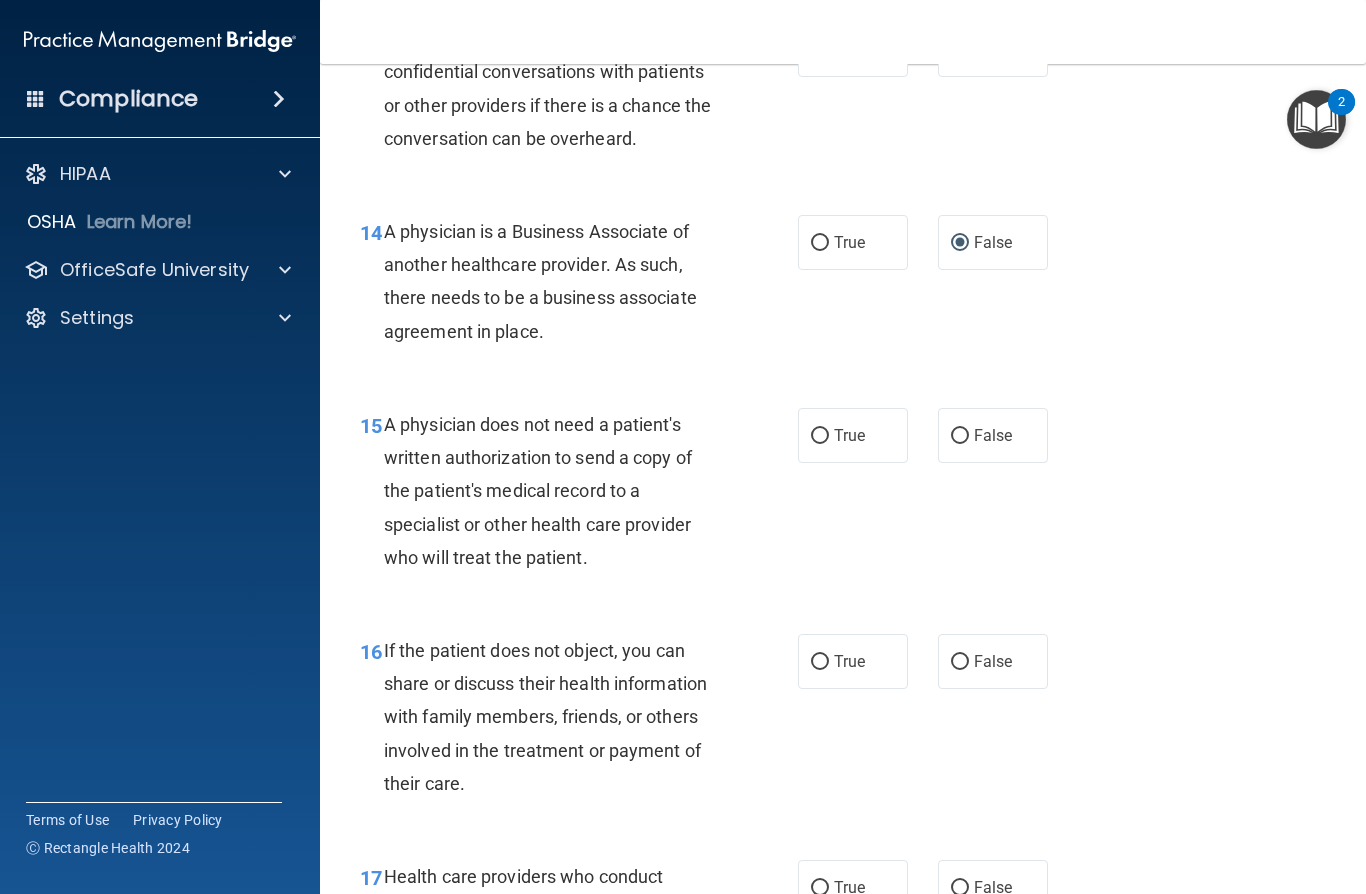 scroll, scrollTop: 2486, scrollLeft: 0, axis: vertical 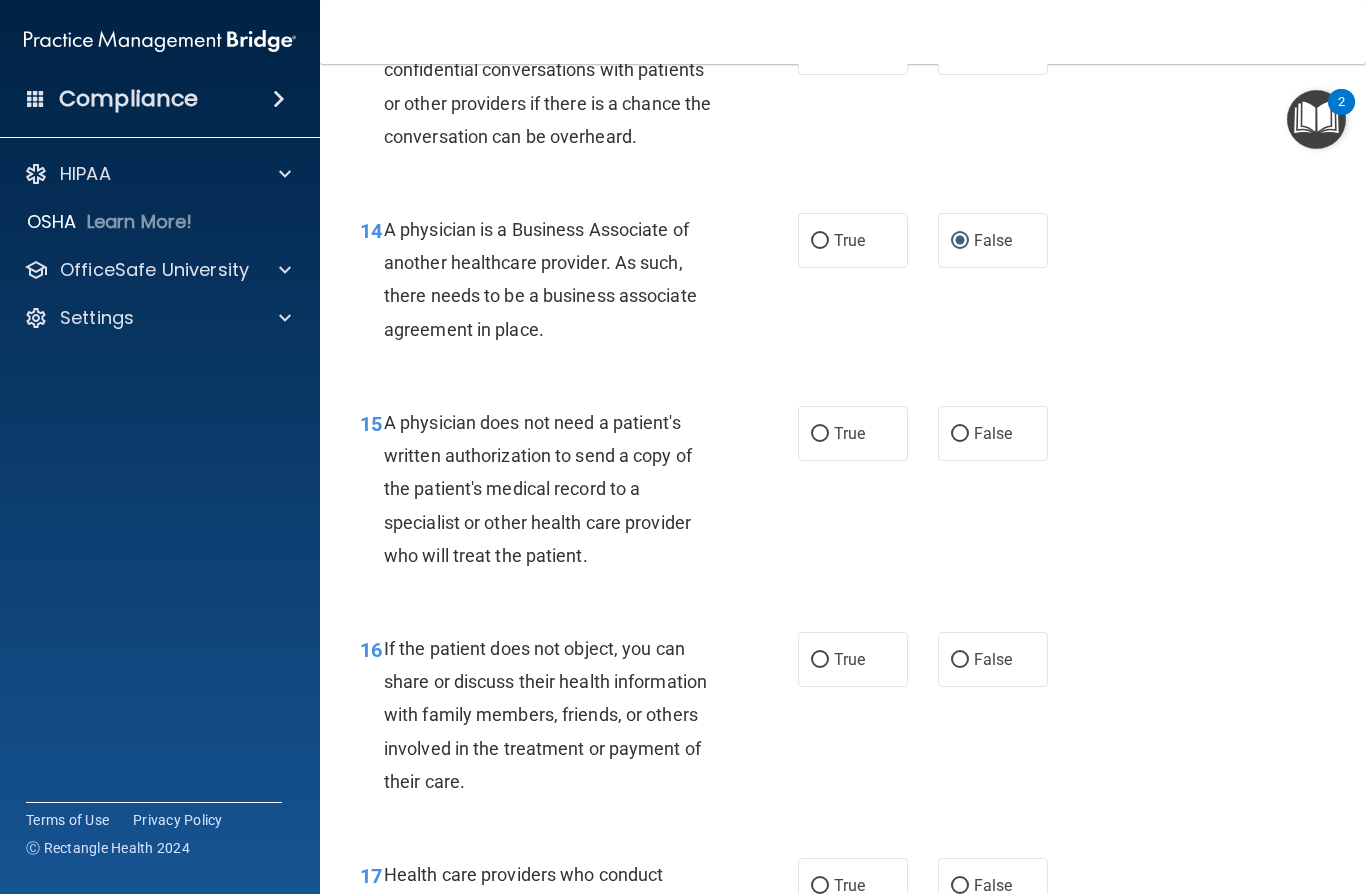 click on "True" at bounding box center (820, 434) 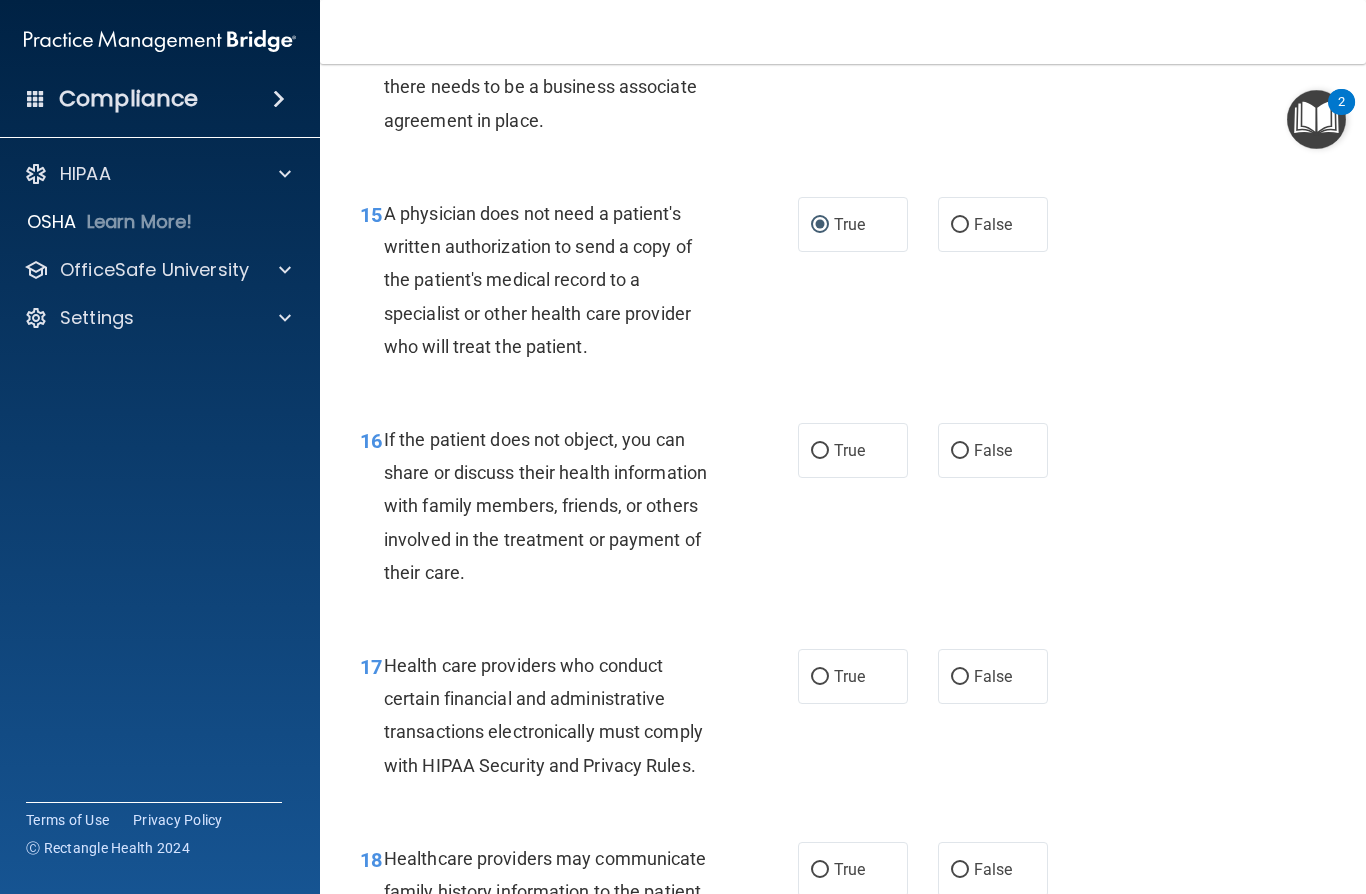 scroll, scrollTop: 2696, scrollLeft: 0, axis: vertical 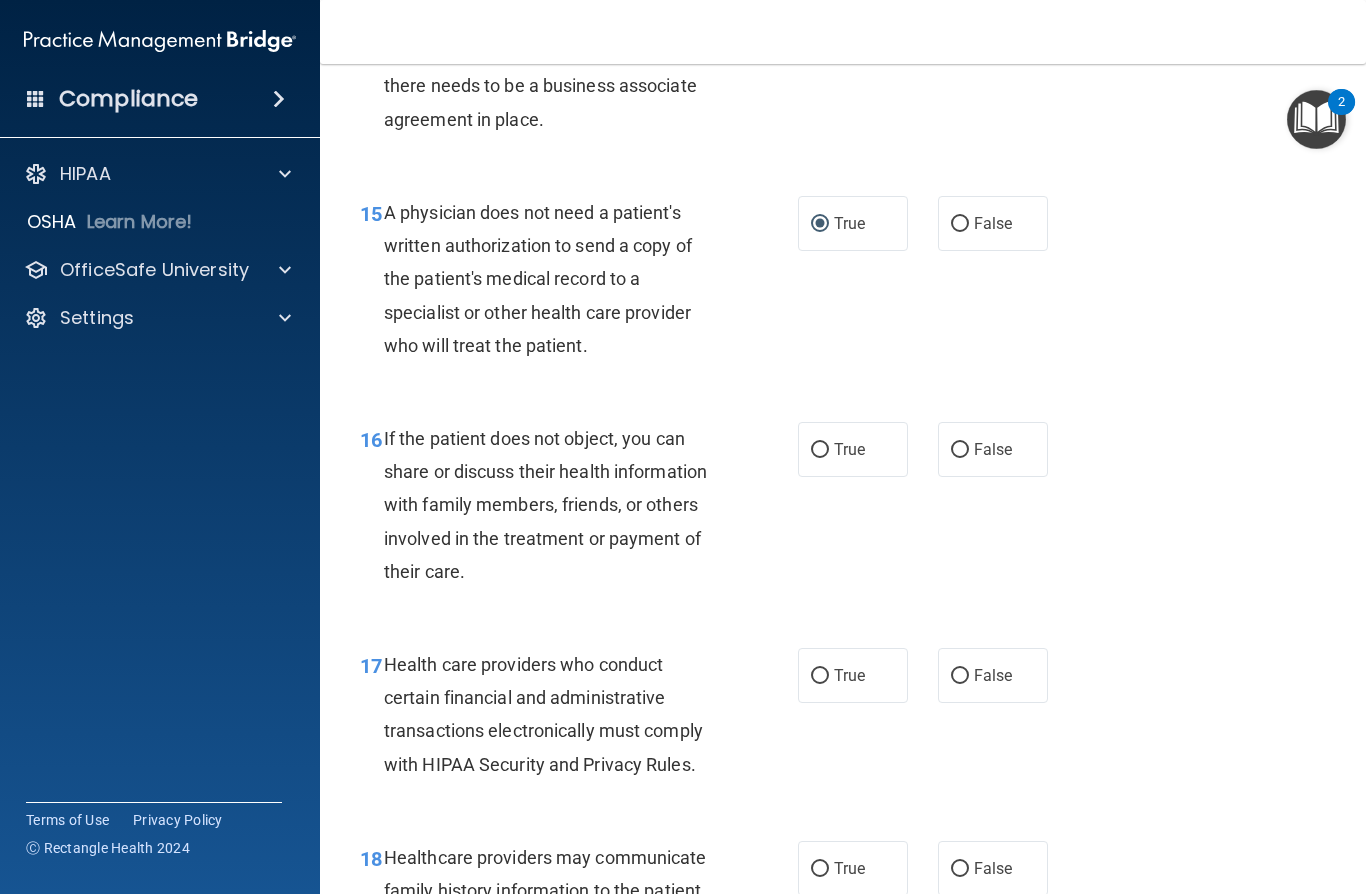 click on "True" at bounding box center (849, 449) 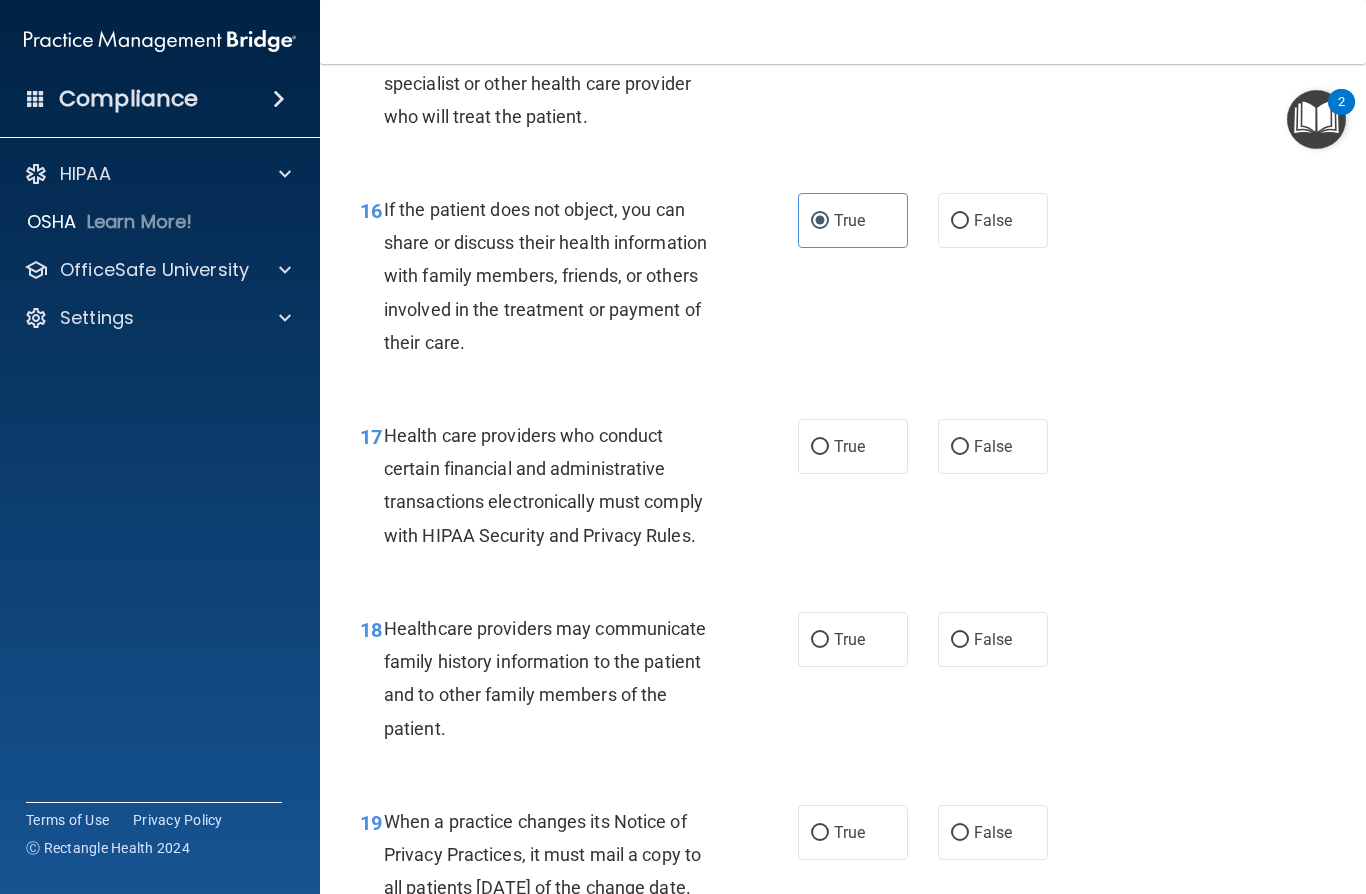 scroll, scrollTop: 2924, scrollLeft: 0, axis: vertical 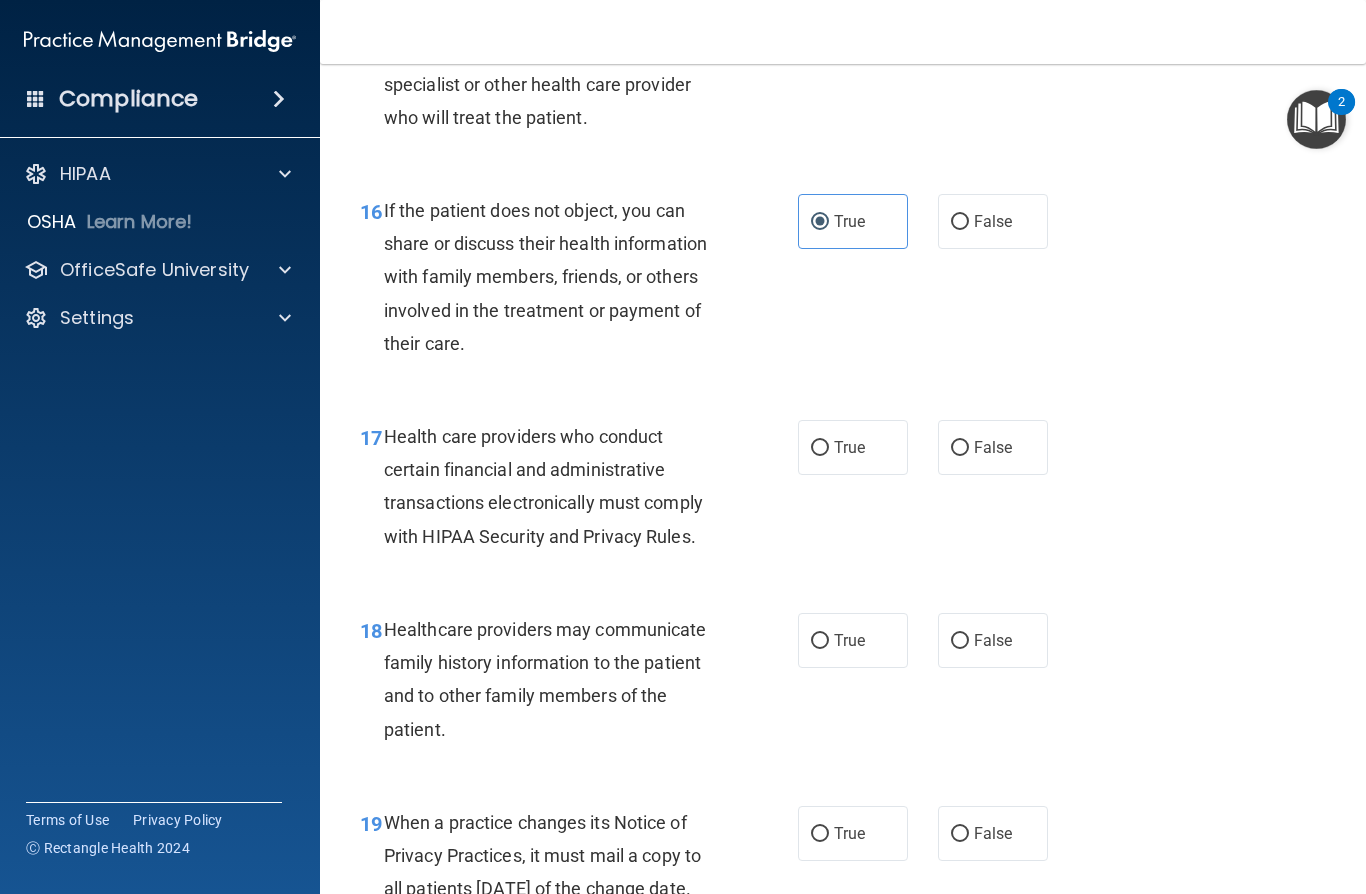 click on "True" at bounding box center (820, 448) 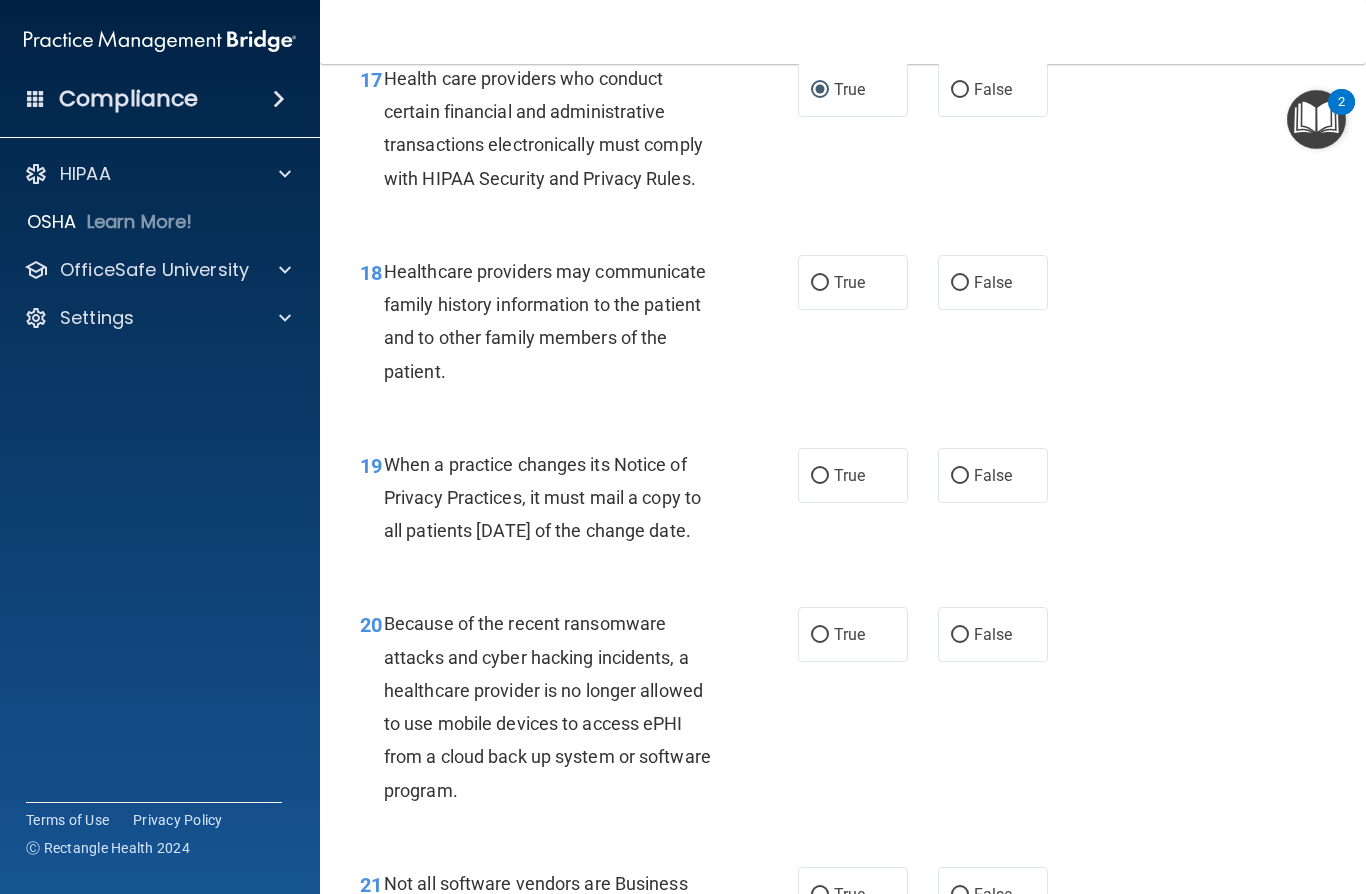 scroll, scrollTop: 3326, scrollLeft: 0, axis: vertical 